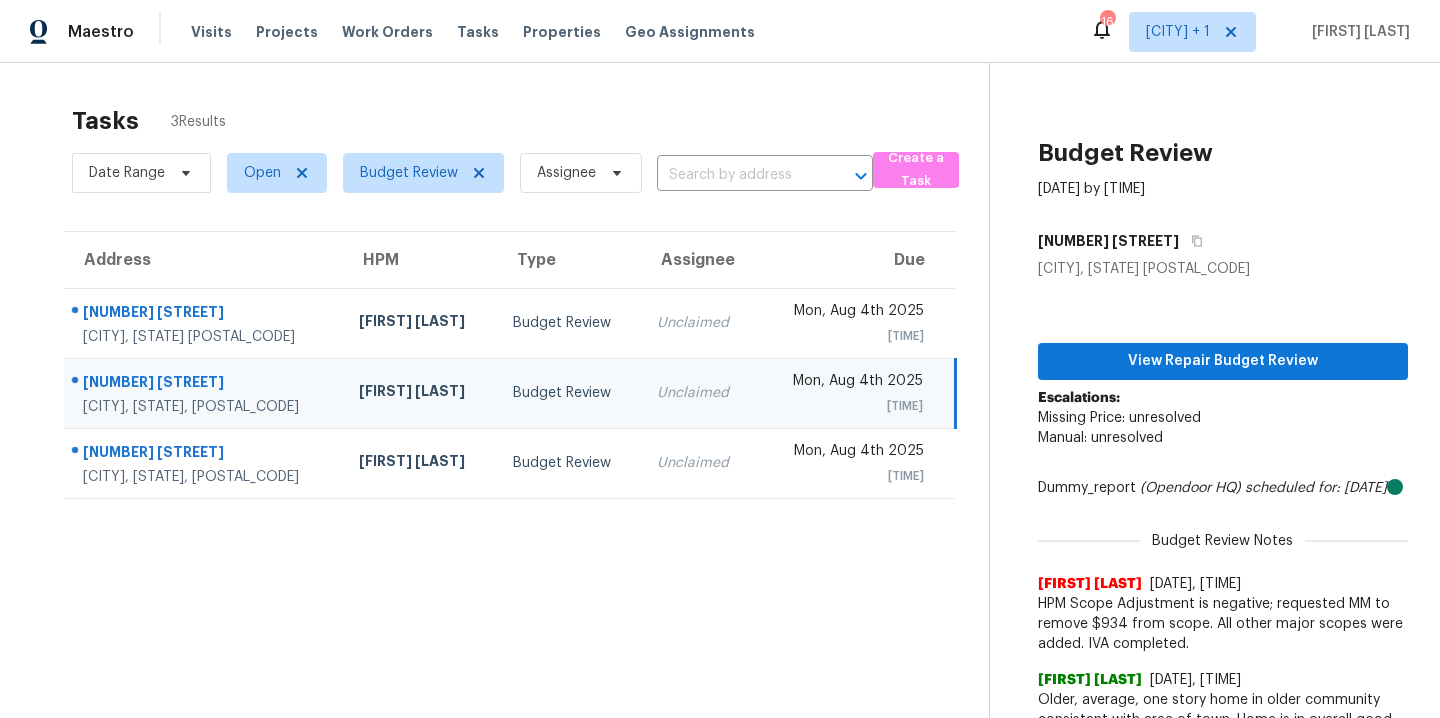scroll, scrollTop: 0, scrollLeft: 0, axis: both 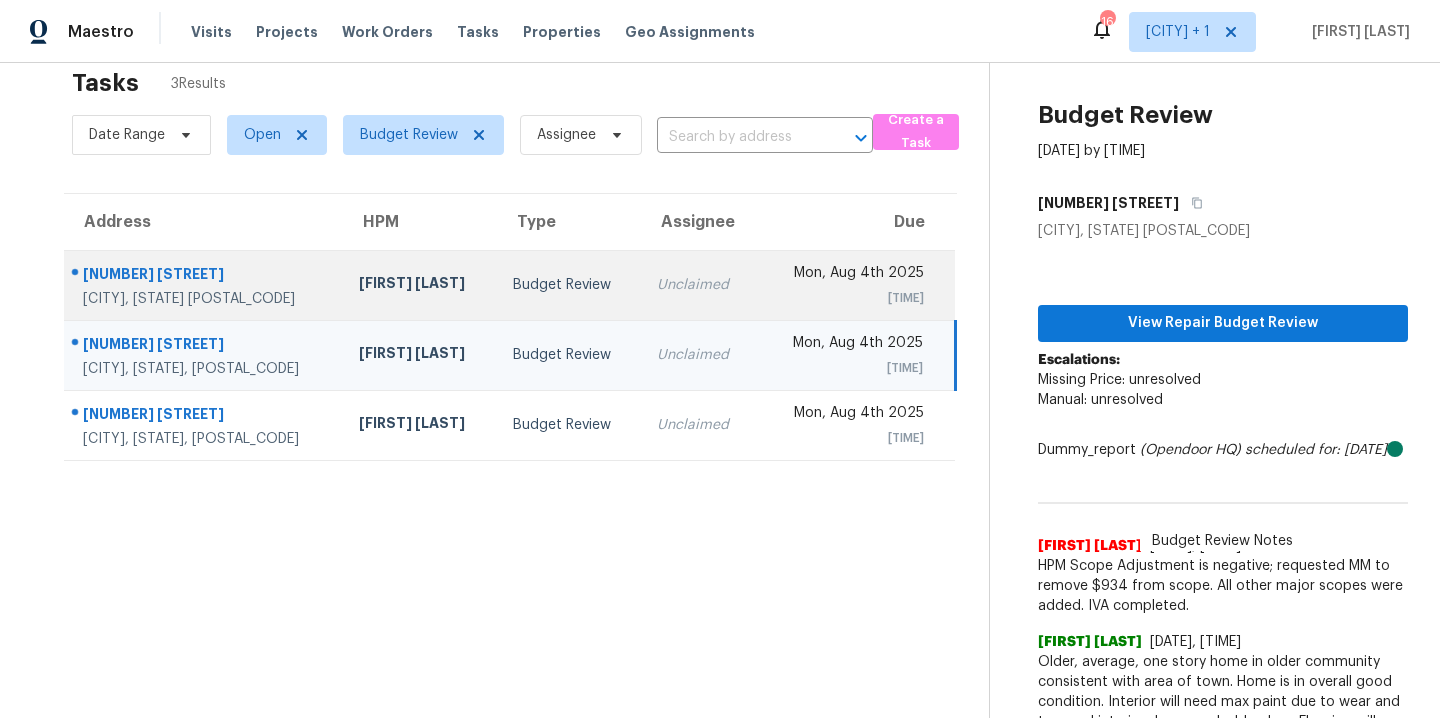 click on "Budget Review" at bounding box center (569, 285) 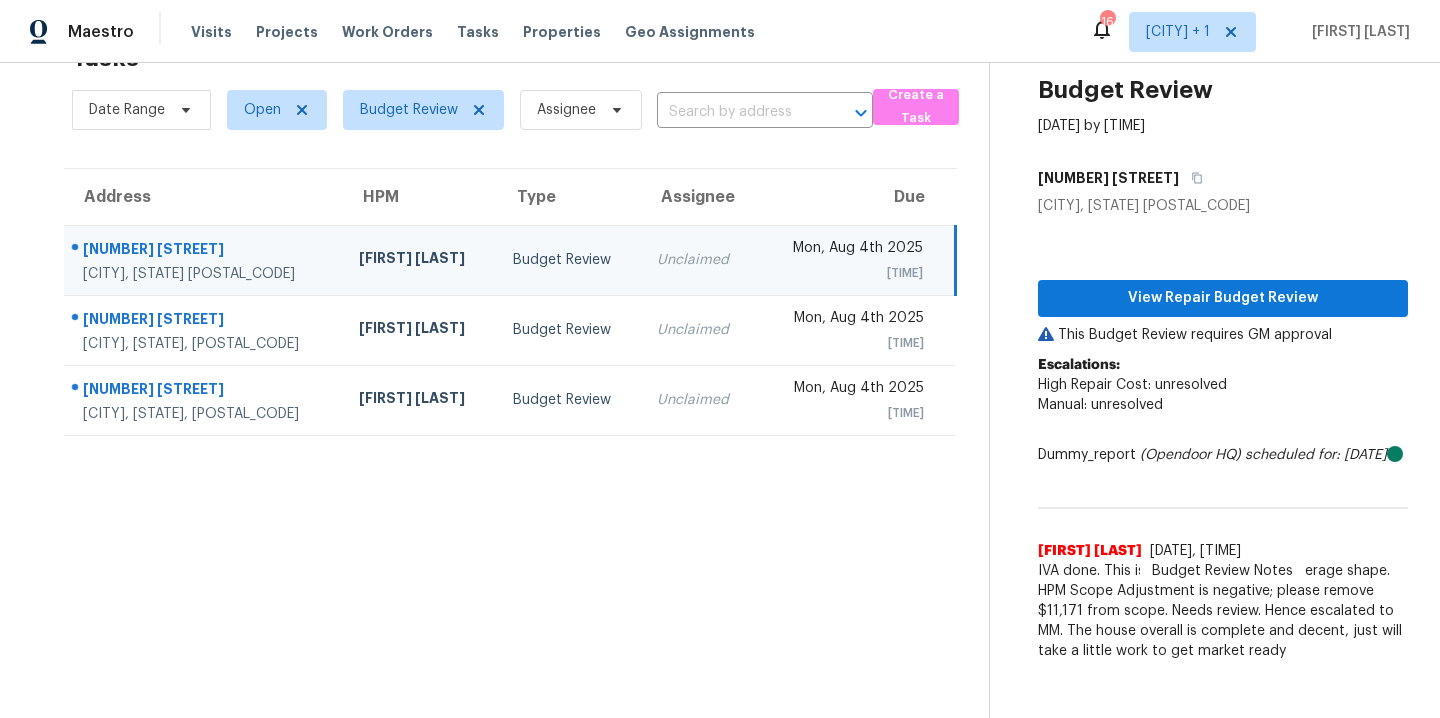 scroll, scrollTop: 78, scrollLeft: 0, axis: vertical 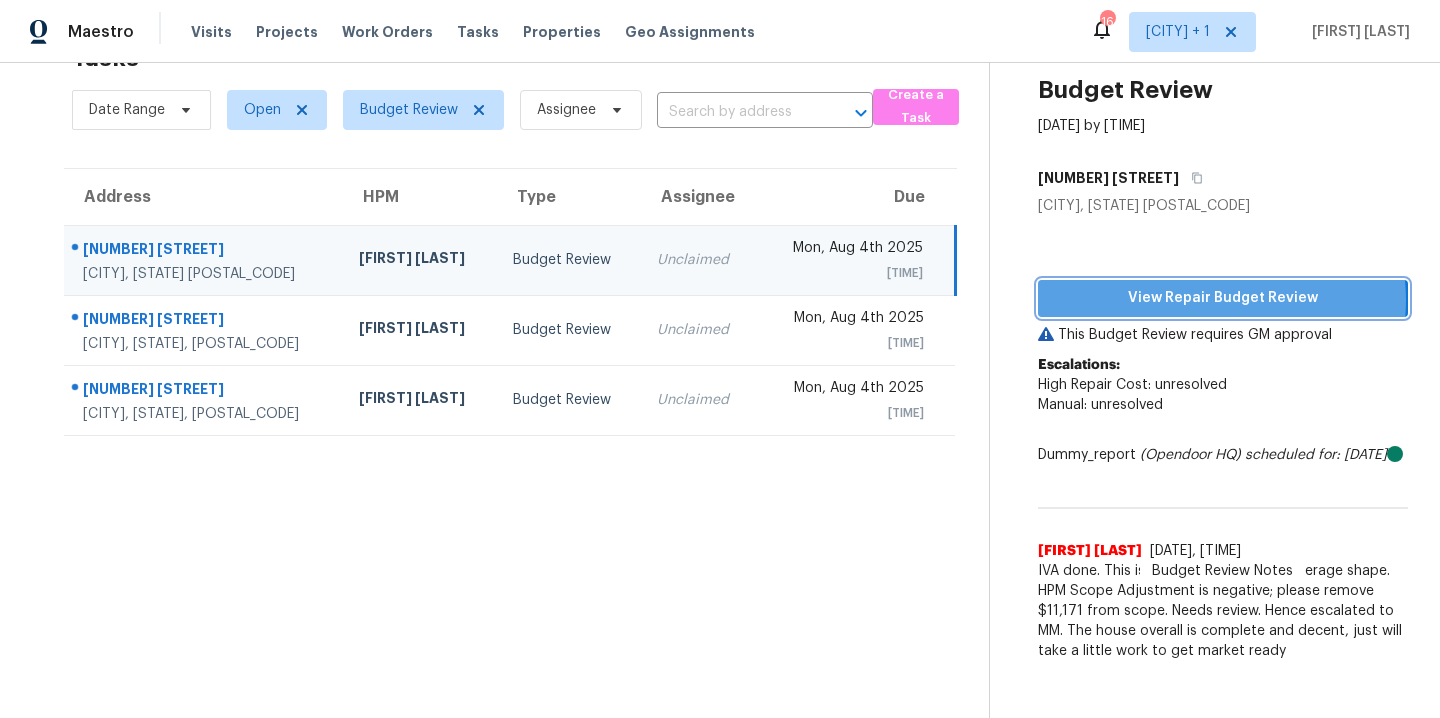 click on "View Repair Budget Review" at bounding box center (1223, 298) 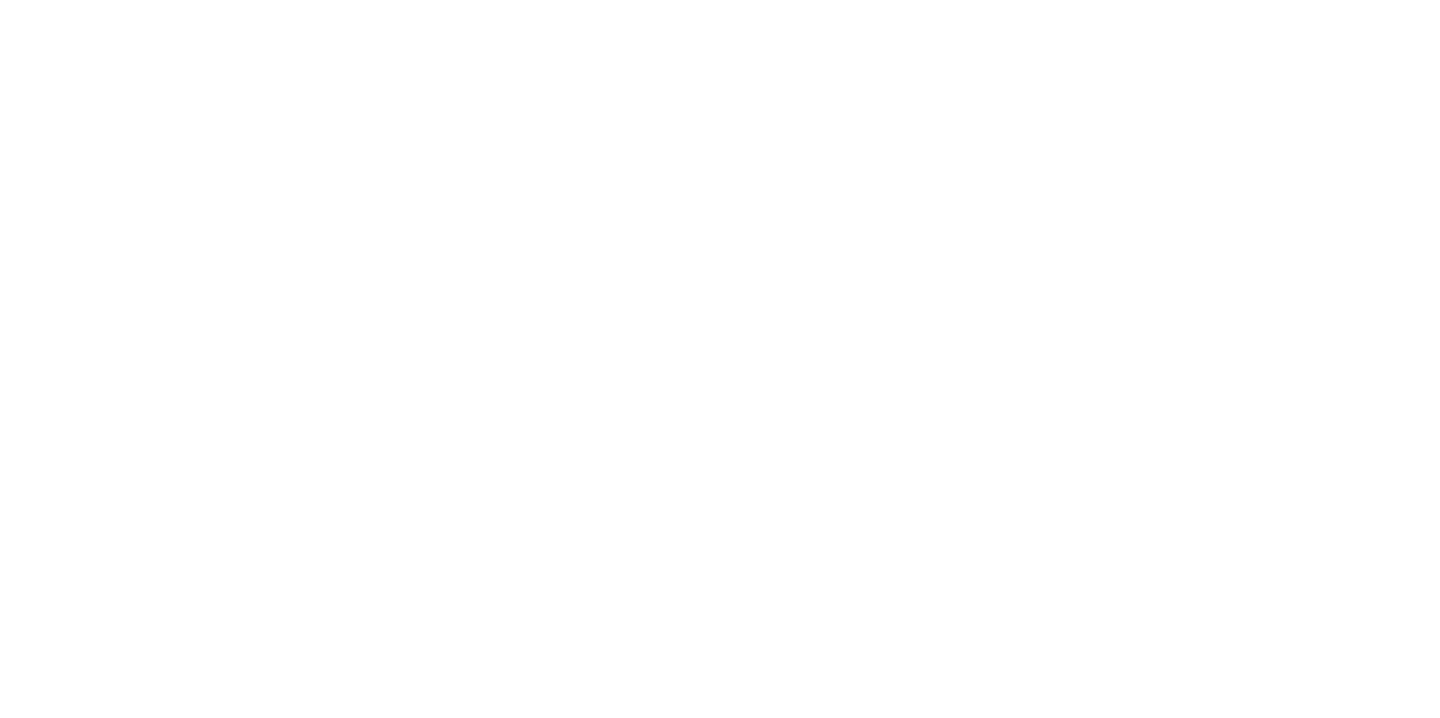 scroll, scrollTop: 0, scrollLeft: 0, axis: both 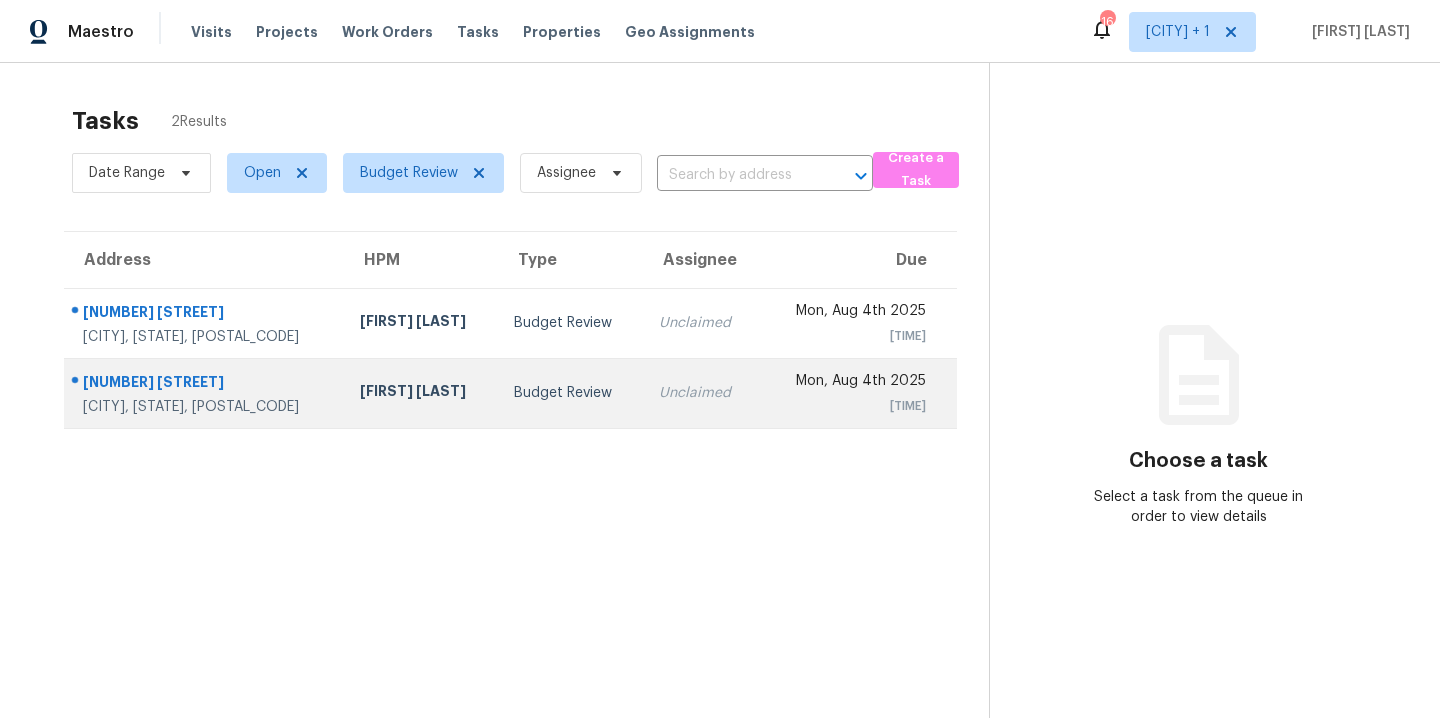 click on "[FIRST] [LAST]" at bounding box center (421, 393) 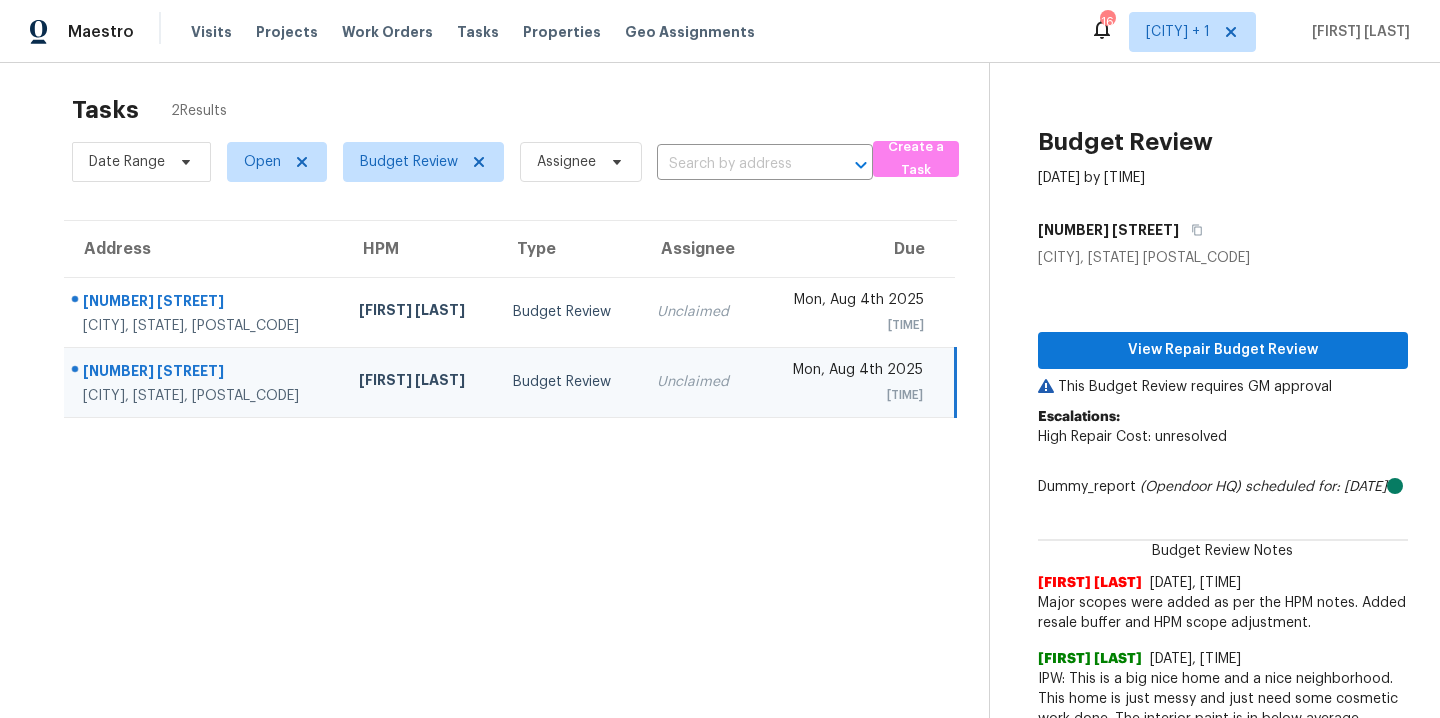 scroll, scrollTop: 0, scrollLeft: 0, axis: both 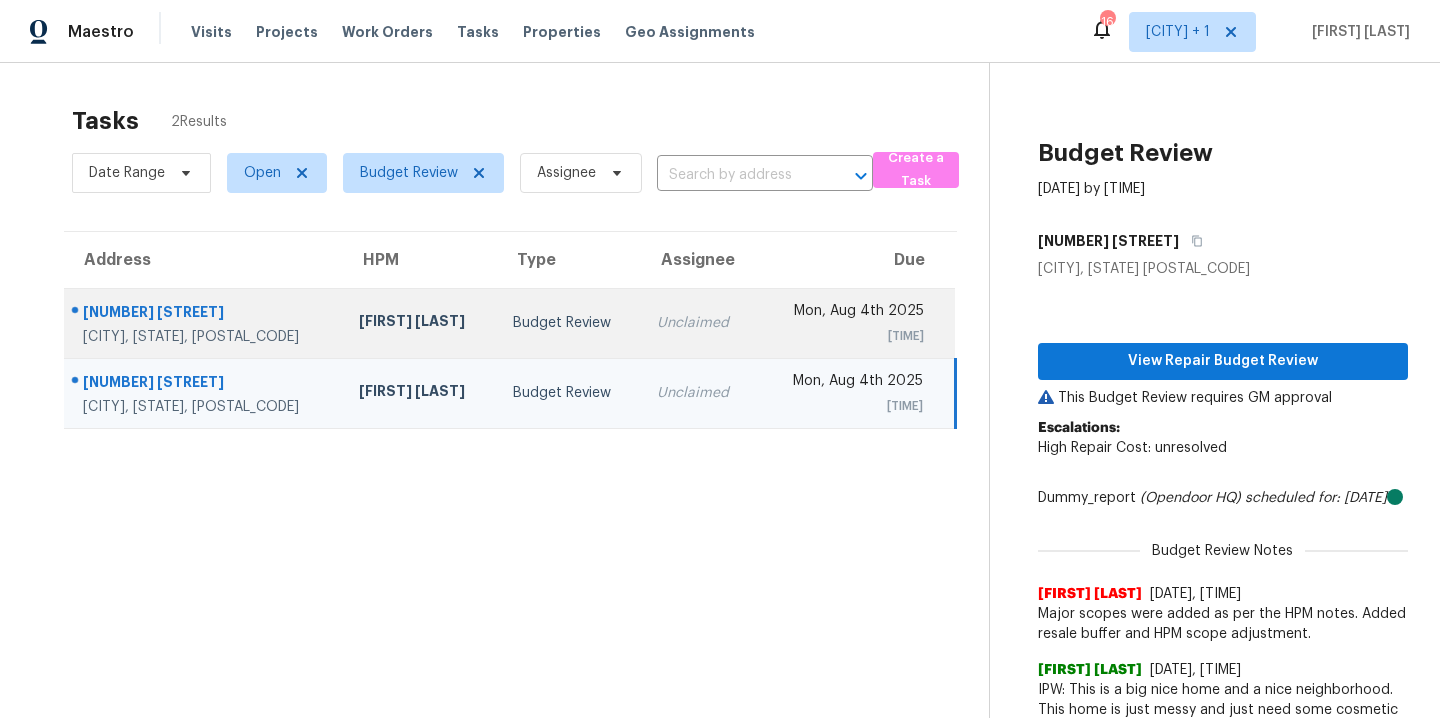 click on "[FIRST] [LAST]" at bounding box center (419, 323) 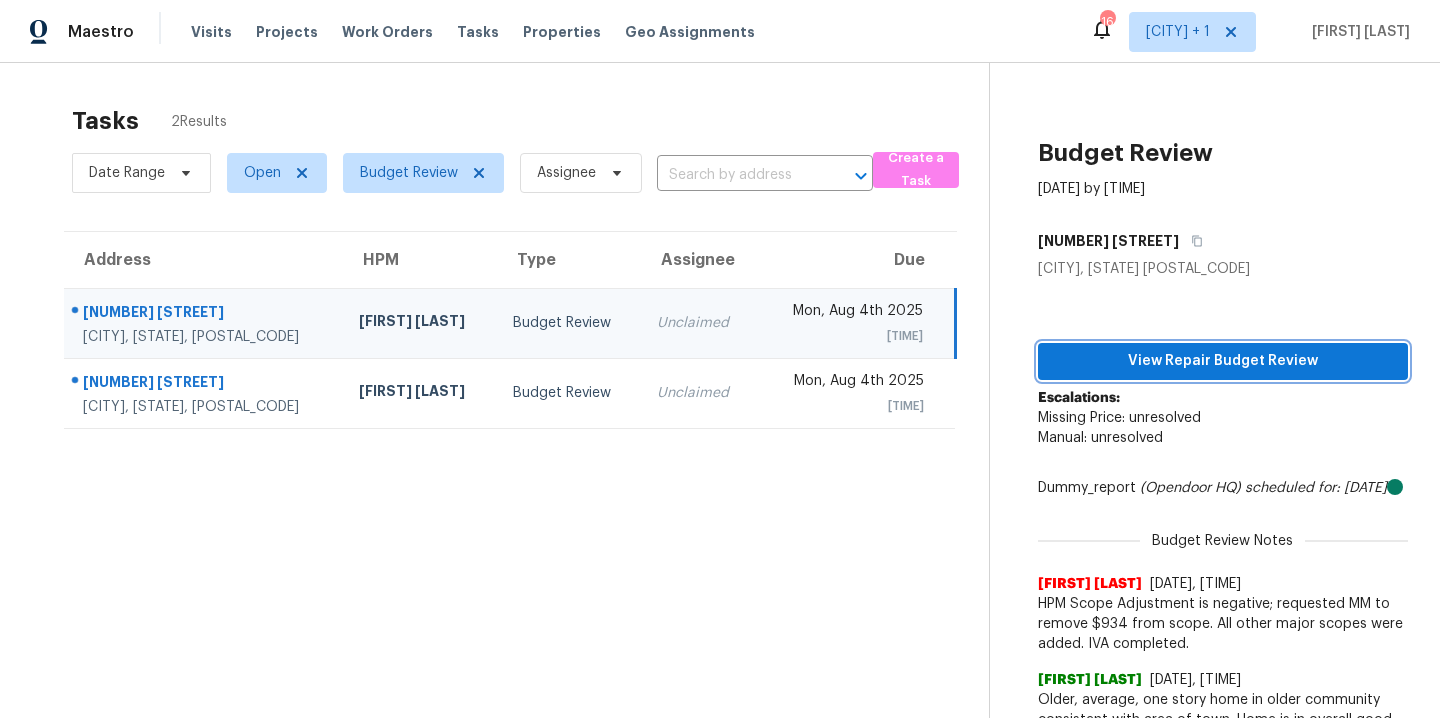 click on "View Repair Budget Review" at bounding box center (1223, 361) 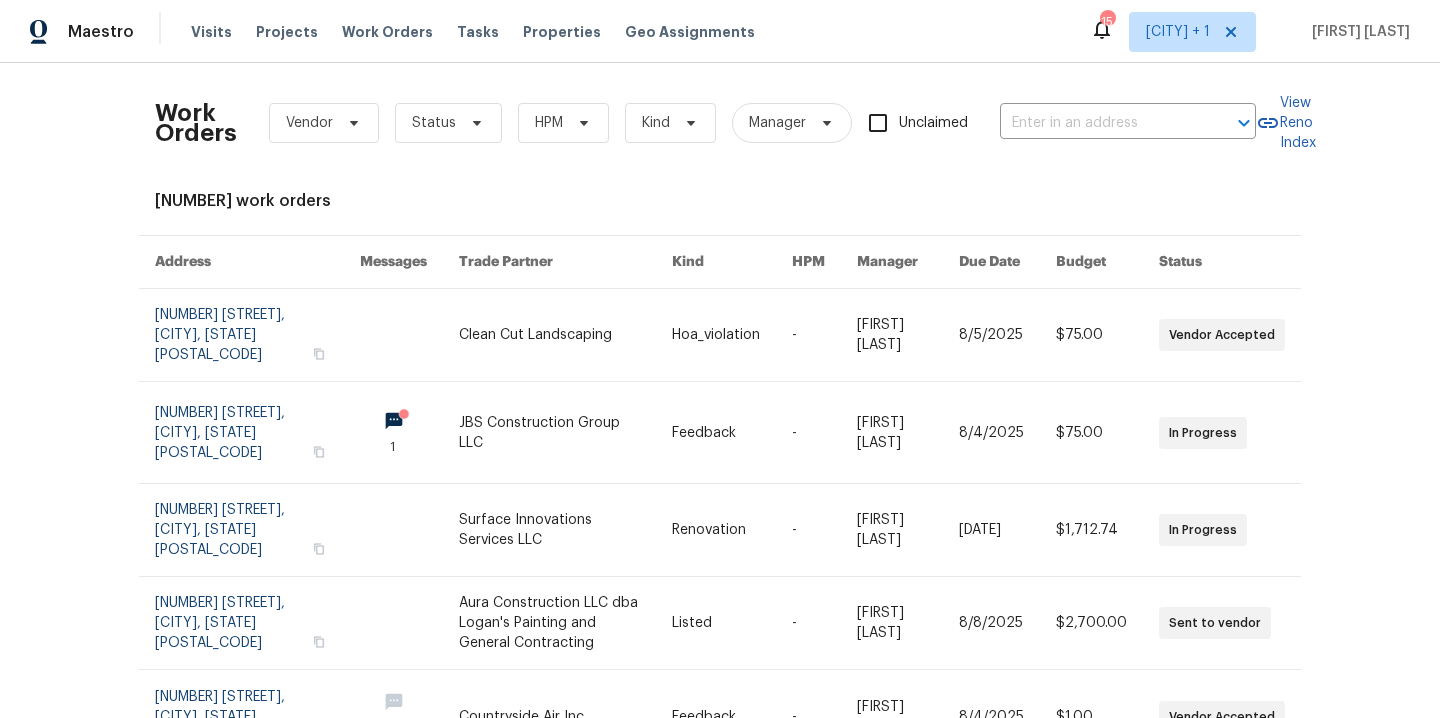 scroll, scrollTop: 0, scrollLeft: 0, axis: both 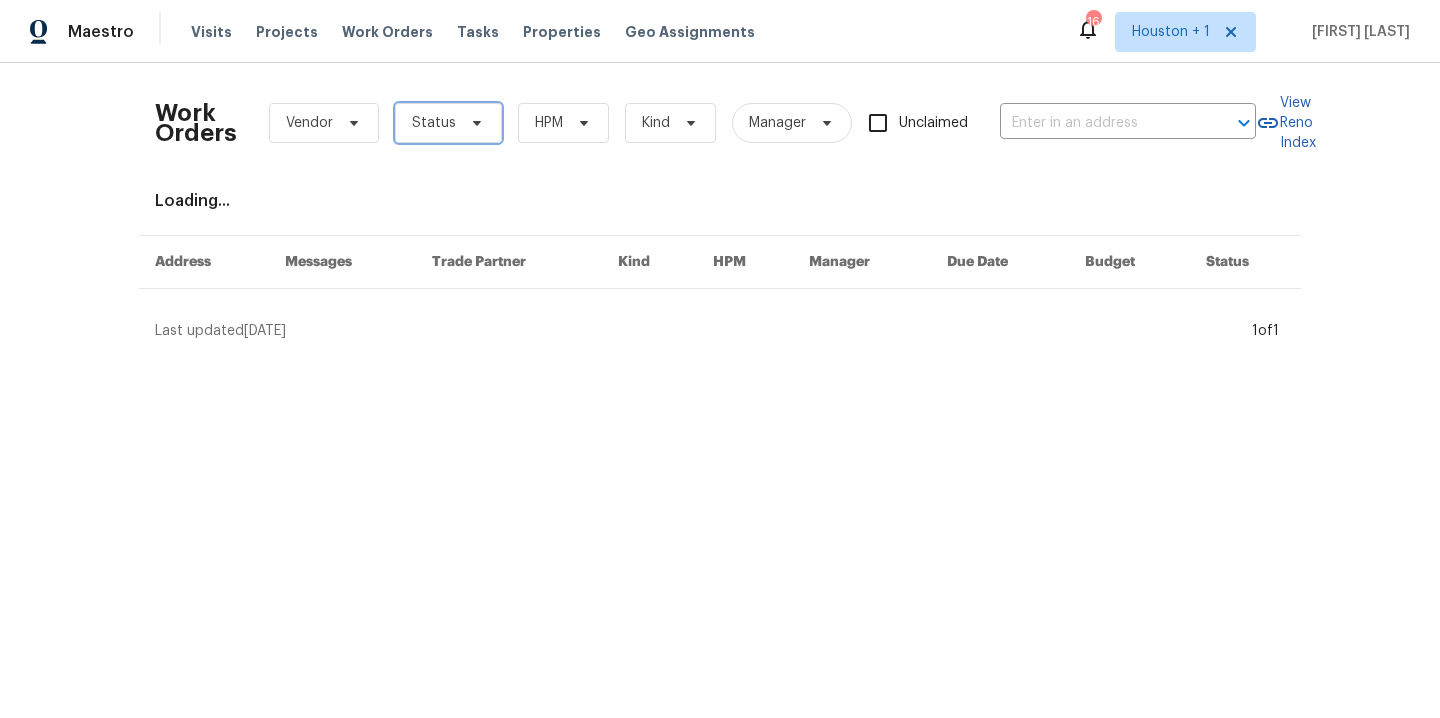 click on "Status" at bounding box center (448, 123) 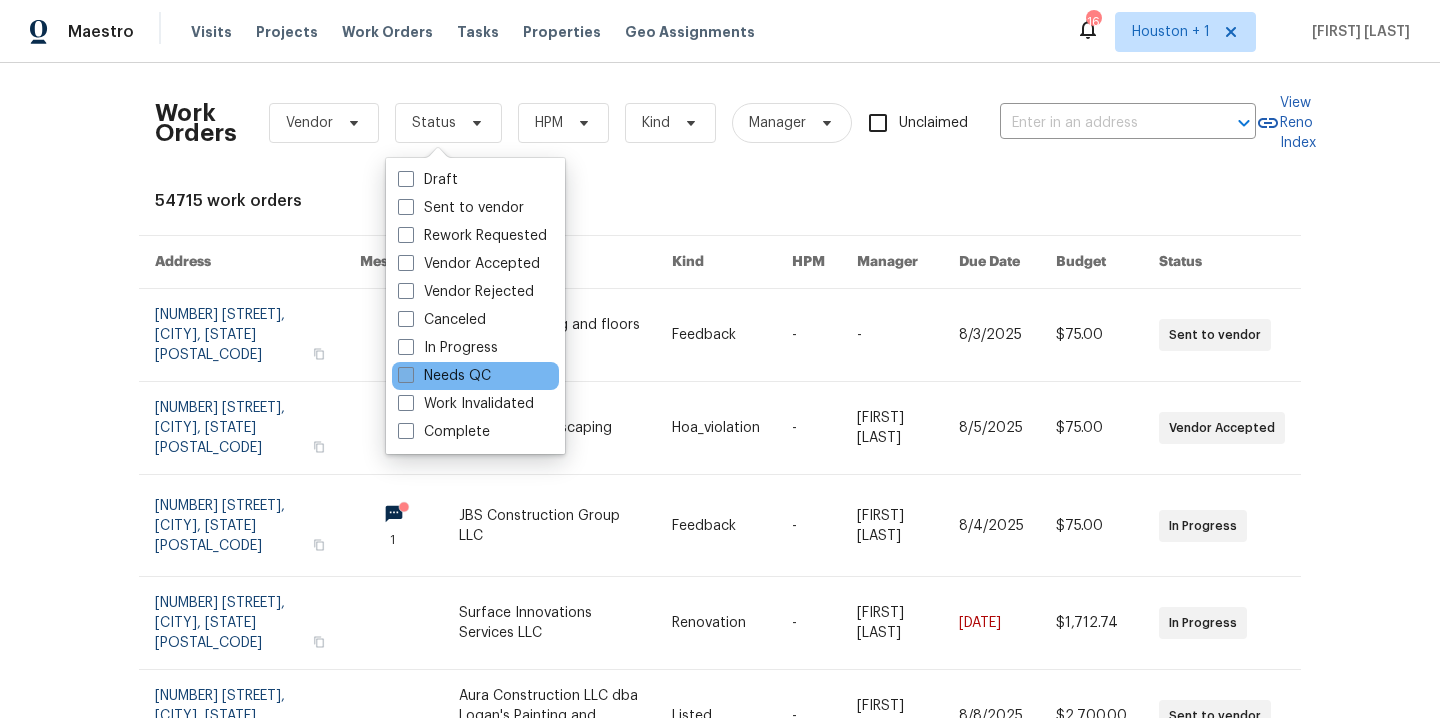 click on "Needs QC" at bounding box center (444, 376) 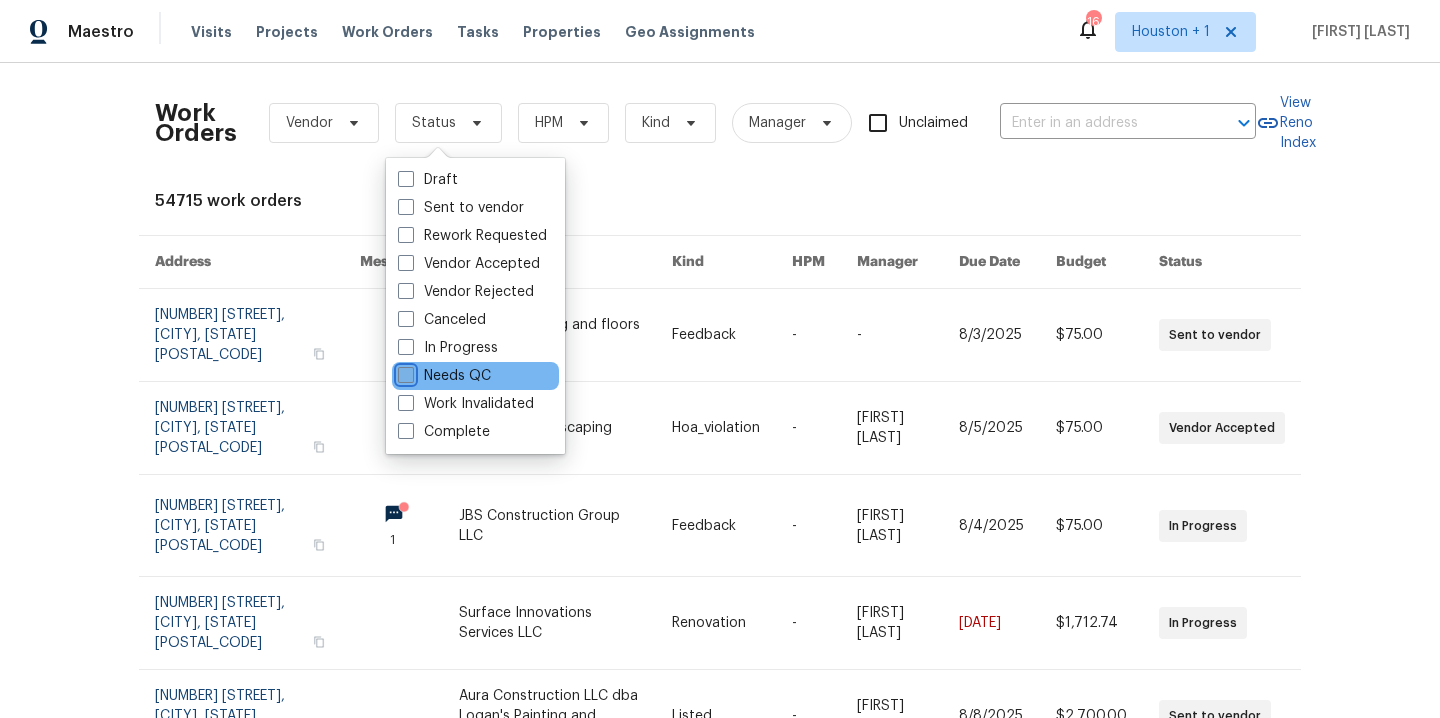 click on "Needs QC" at bounding box center [404, 372] 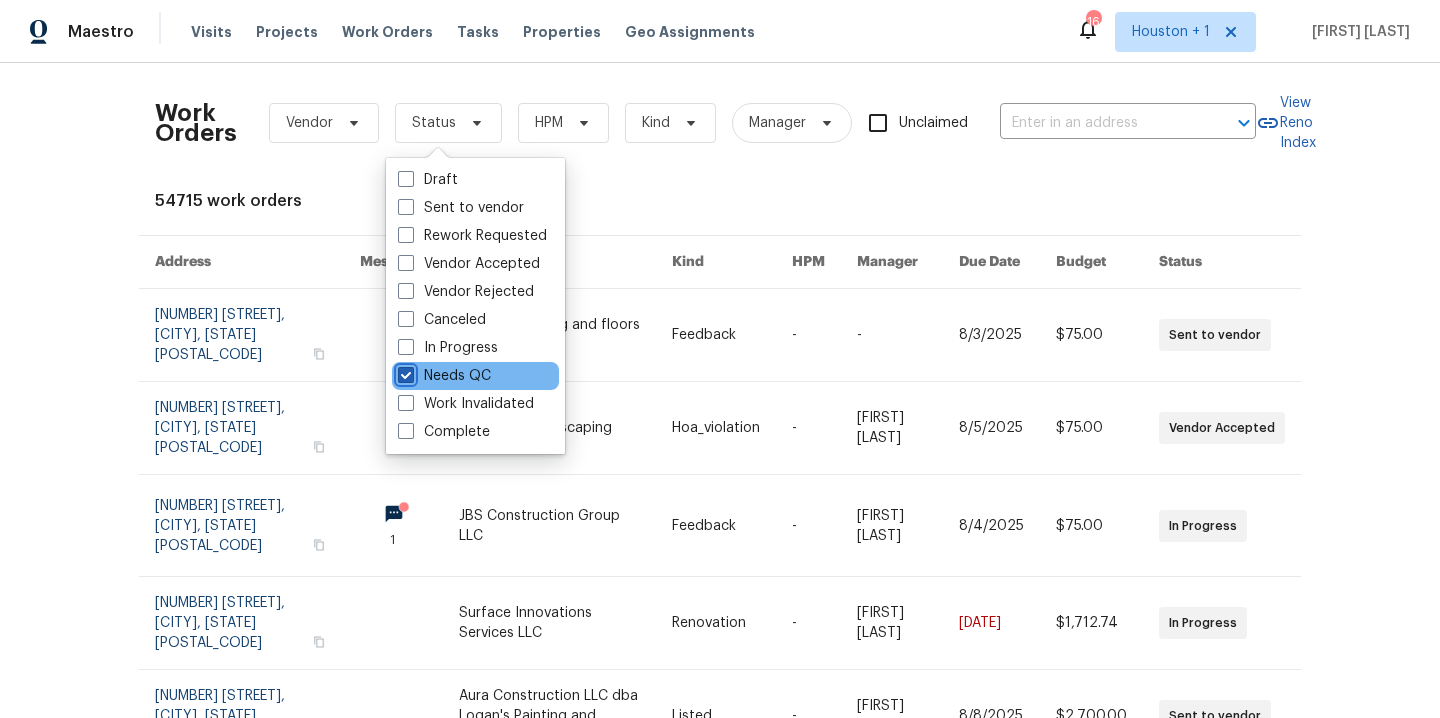 checkbox on "true" 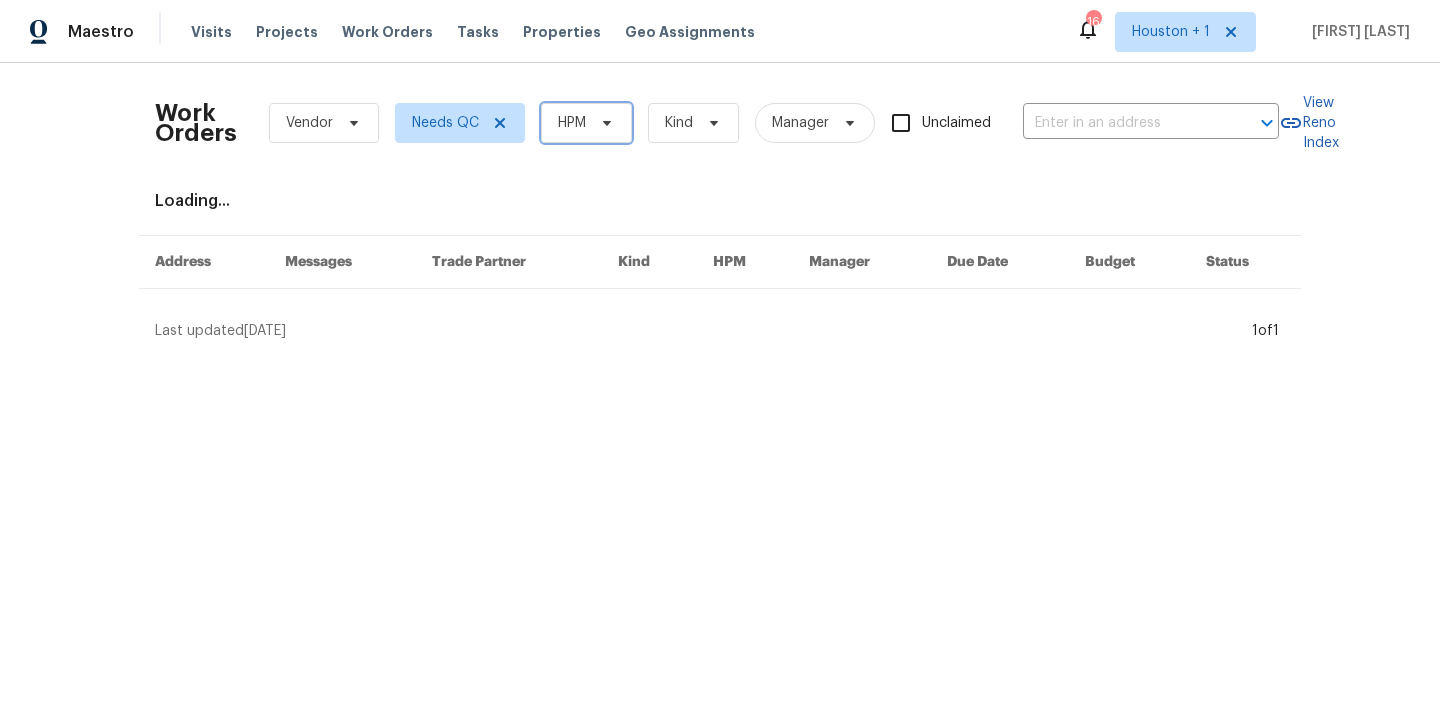 click at bounding box center [604, 123] 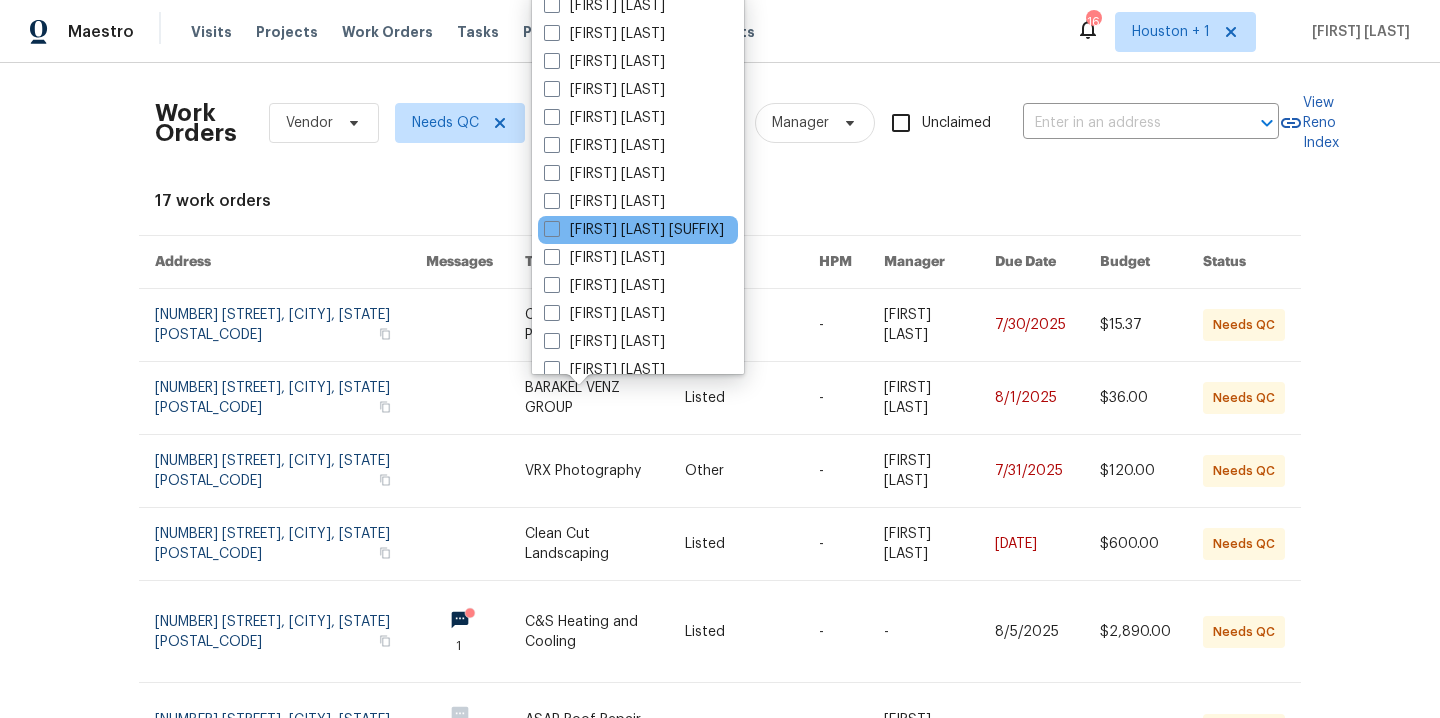 scroll, scrollTop: 528, scrollLeft: 0, axis: vertical 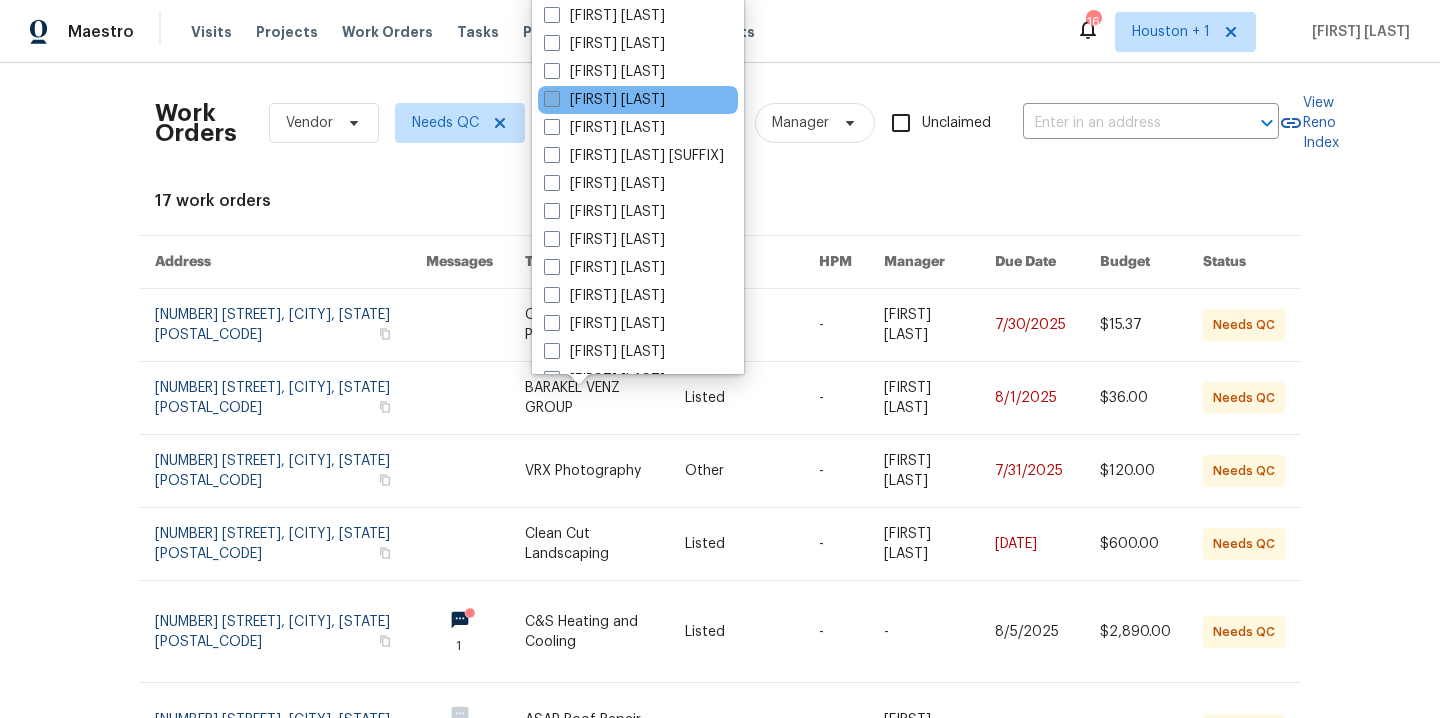 click on "[FIRST] [LAST]" at bounding box center (604, 100) 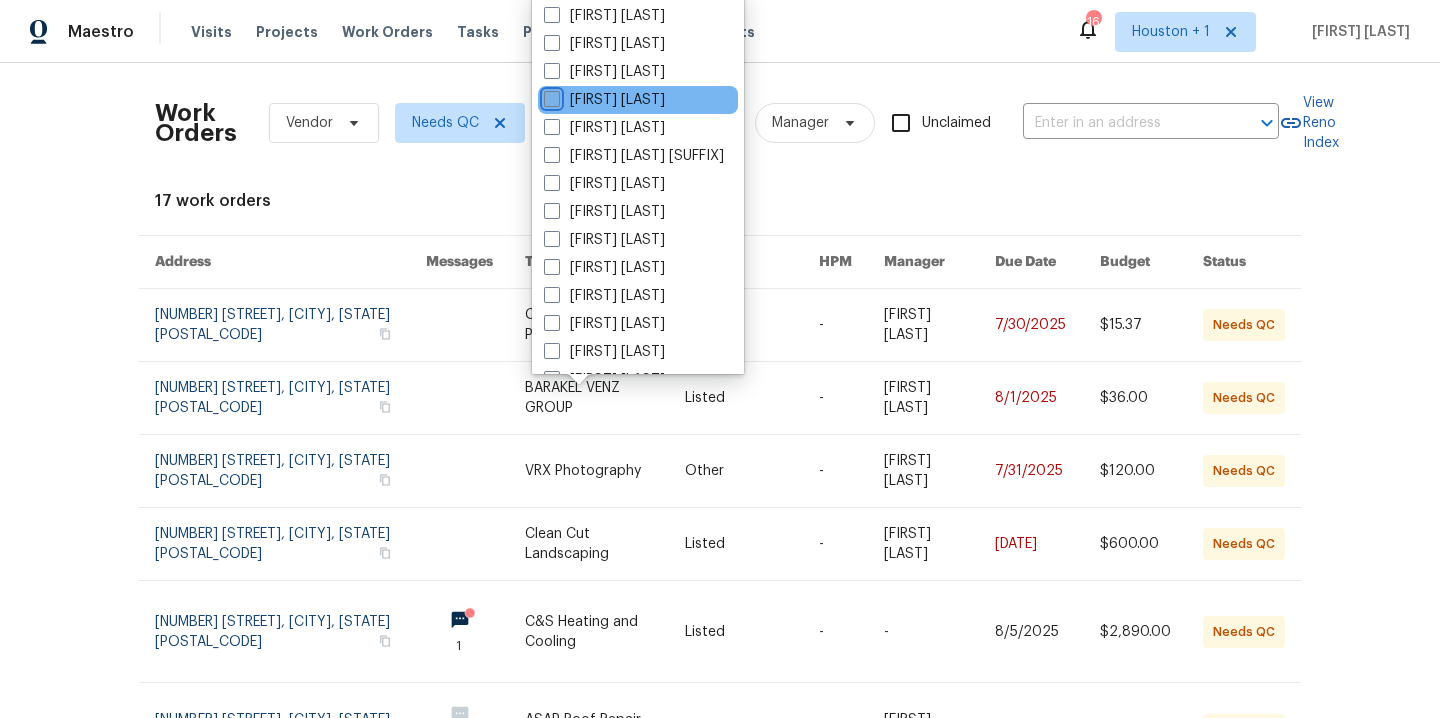 click on "[FIRST] [LAST]" at bounding box center [550, 96] 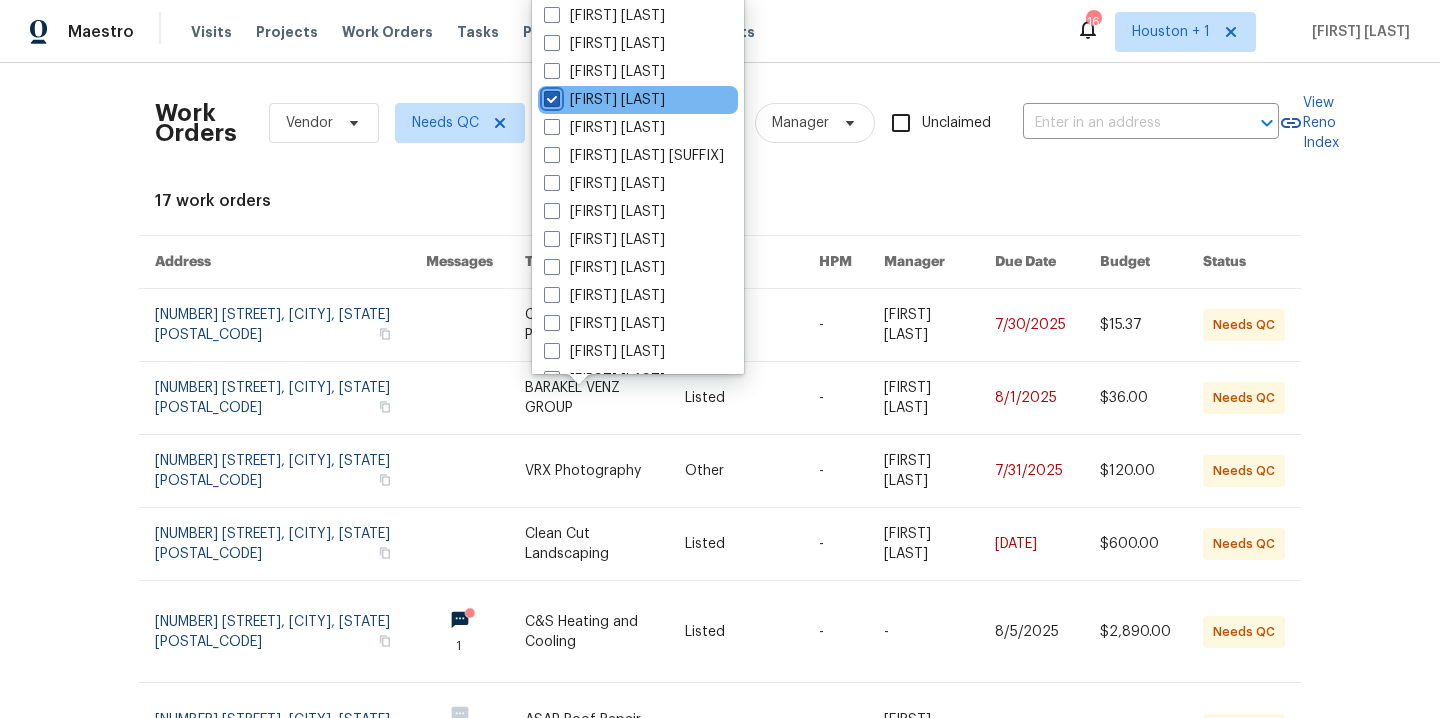 checkbox on "true" 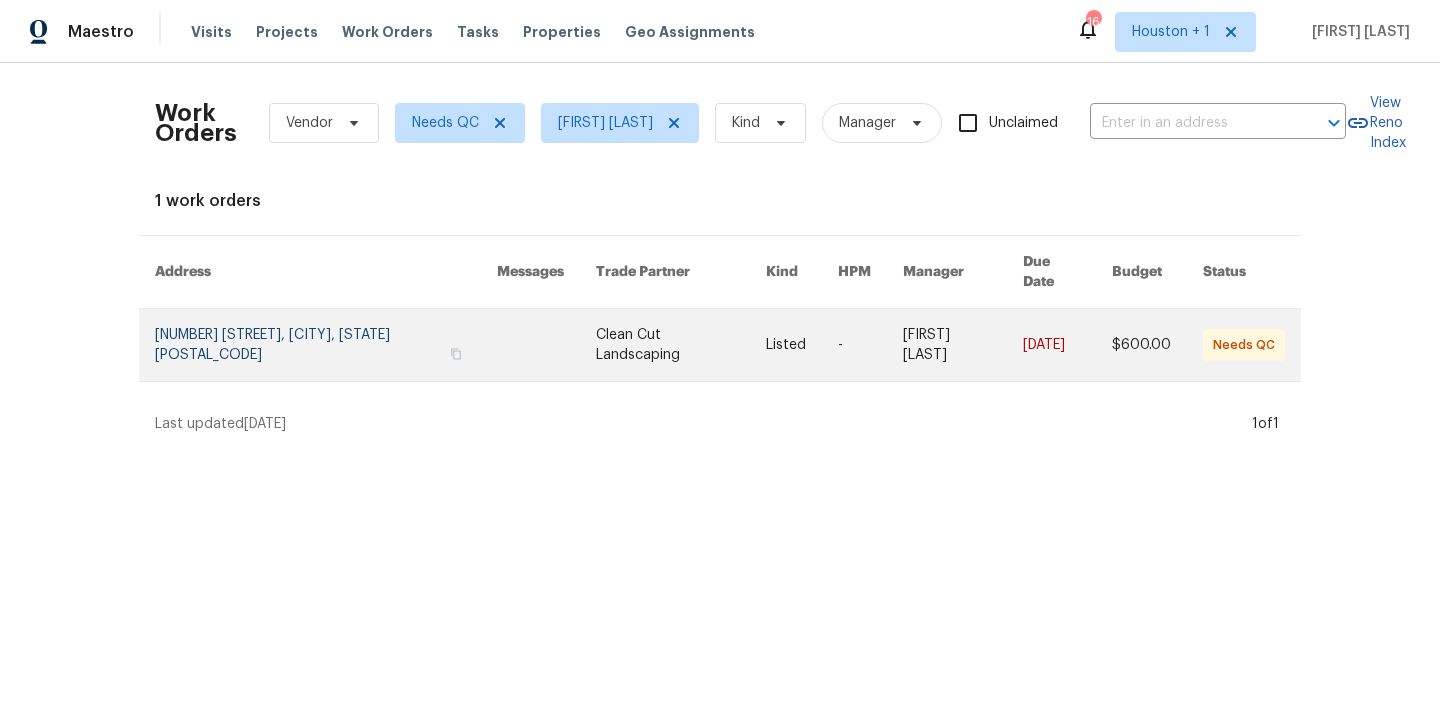 click at bounding box center [326, 345] 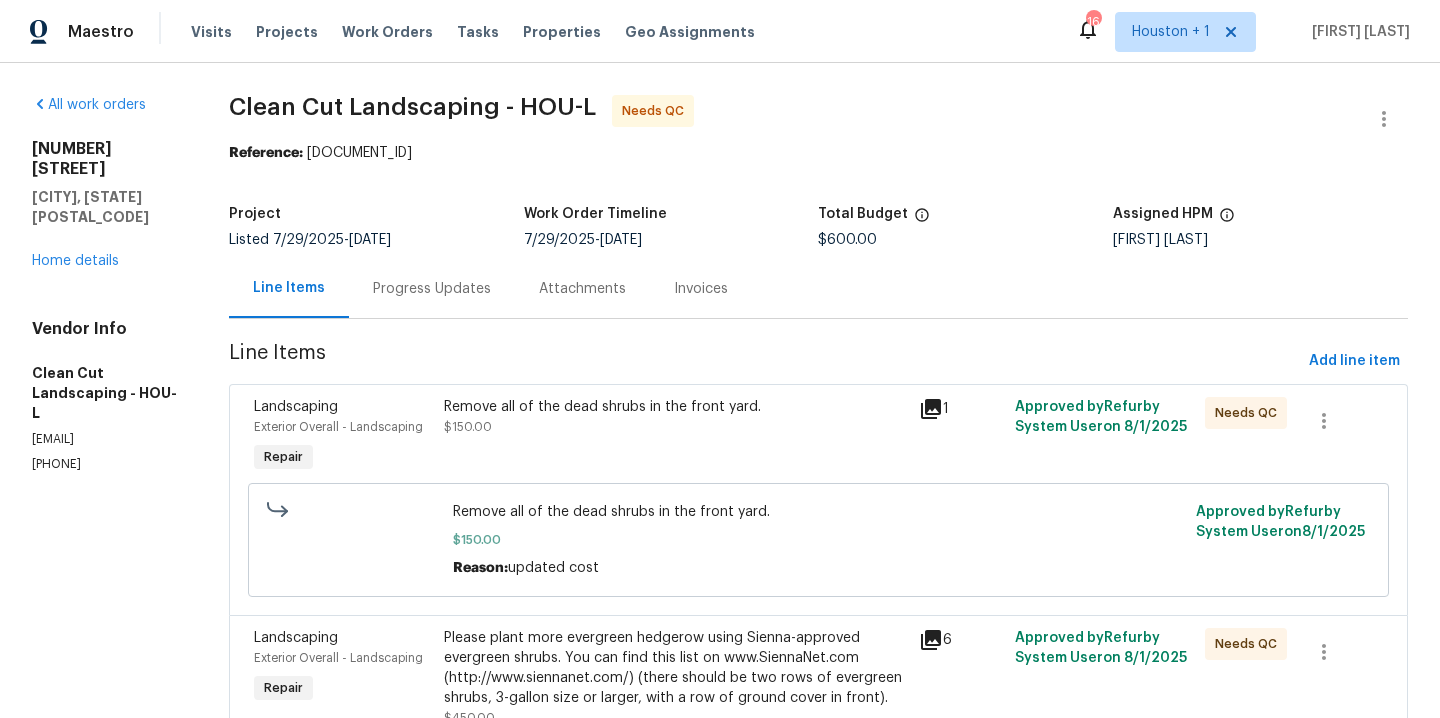 click on "Remove all of the dead shrubs in the front yard. $150.00" at bounding box center (676, 417) 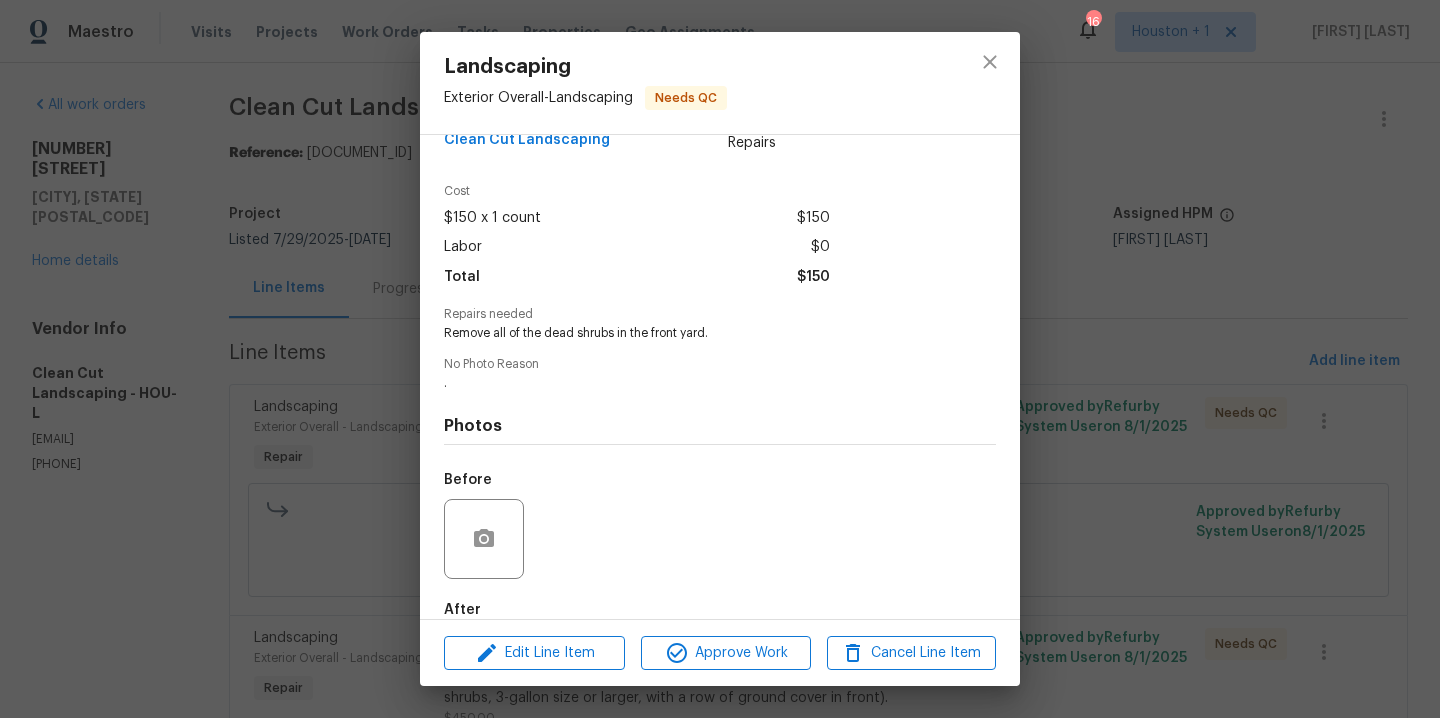 scroll, scrollTop: 153, scrollLeft: 0, axis: vertical 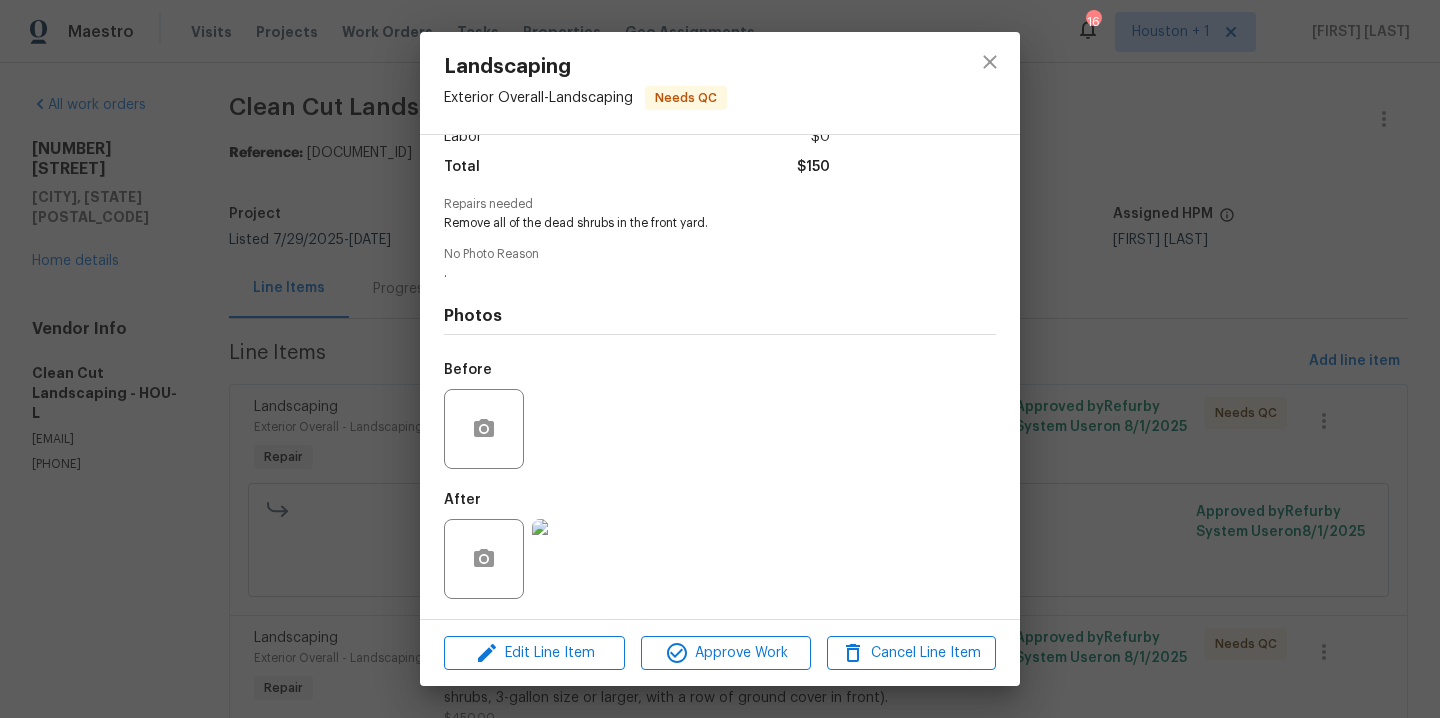 click at bounding box center [572, 559] 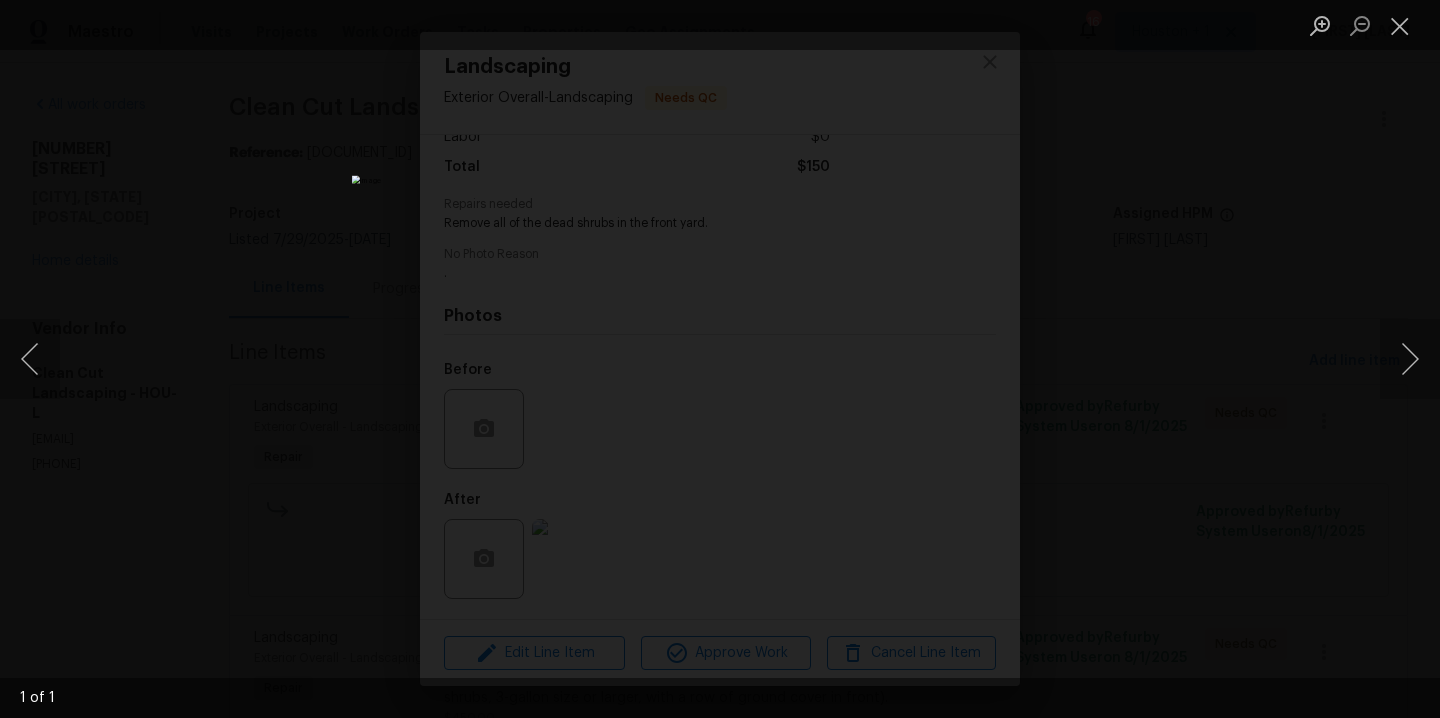 click at bounding box center [720, 359] 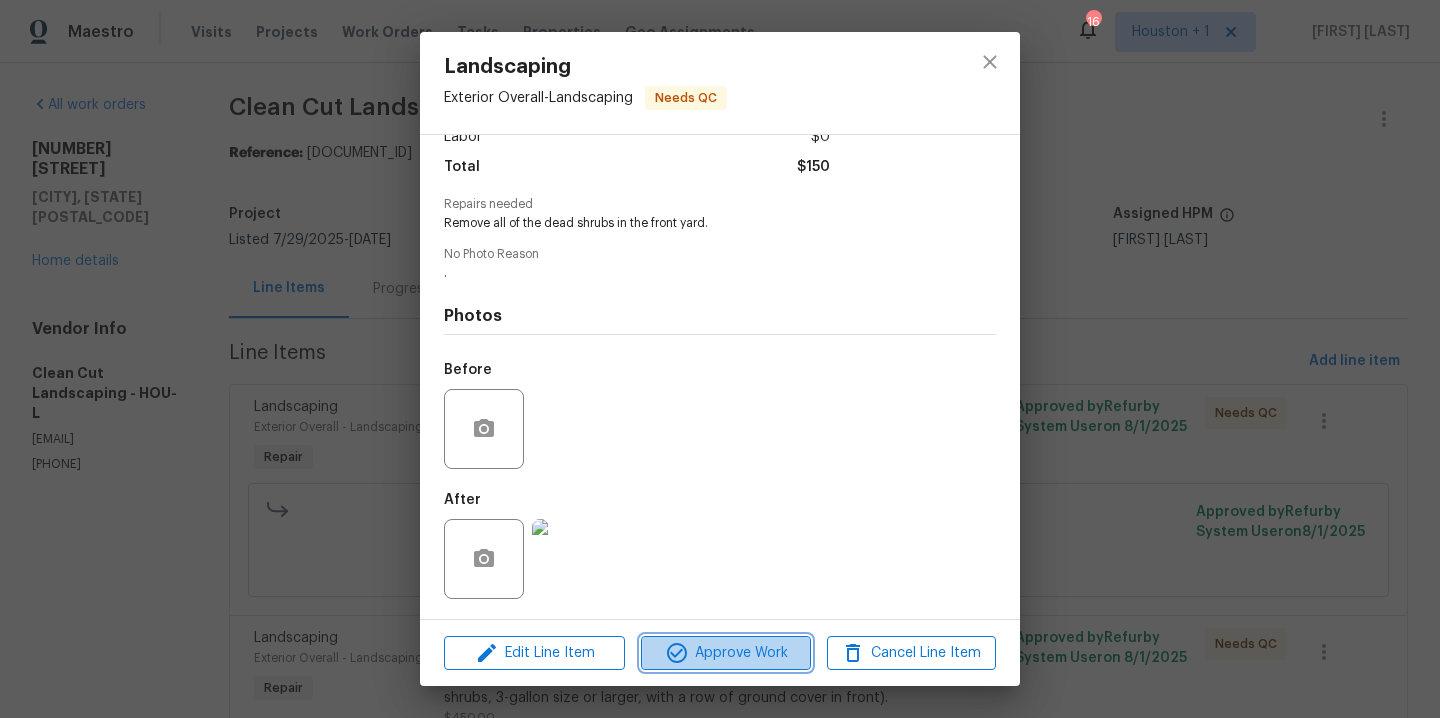 click on "Approve Work" at bounding box center (725, 653) 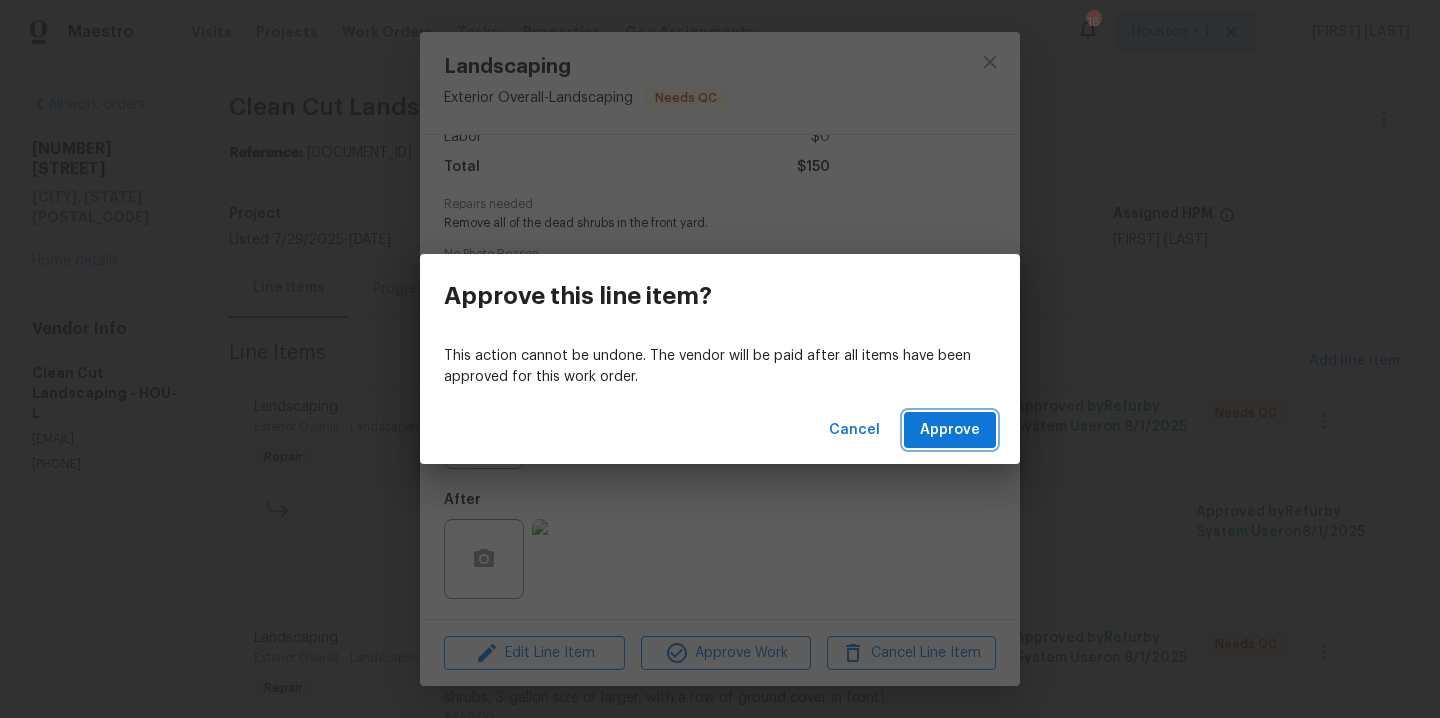 click on "Approve" at bounding box center (950, 430) 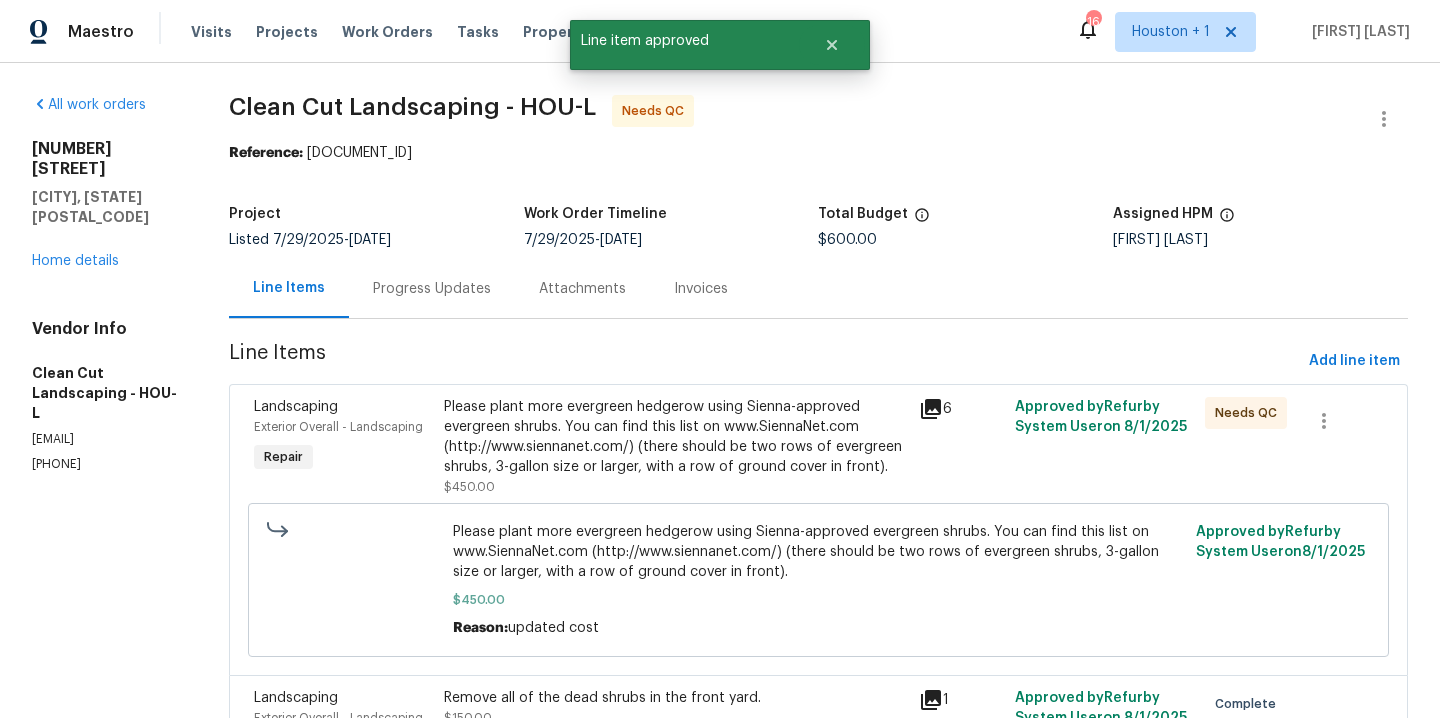 click on "Please plant more evergreen hedgerow using Sienna-approved evergreen shrubs. You can find this list on www.SiennaNet.com (http://www.siennanet.com/) (there should be two rows of evergreen shrubs, 3-gallon size or larger, with a row of ground cover in front)." at bounding box center (676, 437) 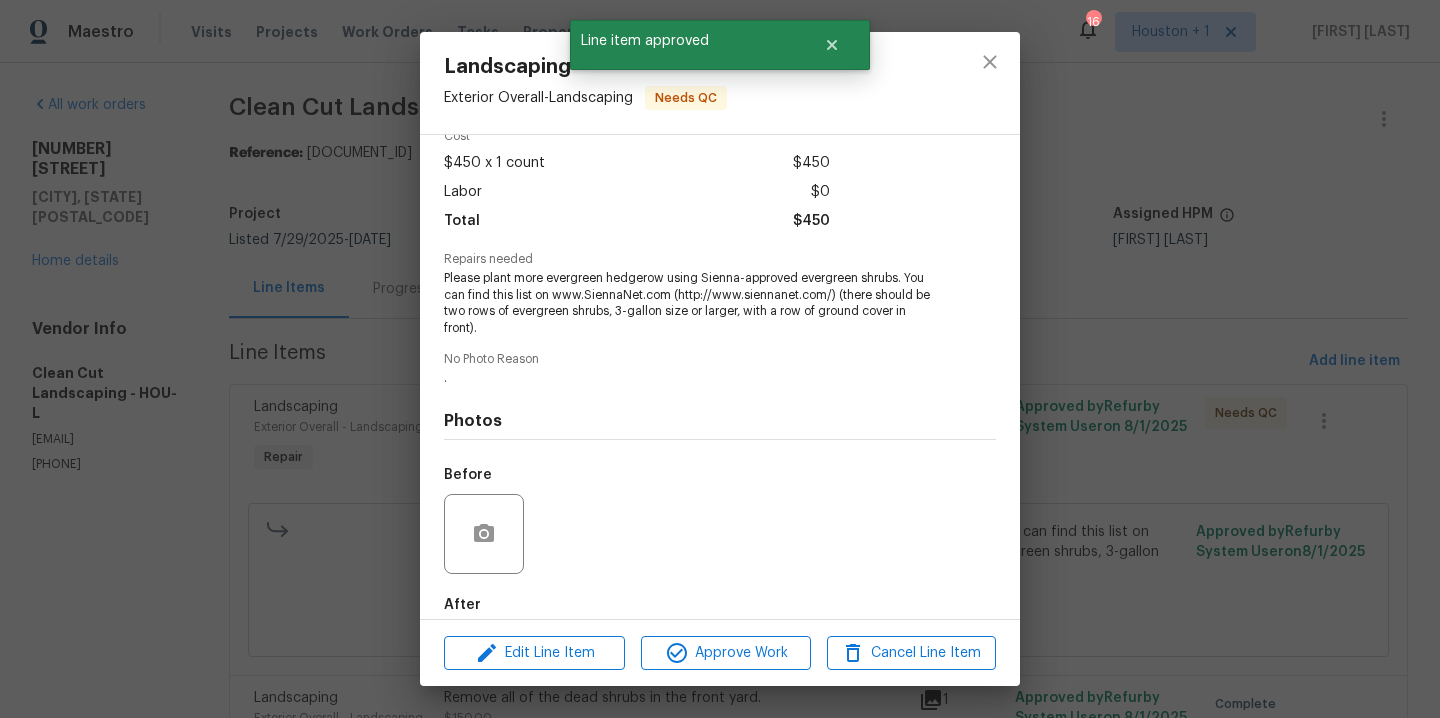 scroll, scrollTop: 203, scrollLeft: 0, axis: vertical 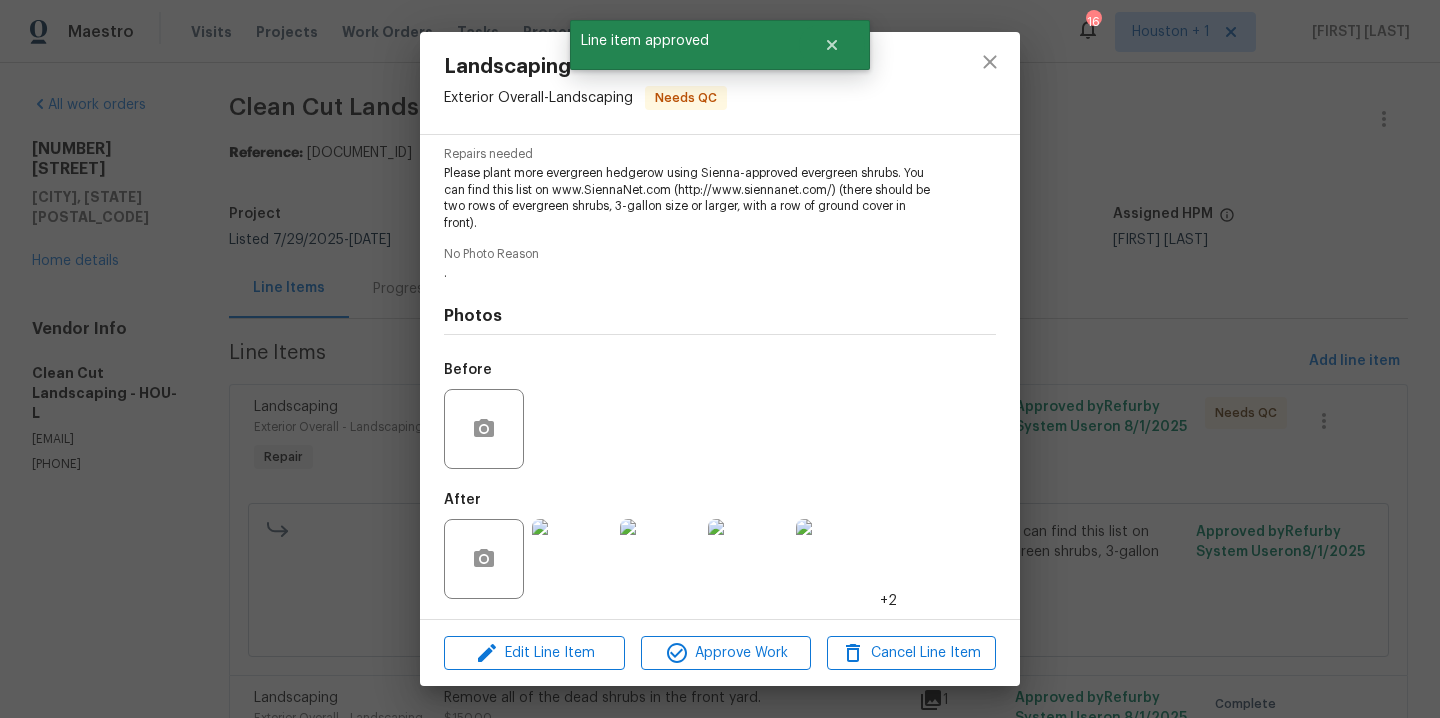 click at bounding box center (572, 559) 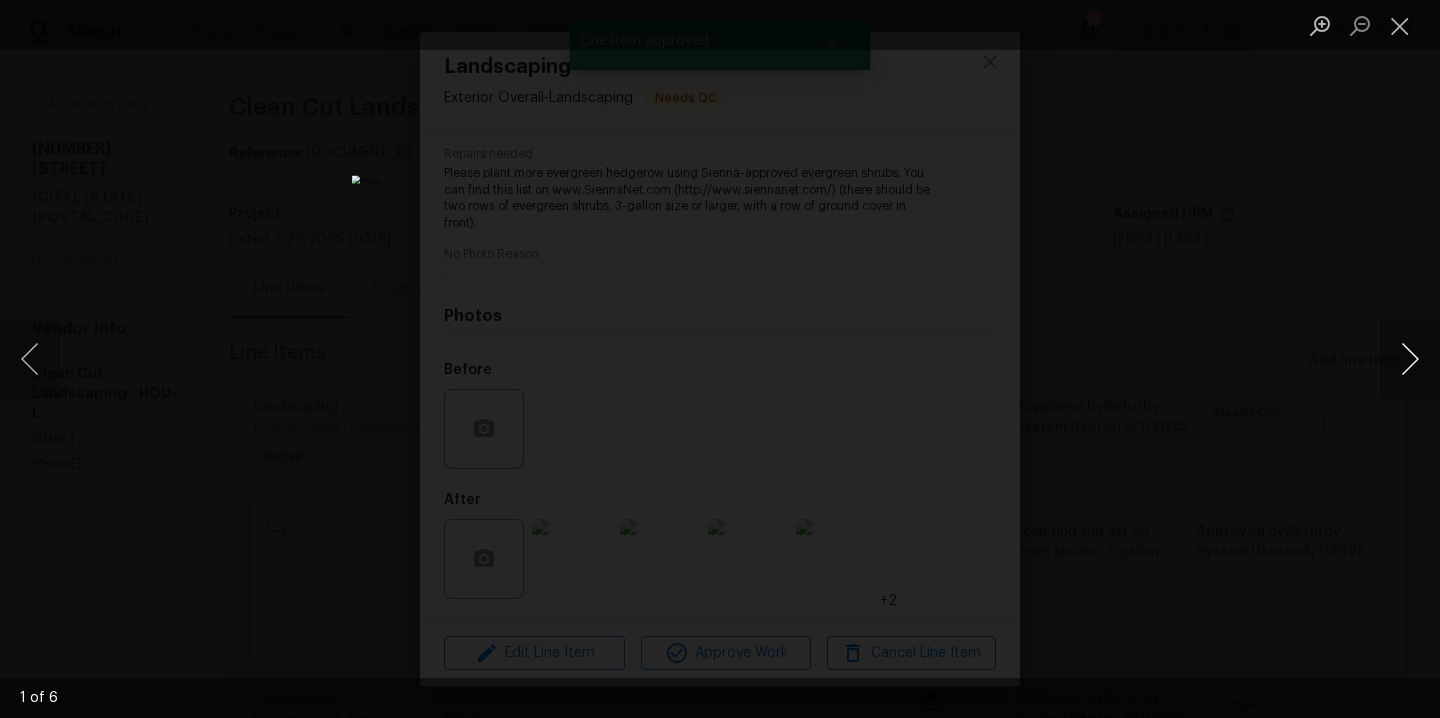 click at bounding box center [1410, 359] 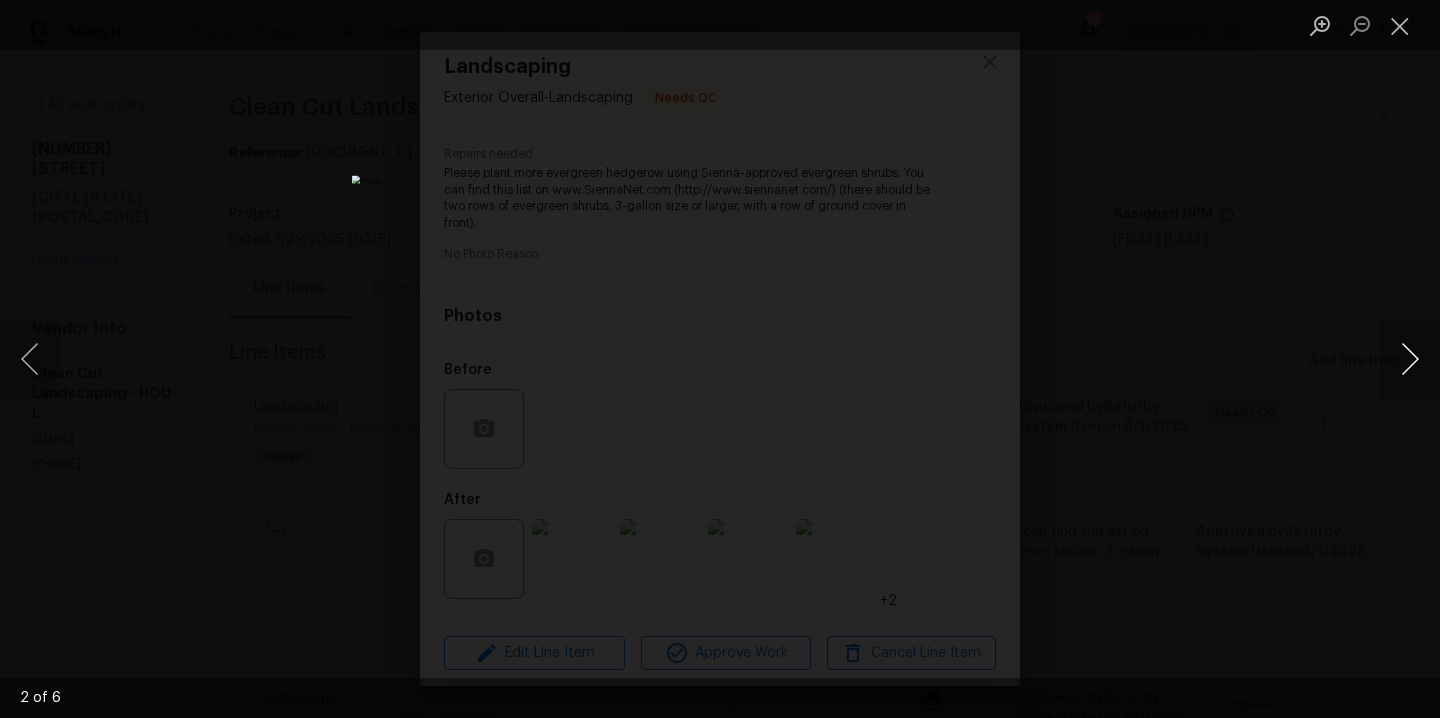 click at bounding box center [1410, 359] 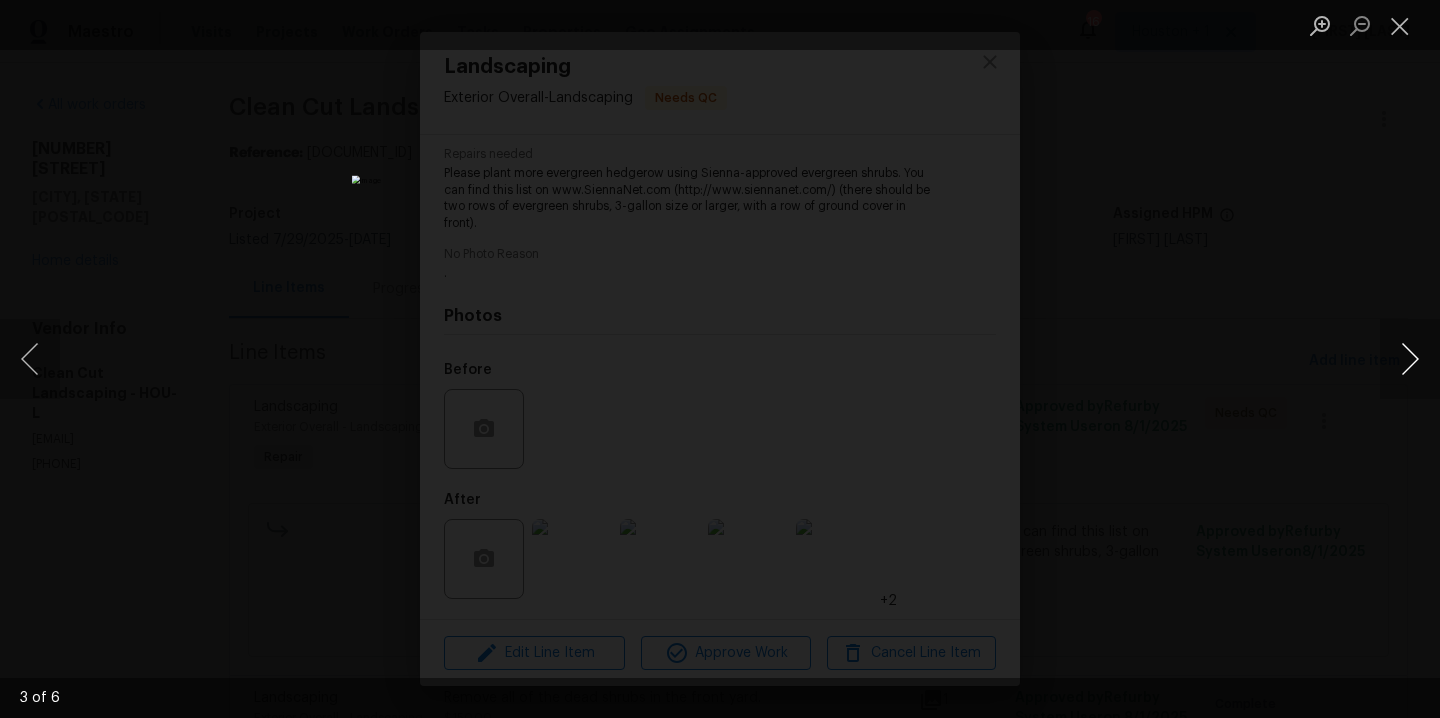 click at bounding box center [1410, 359] 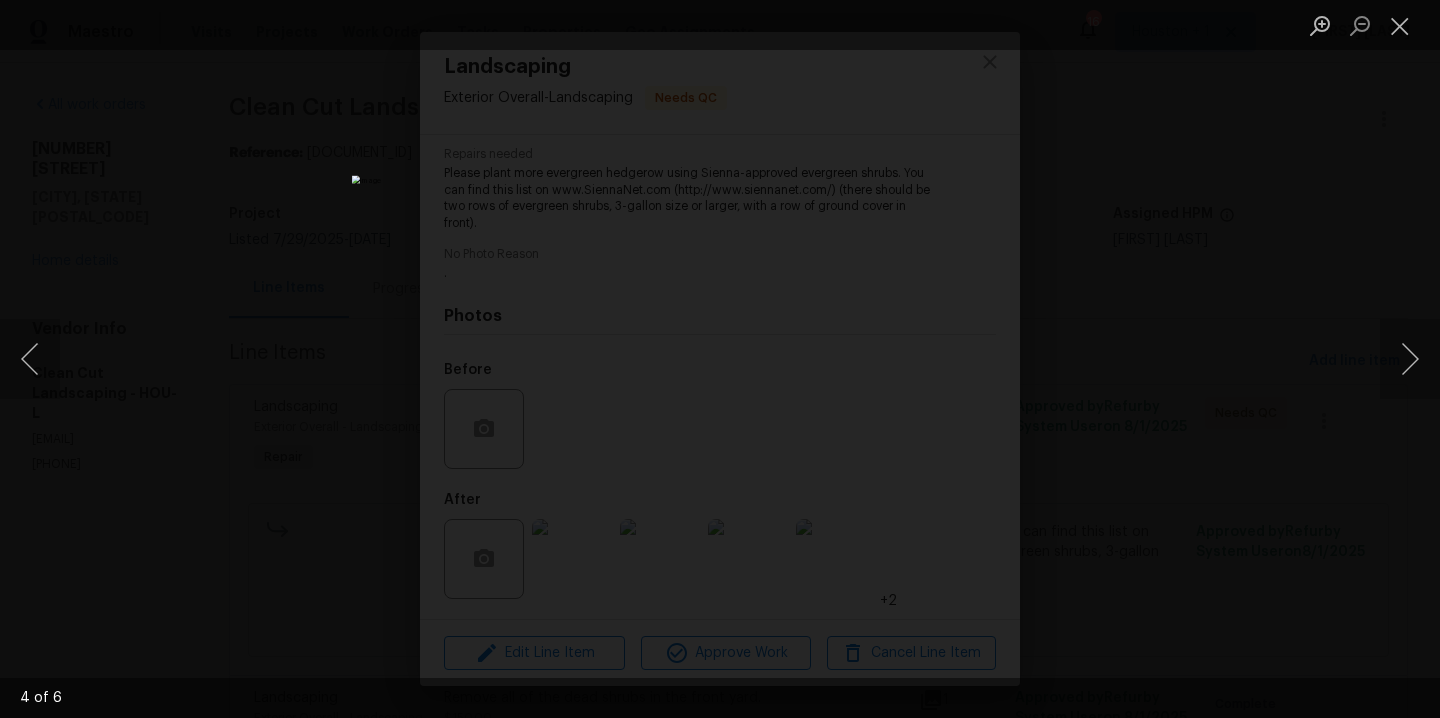 click at bounding box center (720, 359) 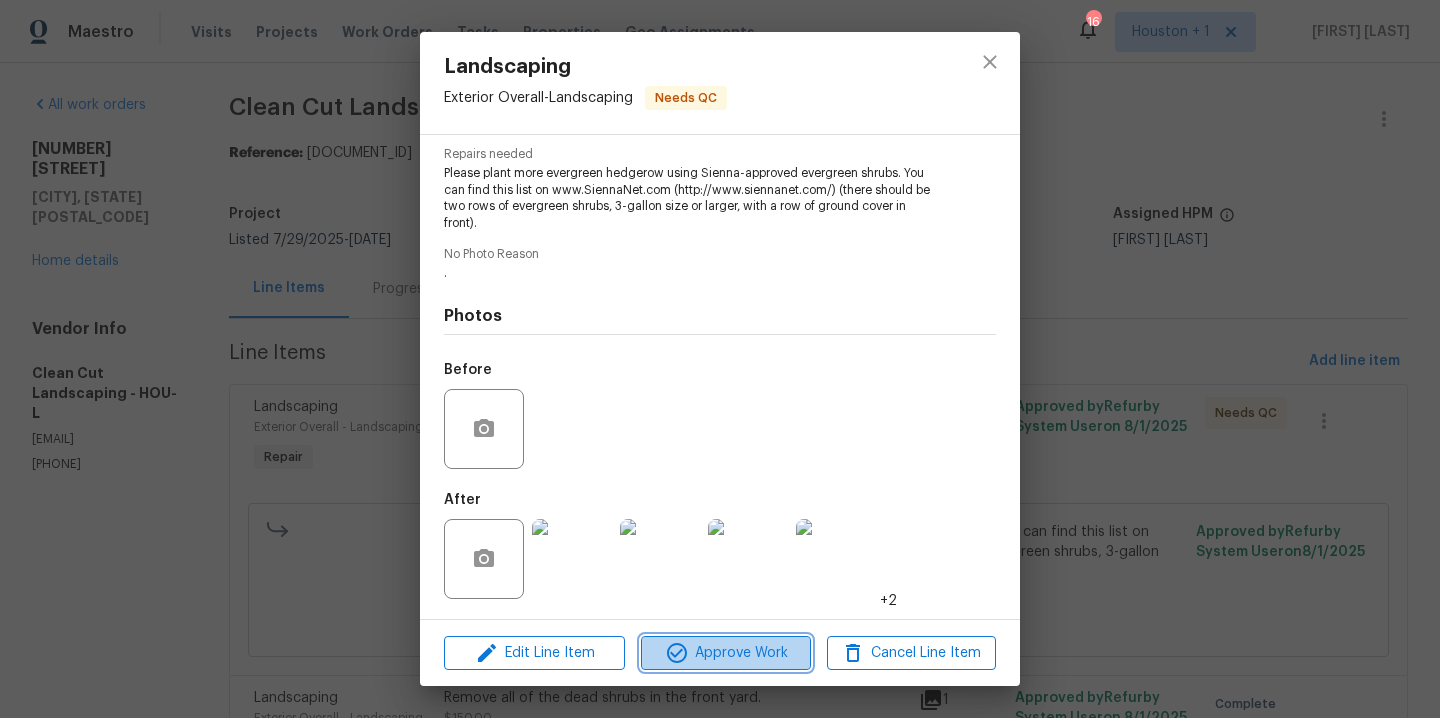 click on "Approve Work" at bounding box center [725, 653] 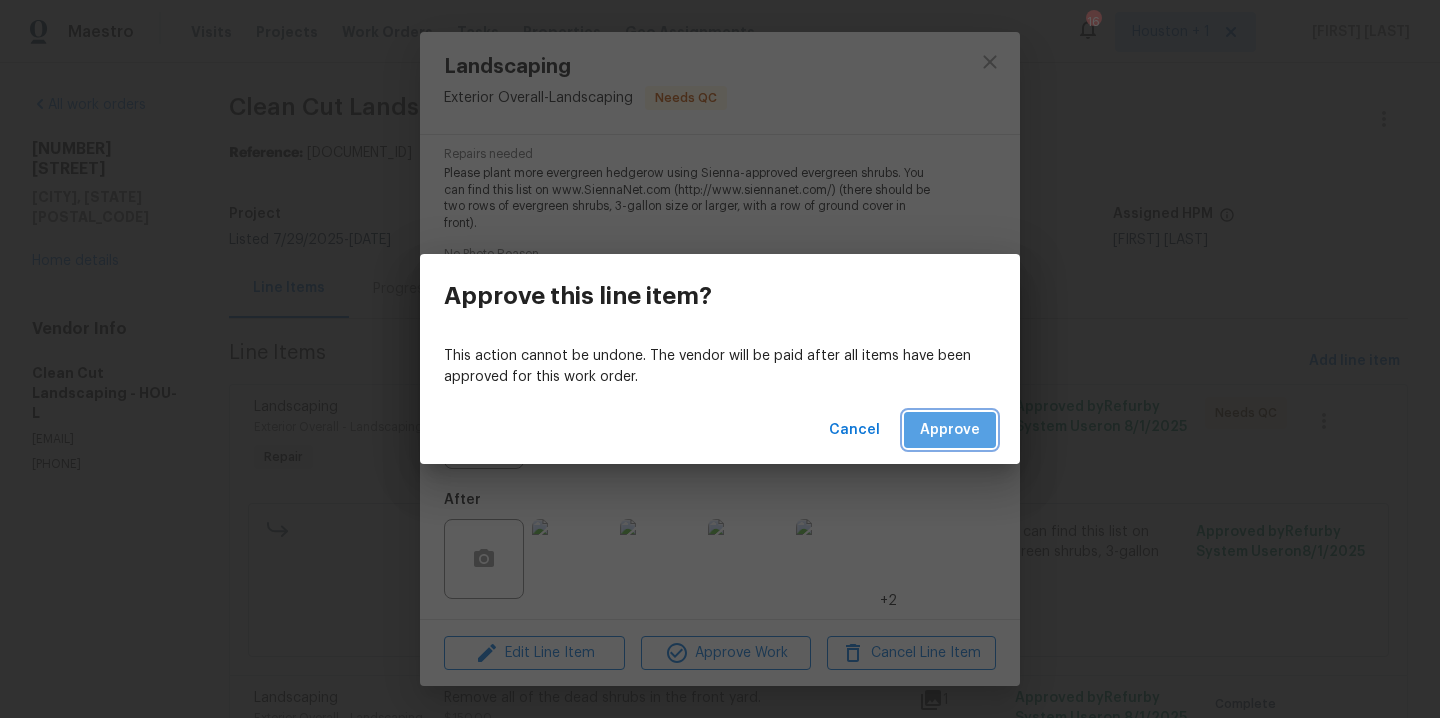 click on "Approve" at bounding box center (950, 430) 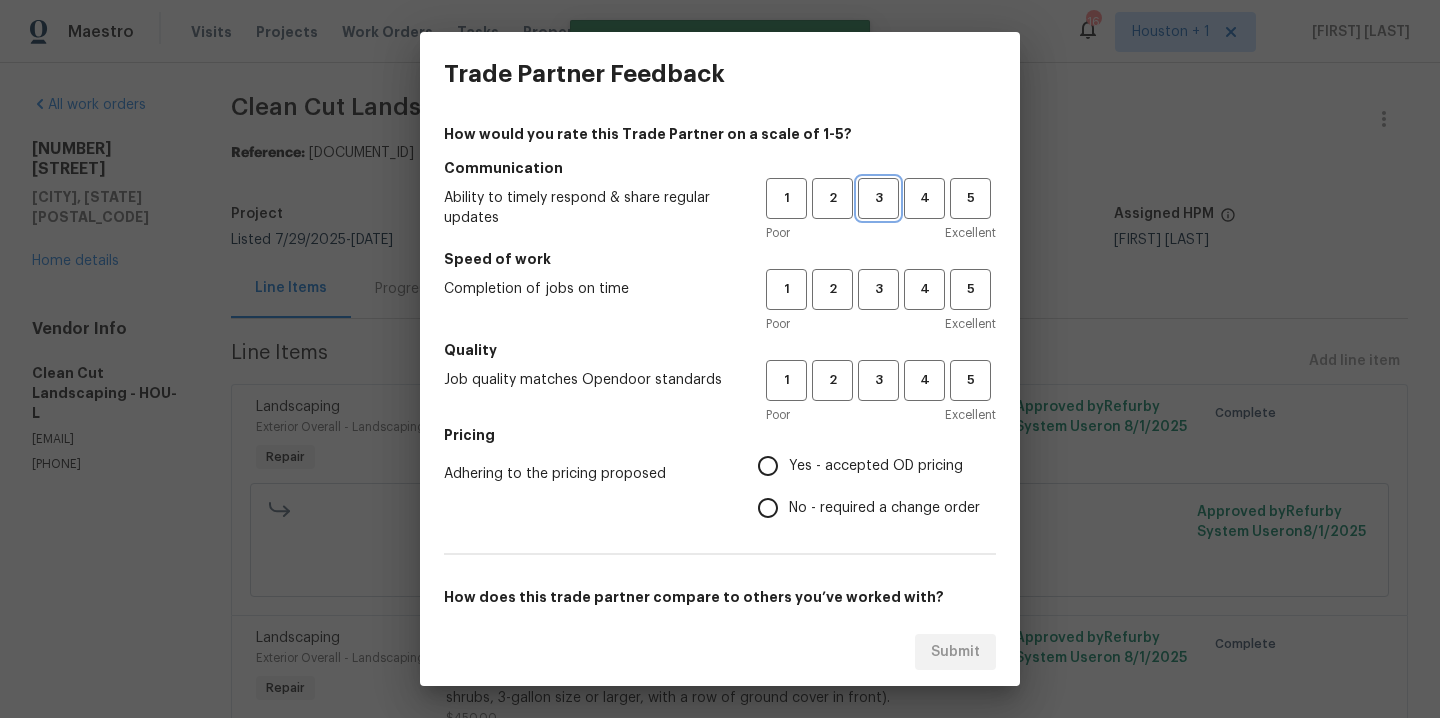 click on "3" at bounding box center [878, 198] 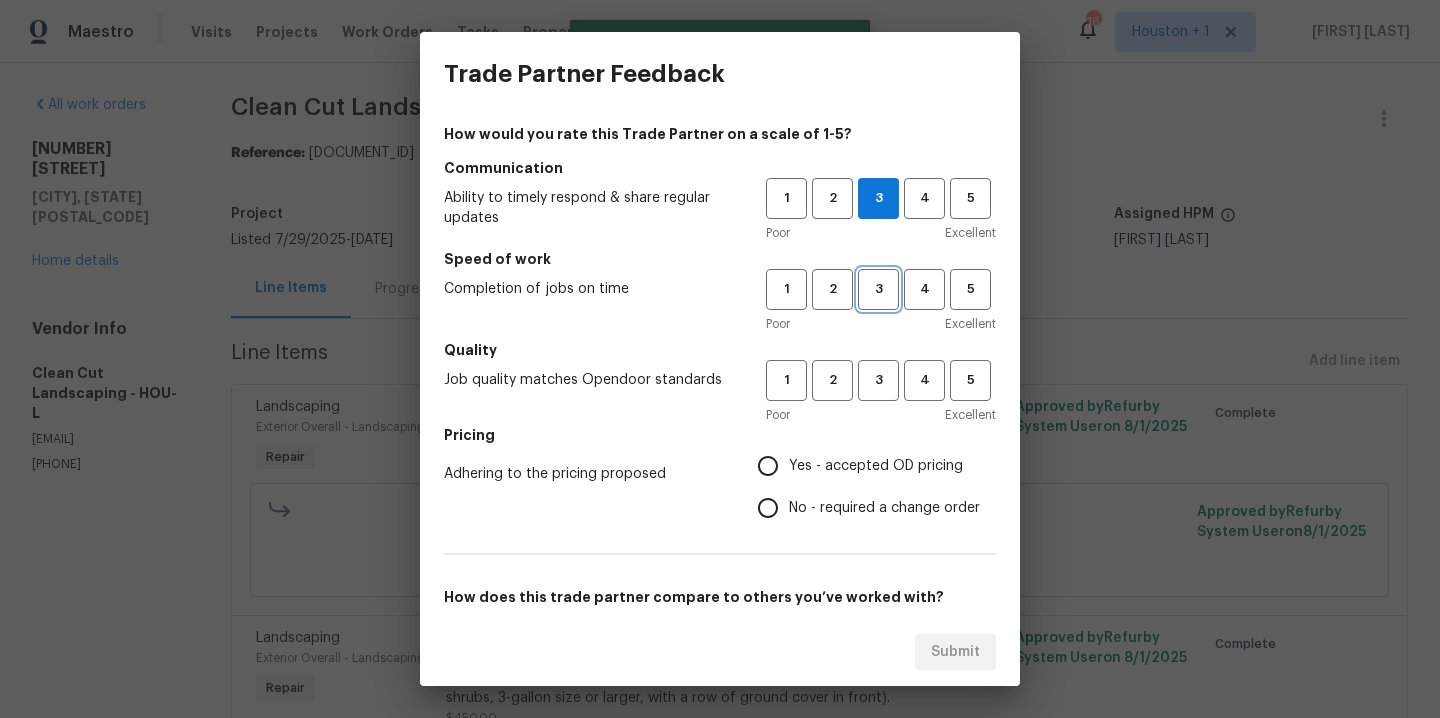 click on "3" at bounding box center (878, 289) 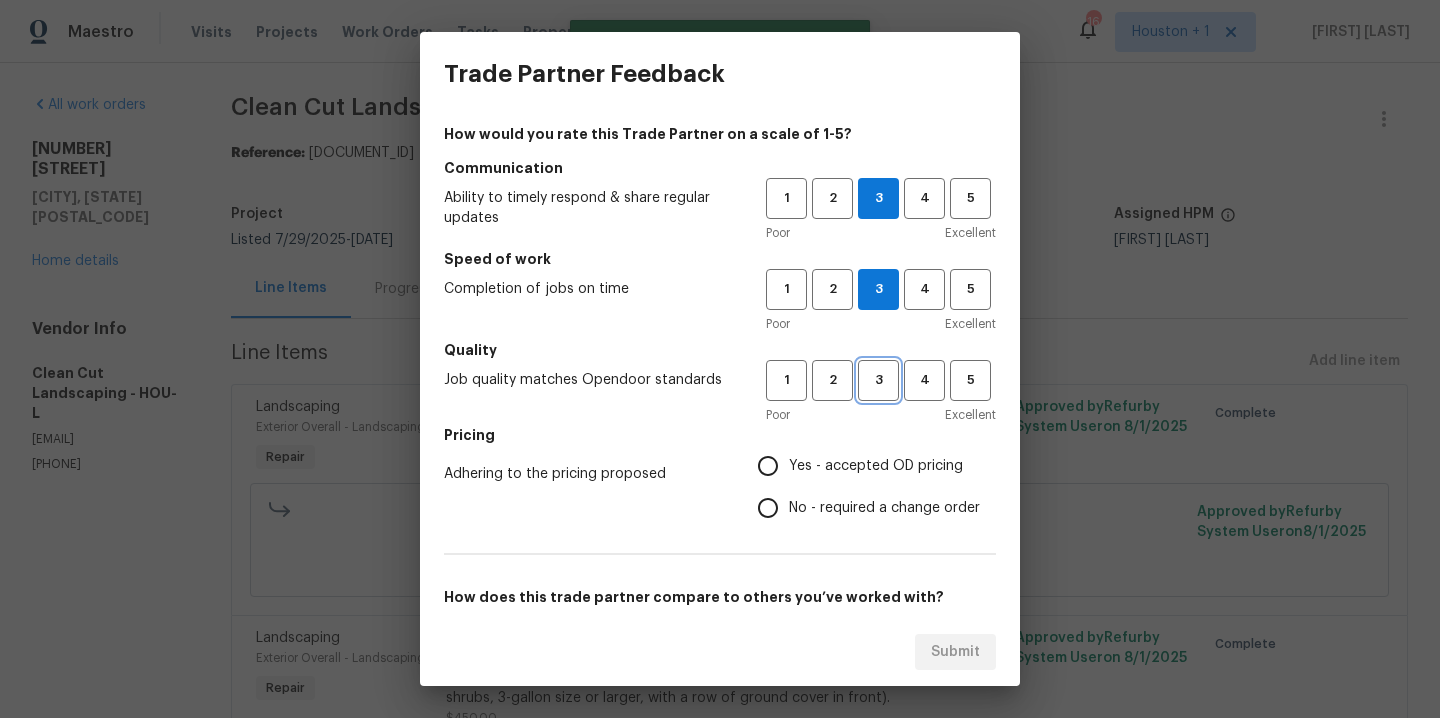 click on "3" at bounding box center [878, 380] 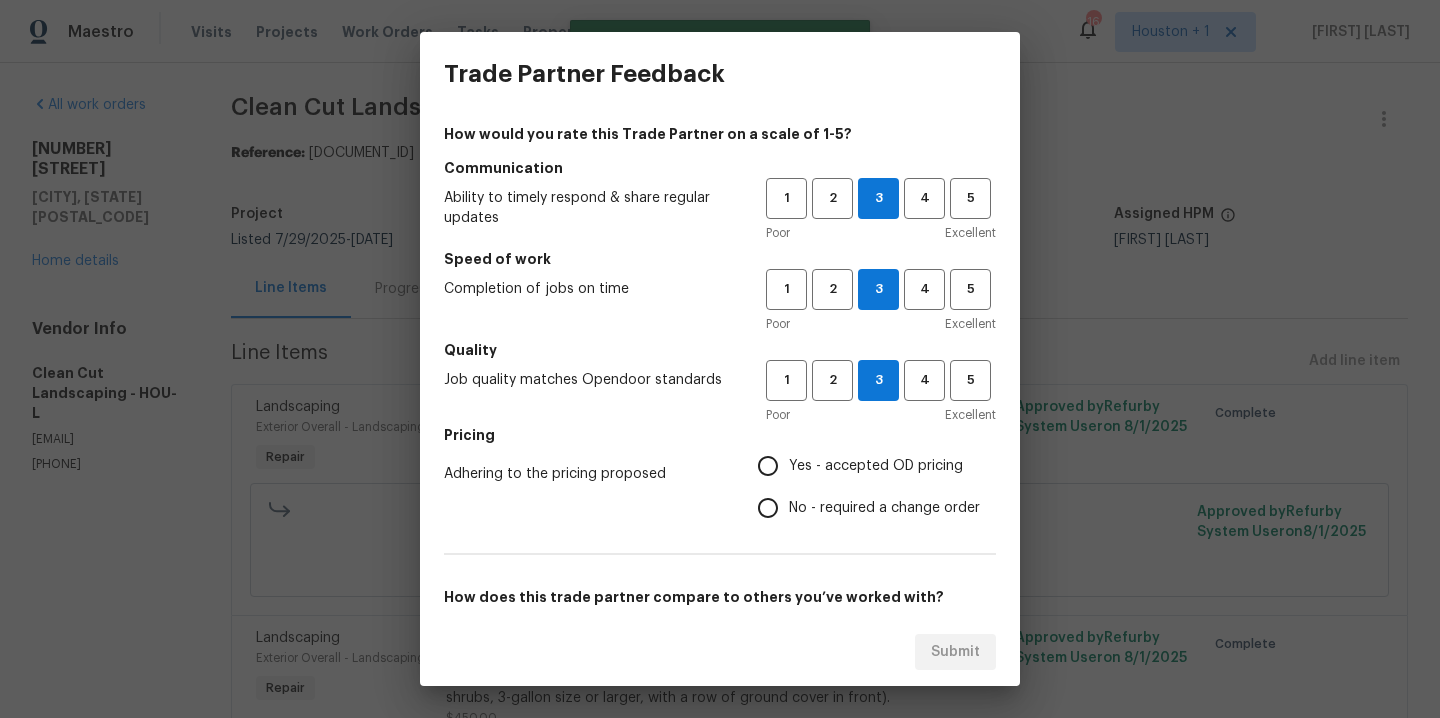 click on "Yes - accepted OD pricing" at bounding box center (876, 466) 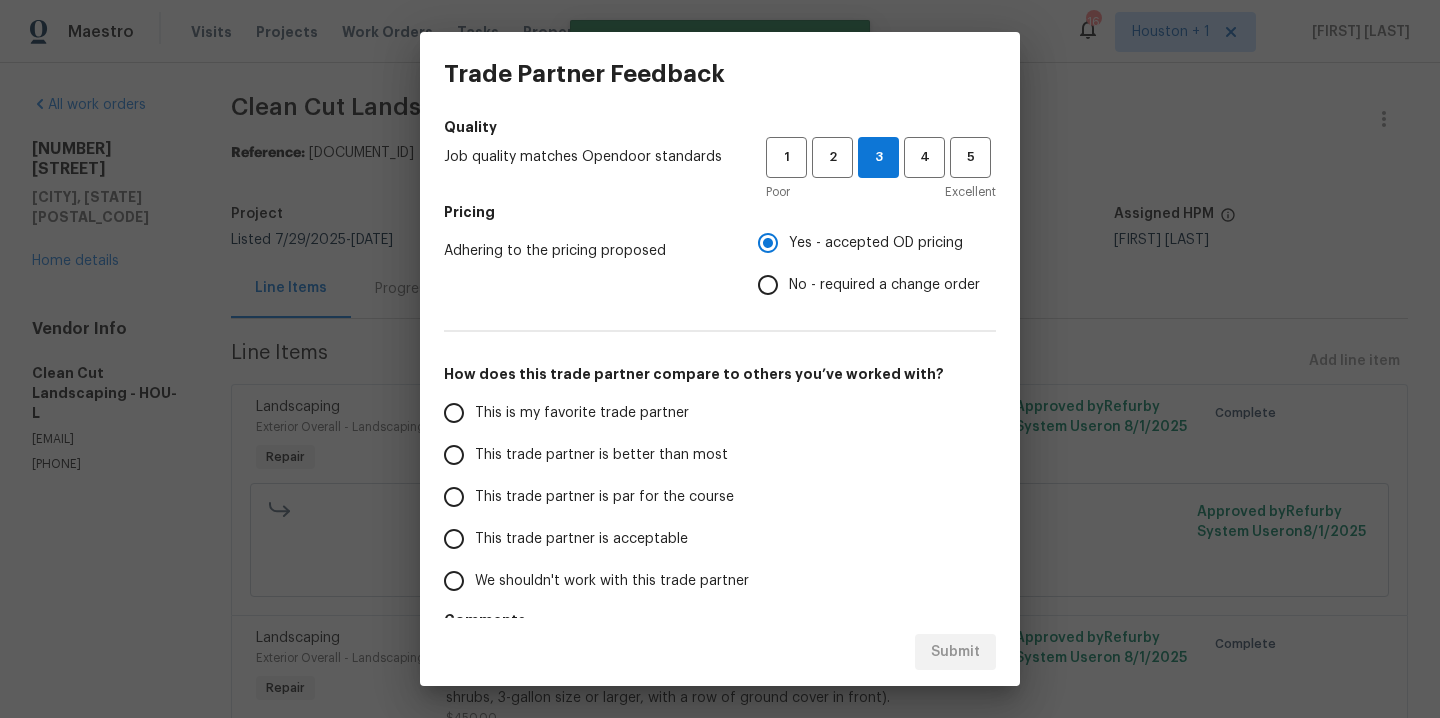 scroll, scrollTop: 297, scrollLeft: 0, axis: vertical 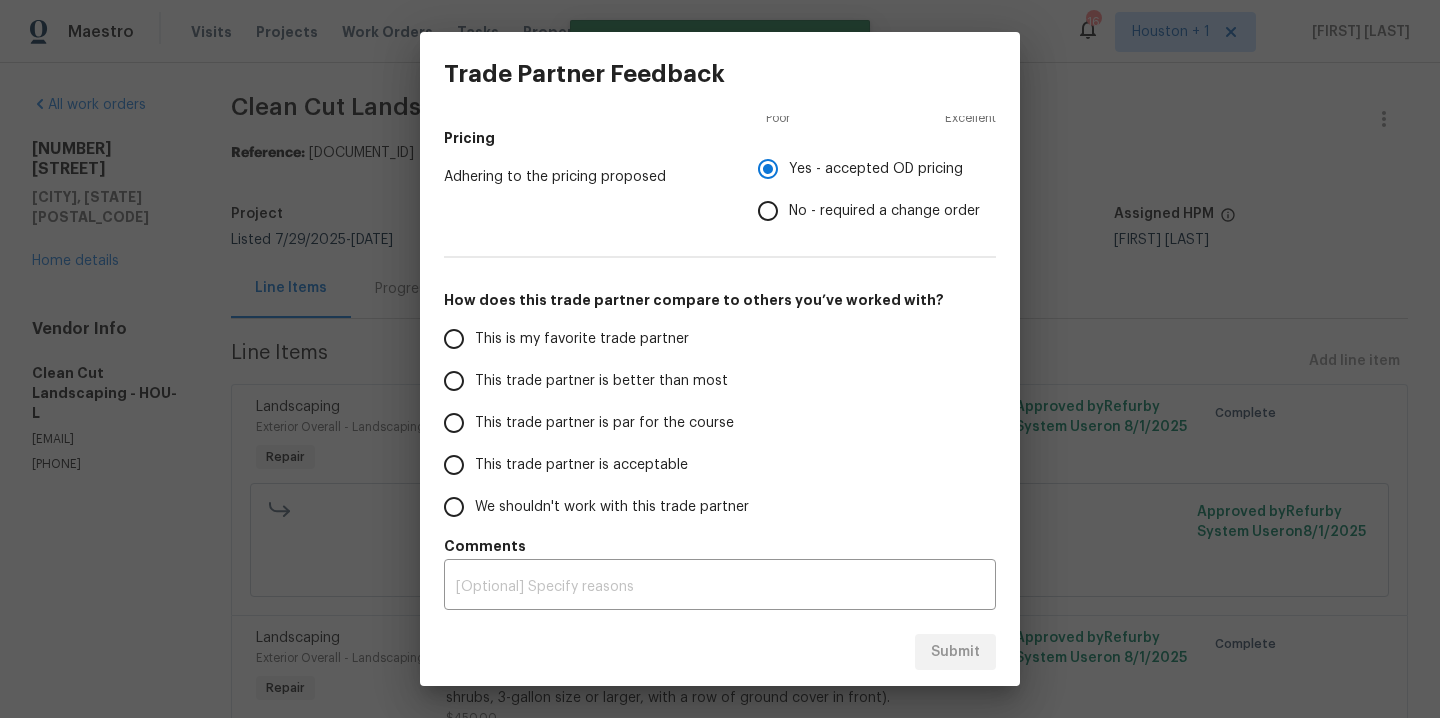 click on "This is my favorite trade partner" at bounding box center (582, 339) 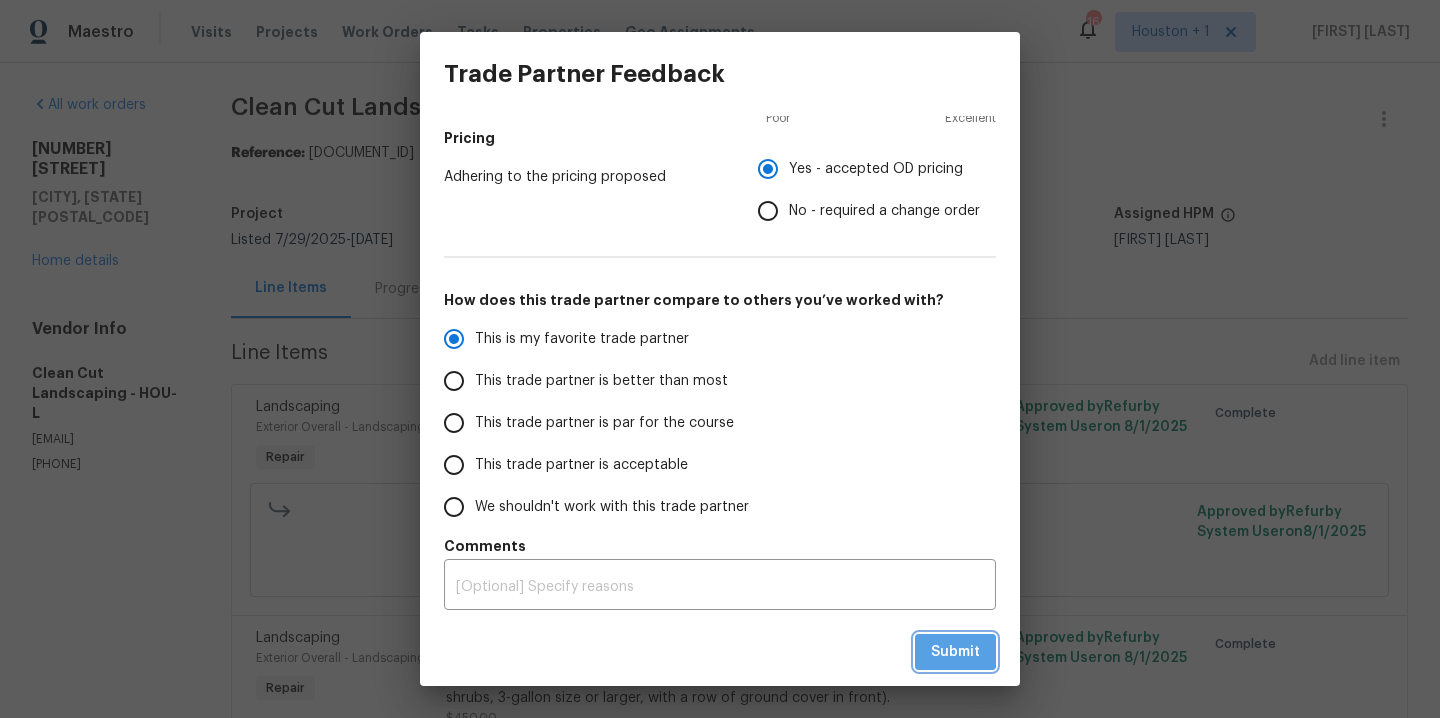 click on "Submit" at bounding box center [955, 652] 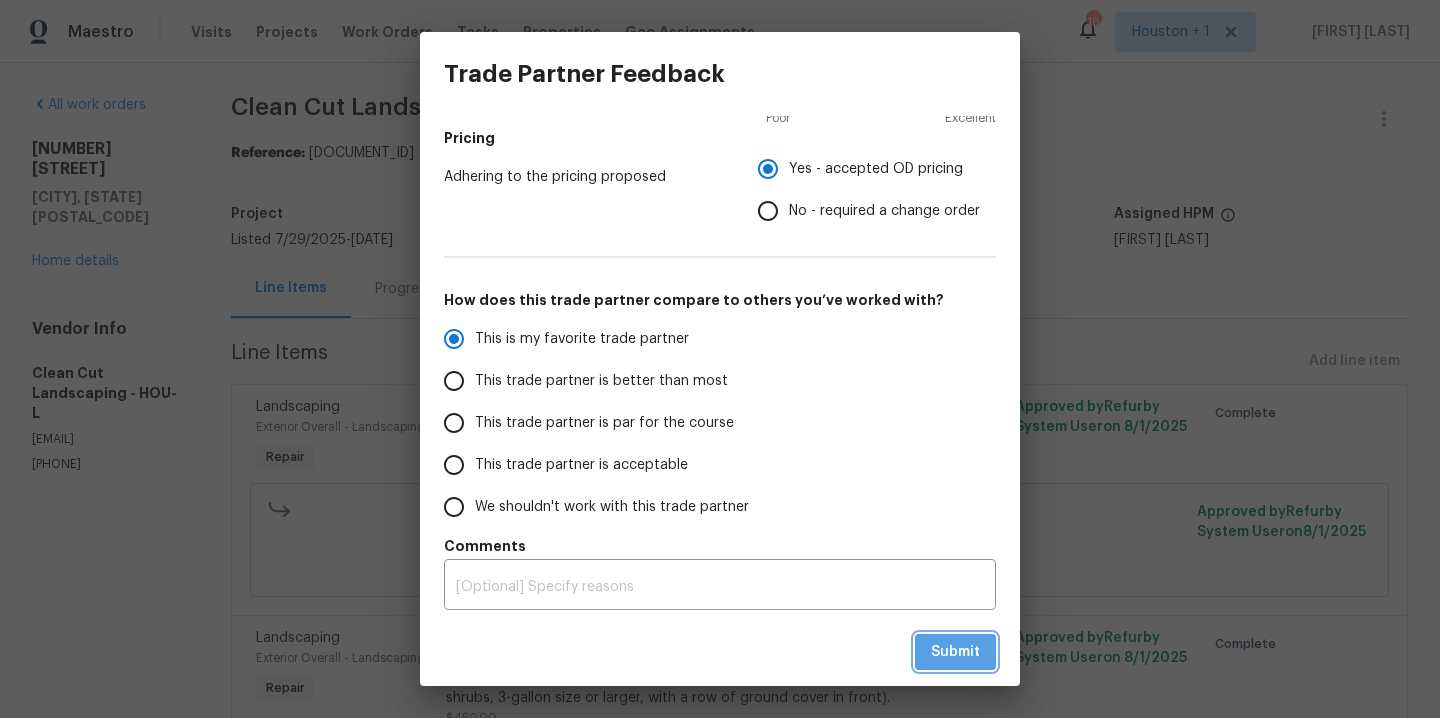 radio on "true" 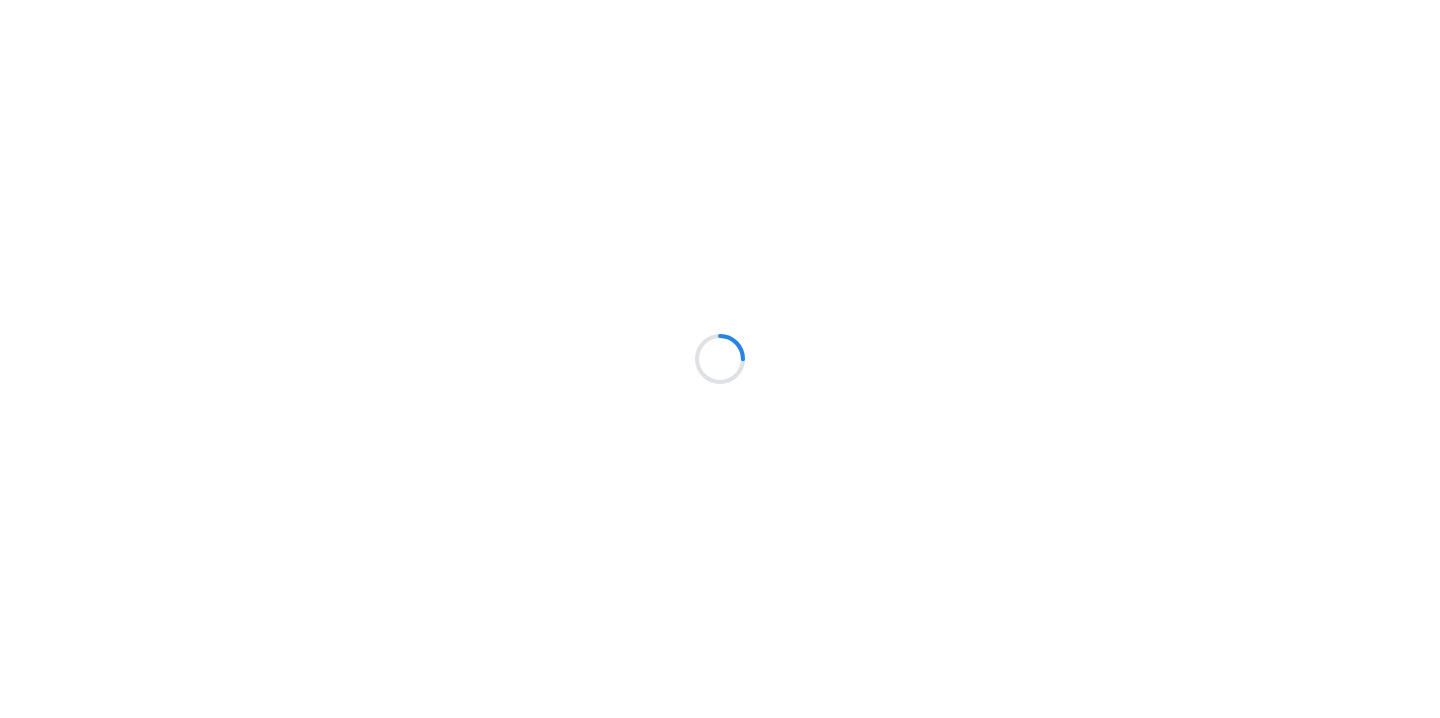 scroll, scrollTop: 0, scrollLeft: 0, axis: both 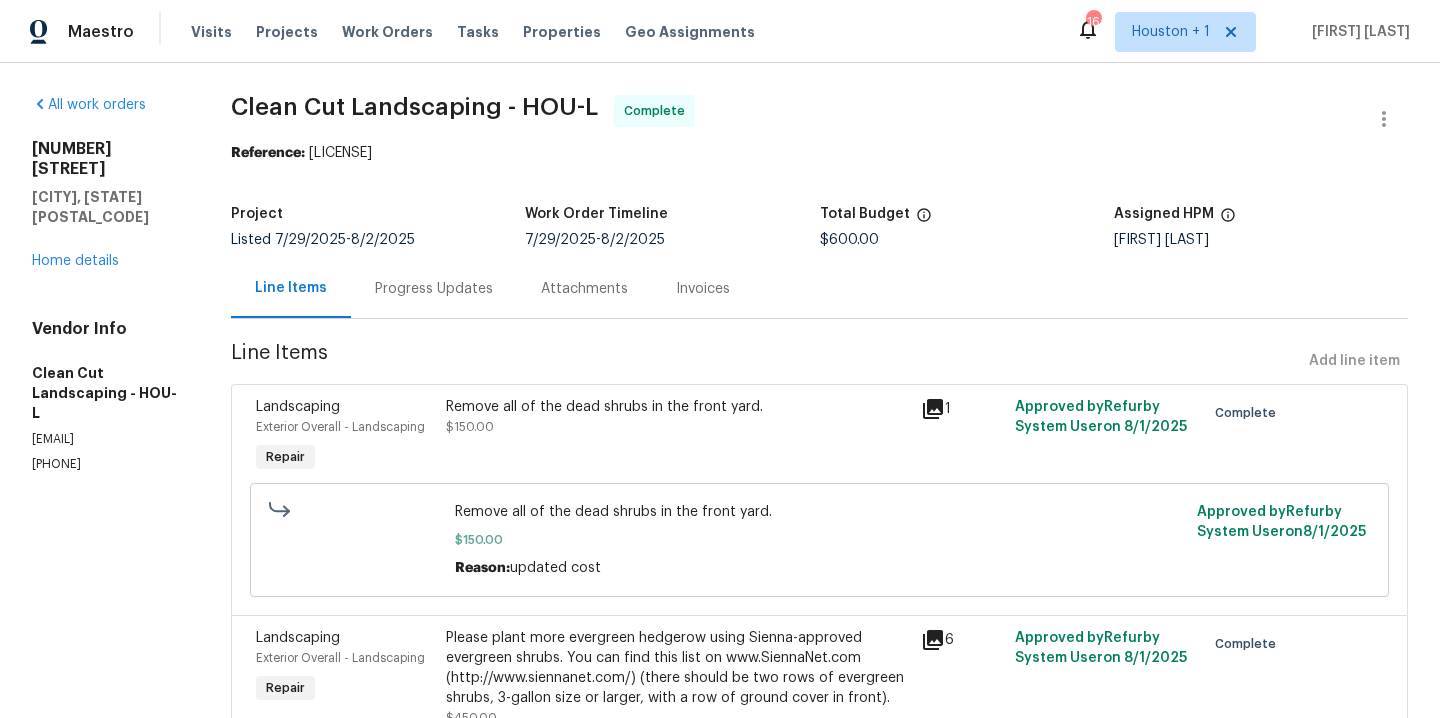 click on "Visits Projects Work Orders Tasks Properties Geo Assignments" at bounding box center (485, 32) 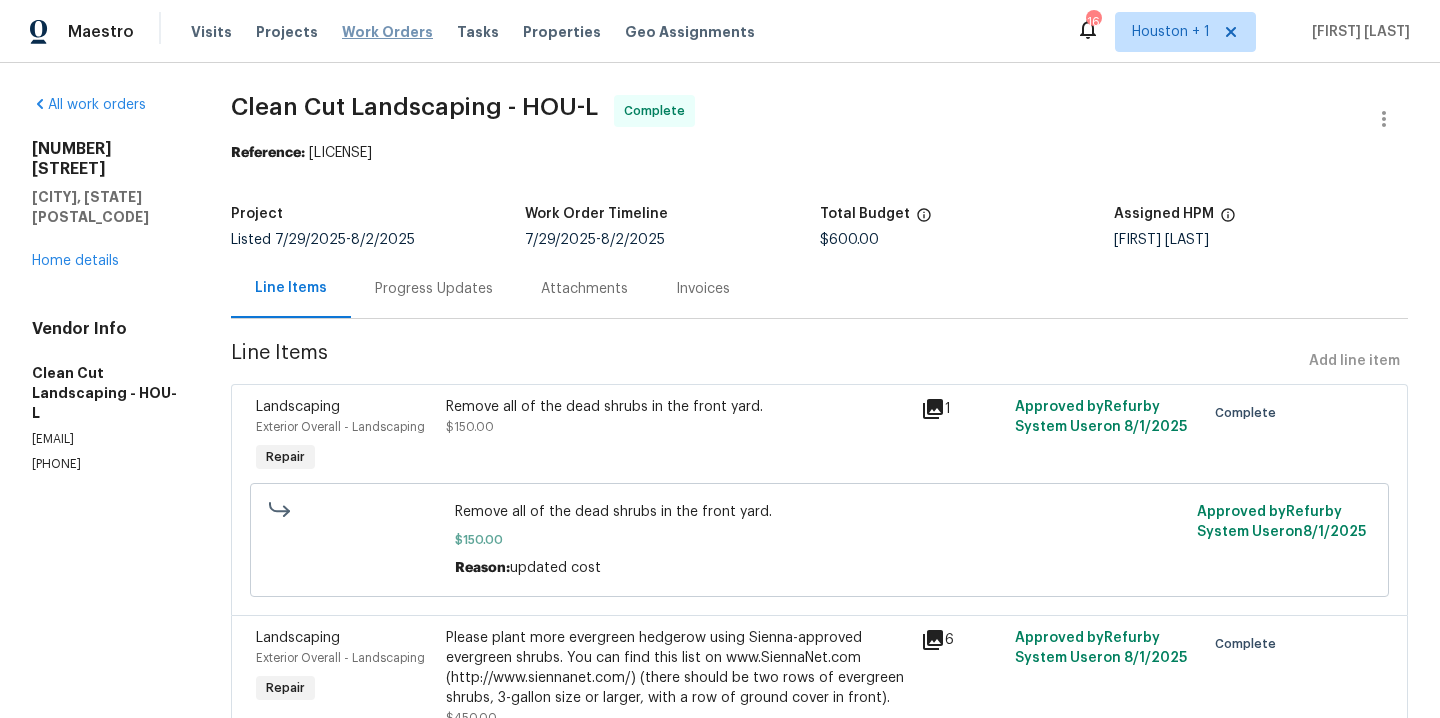 click on "Work Orders" at bounding box center [387, 32] 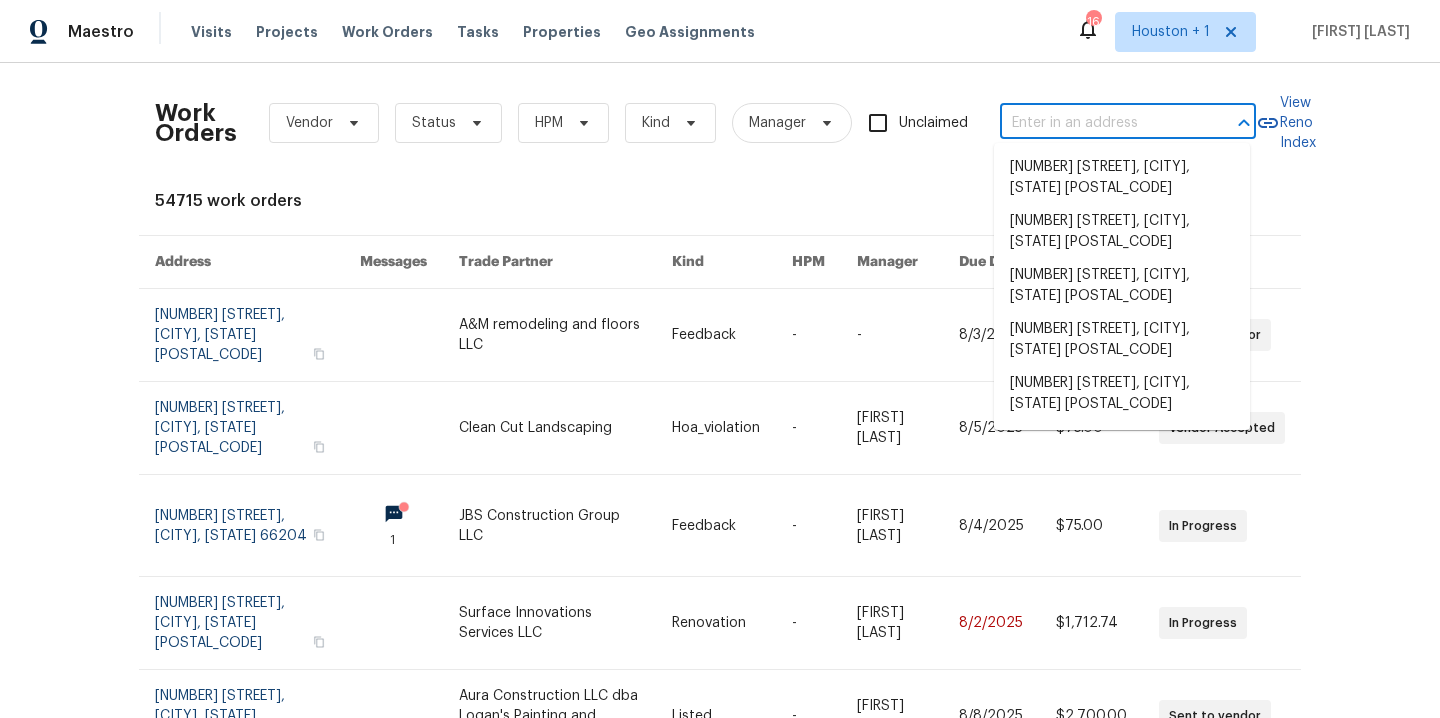 click at bounding box center (1100, 123) 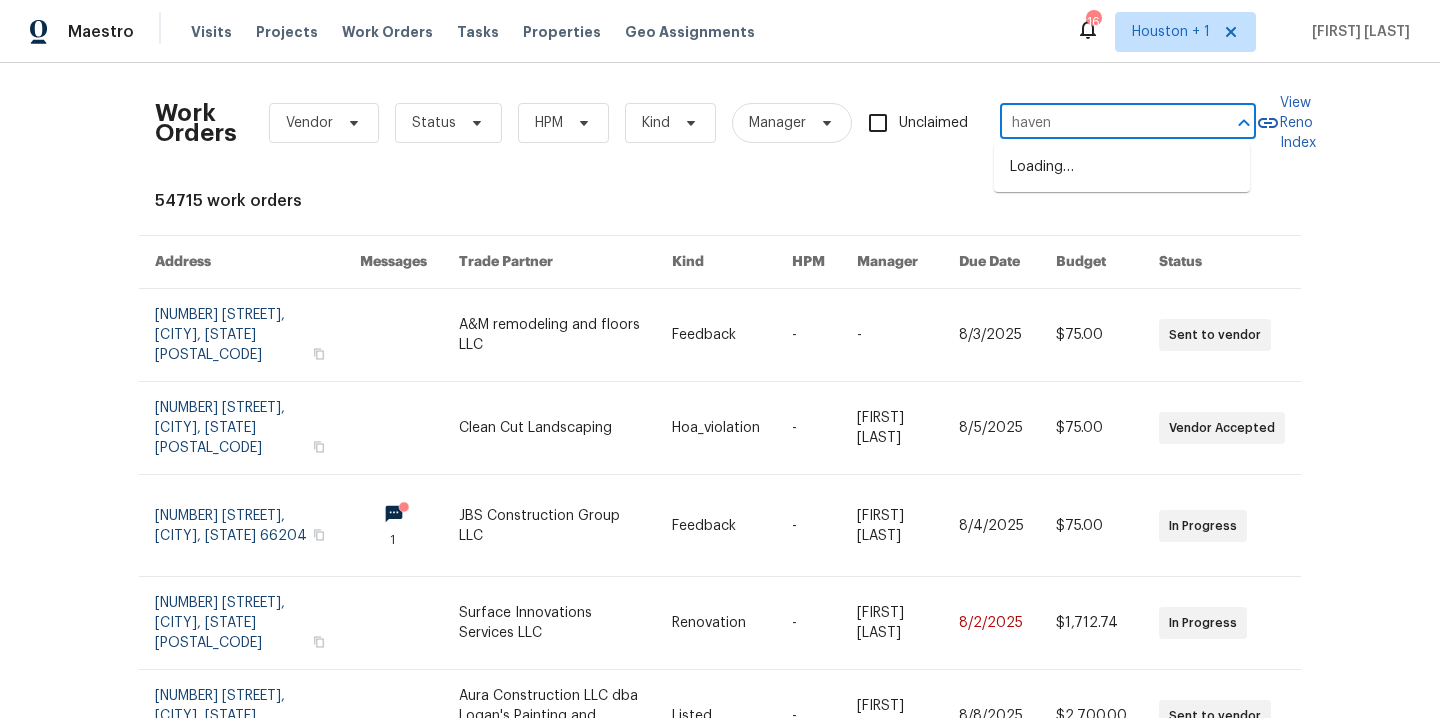 type on "havenh" 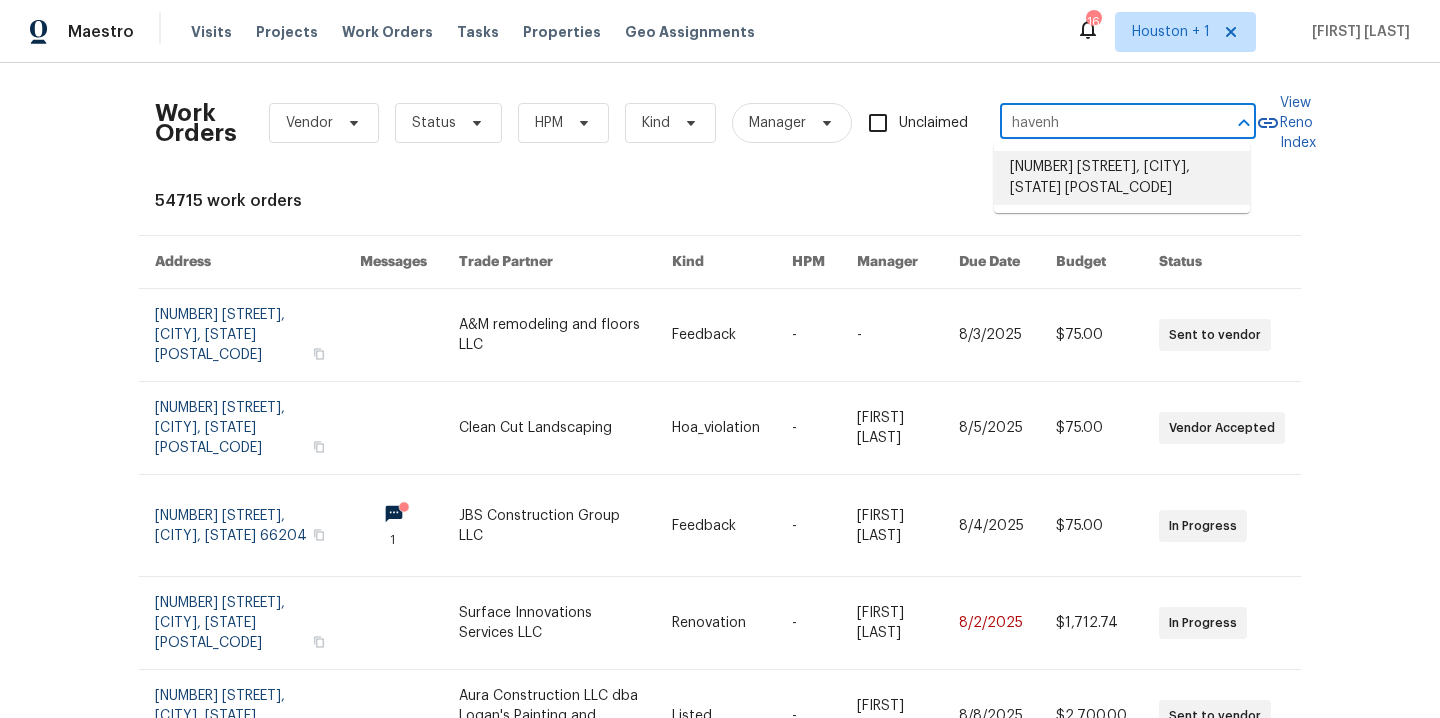 click on "[NUMBER] [STREET], [CITY], [STATE] [POSTAL_CODE]" at bounding box center [1122, 178] 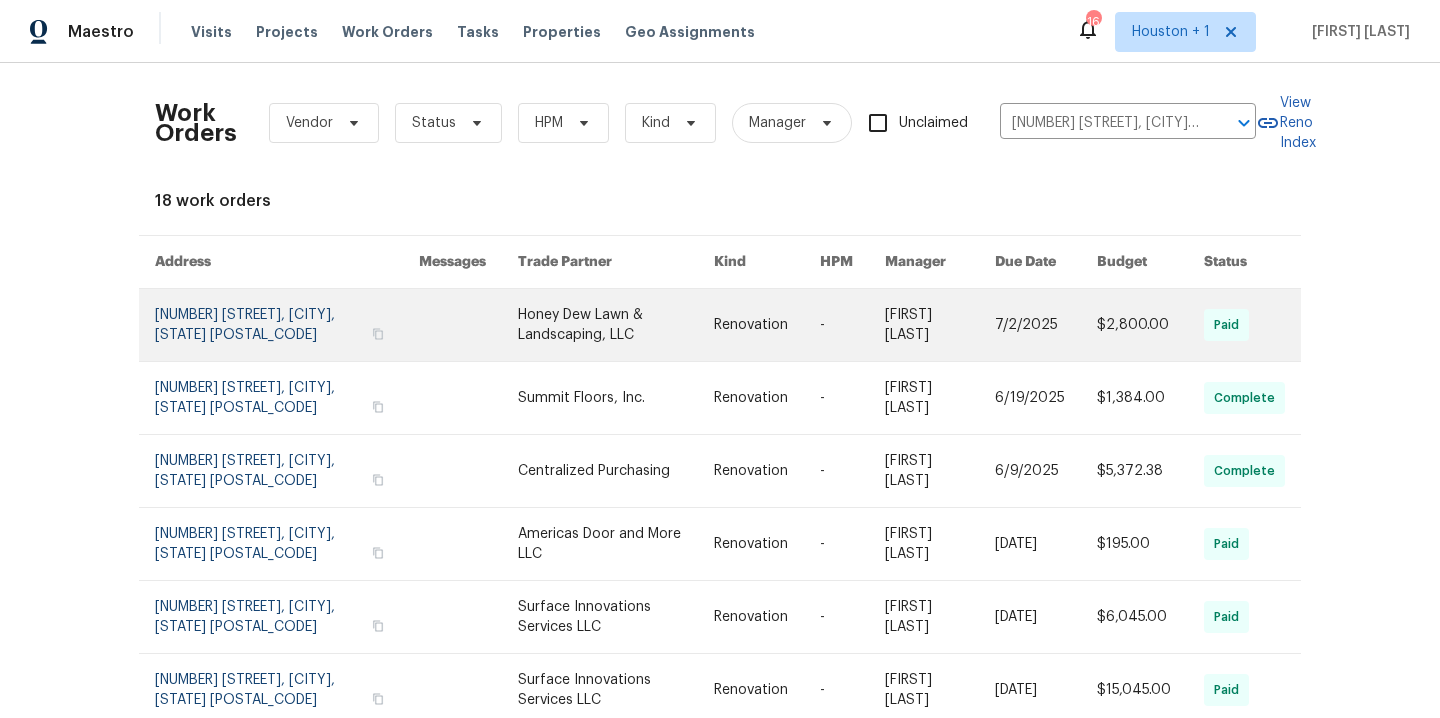 click at bounding box center (616, 325) 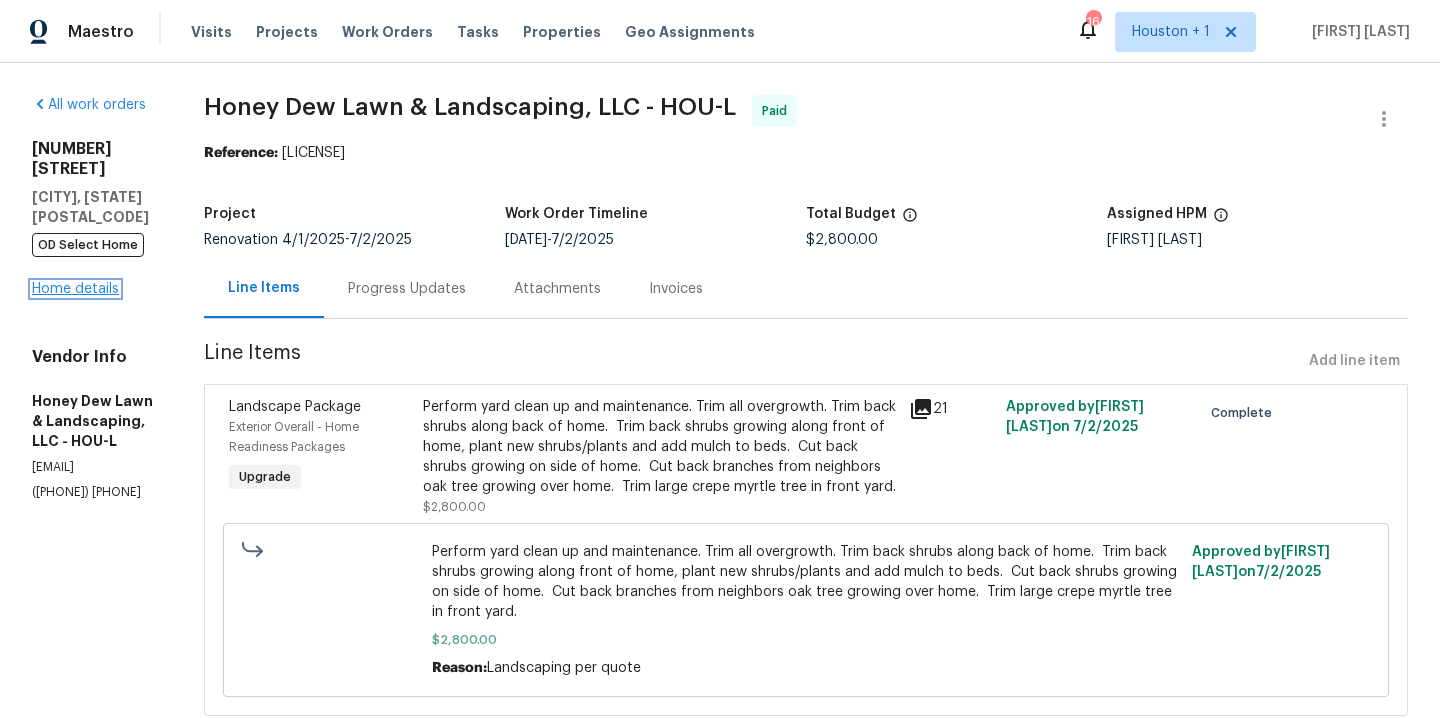 click on "Home details" at bounding box center [75, 289] 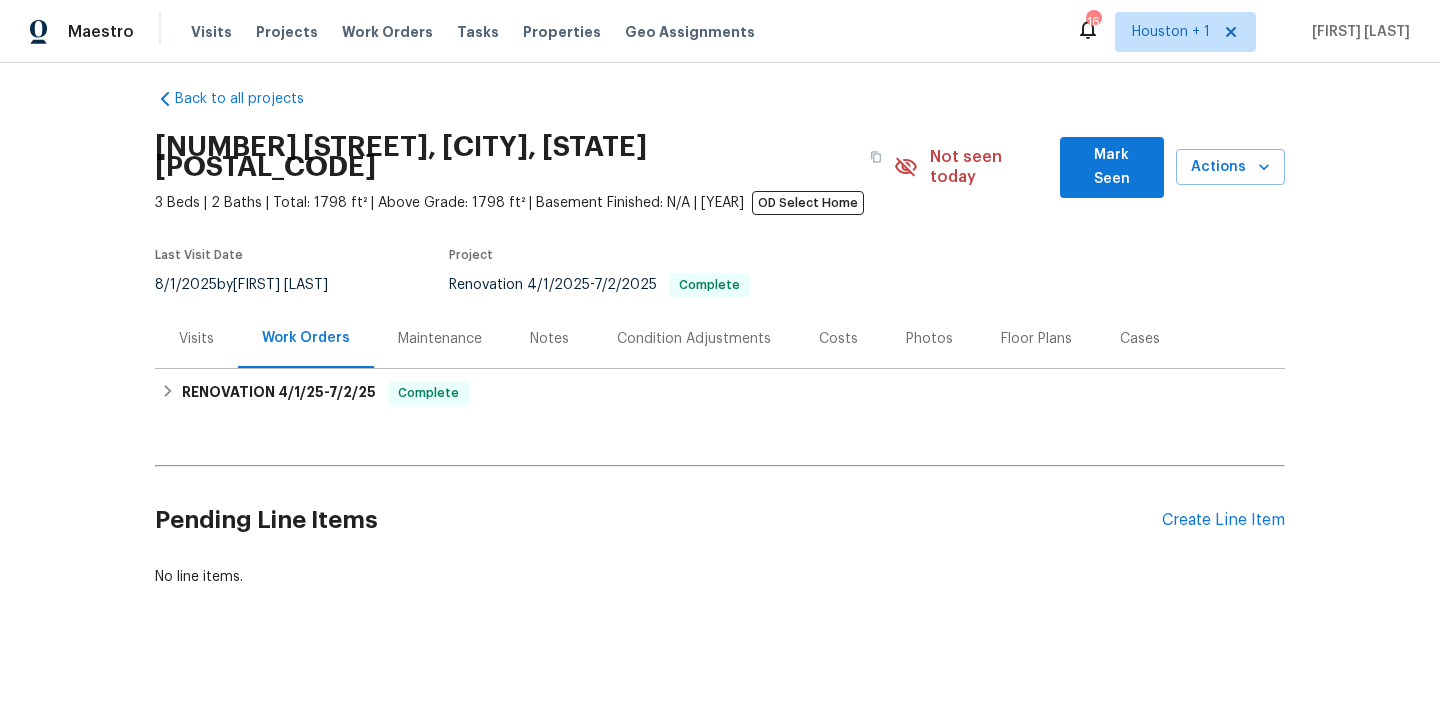 scroll, scrollTop: 0, scrollLeft: 0, axis: both 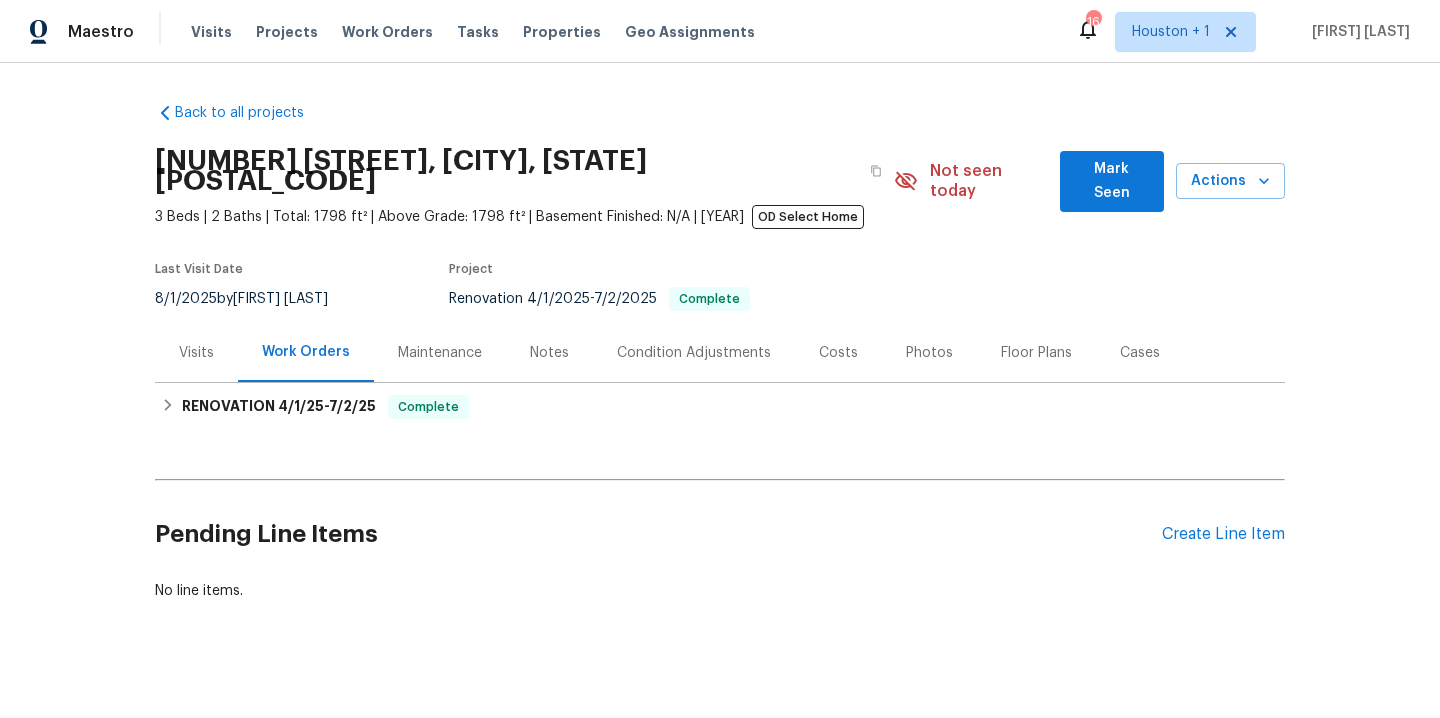 click on "Photos" at bounding box center [929, 352] 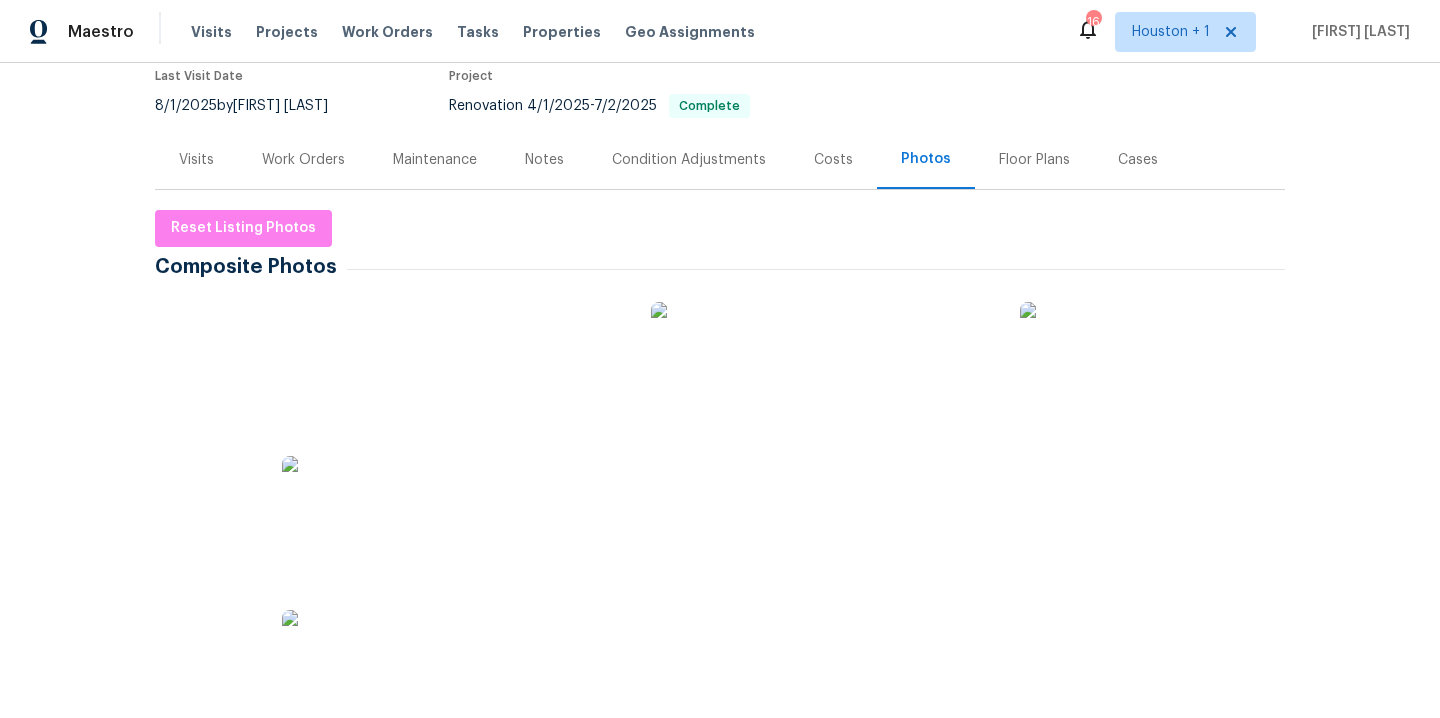 scroll, scrollTop: 234, scrollLeft: 0, axis: vertical 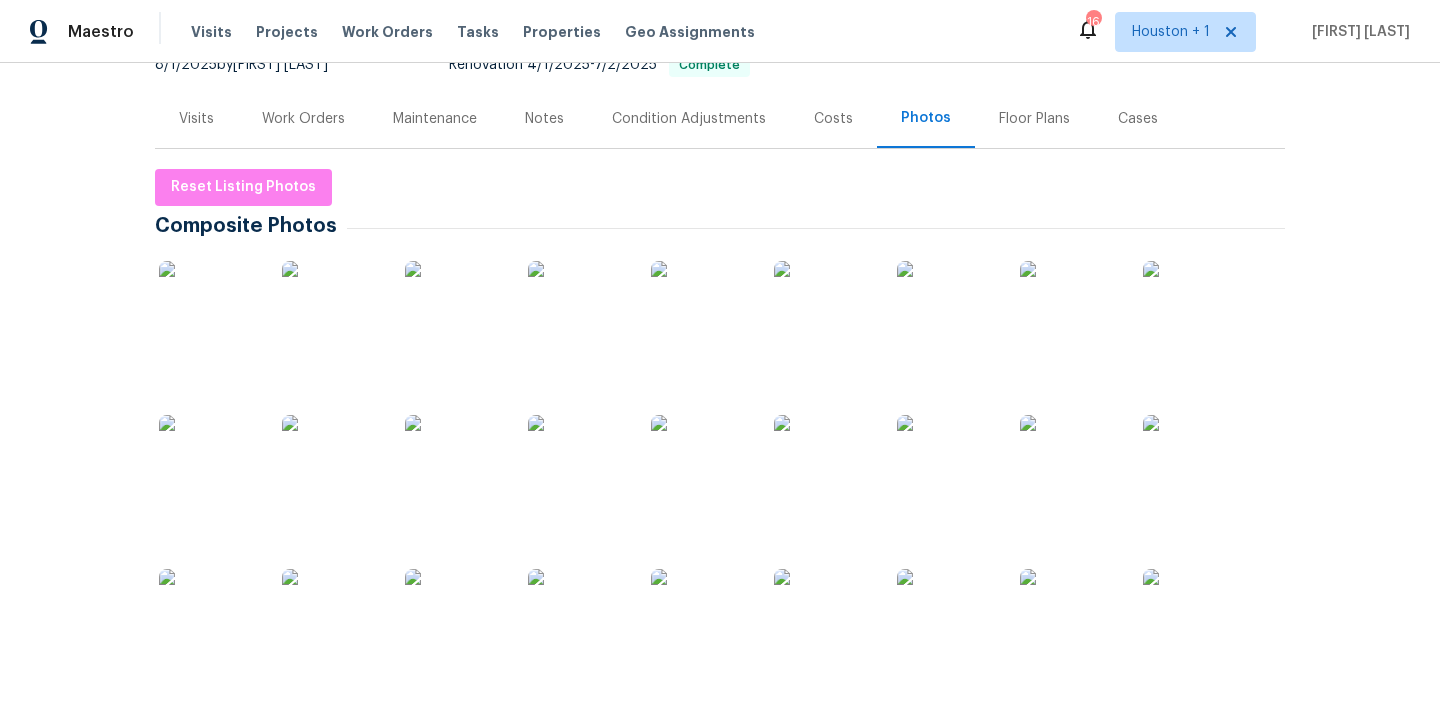 click at bounding box center (209, 311) 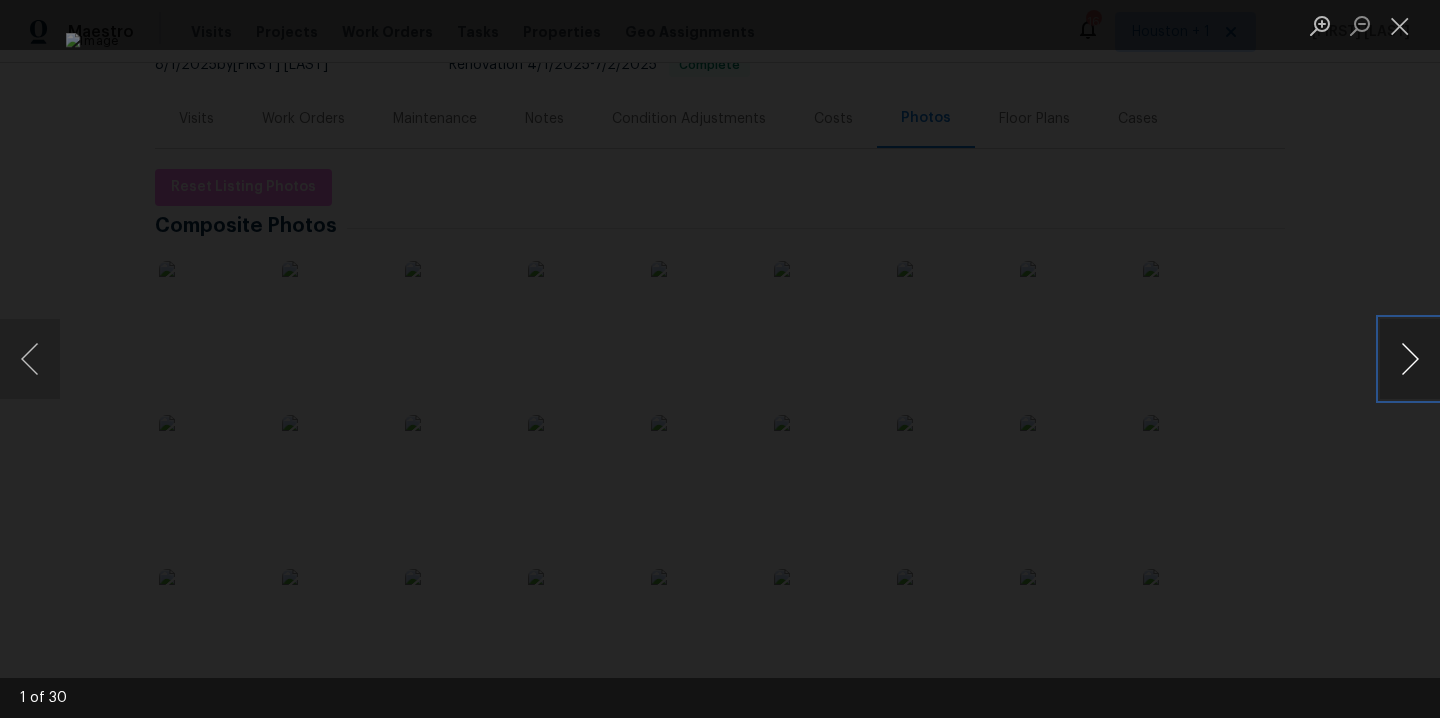 click at bounding box center (1410, 359) 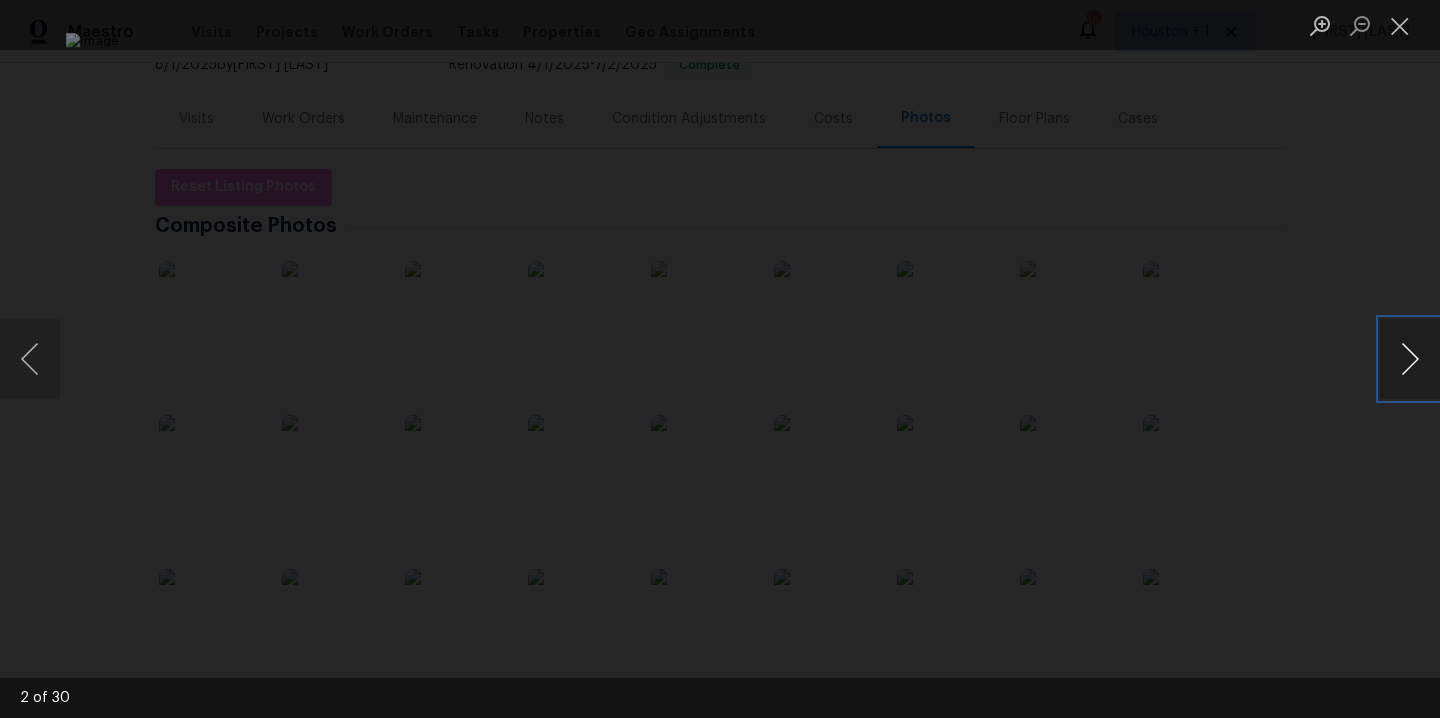 click at bounding box center (1410, 359) 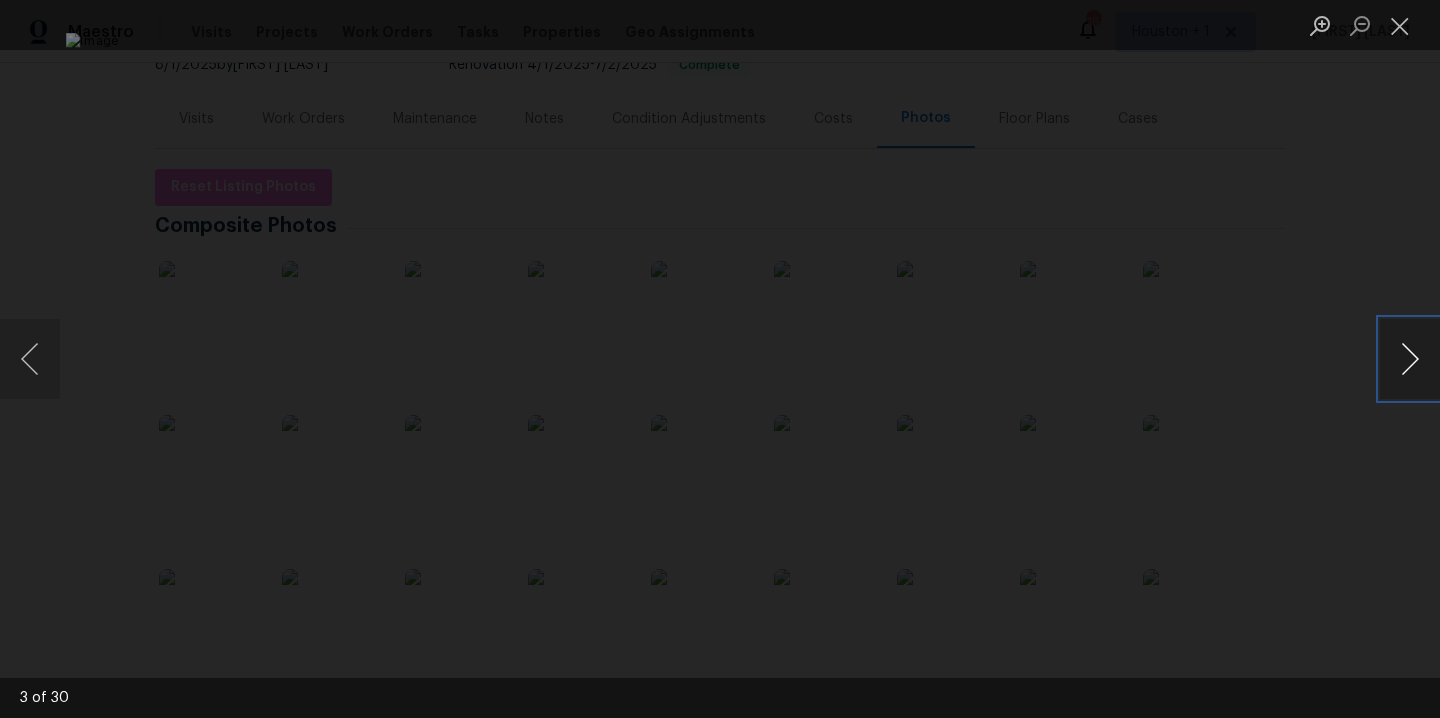 click at bounding box center [1410, 359] 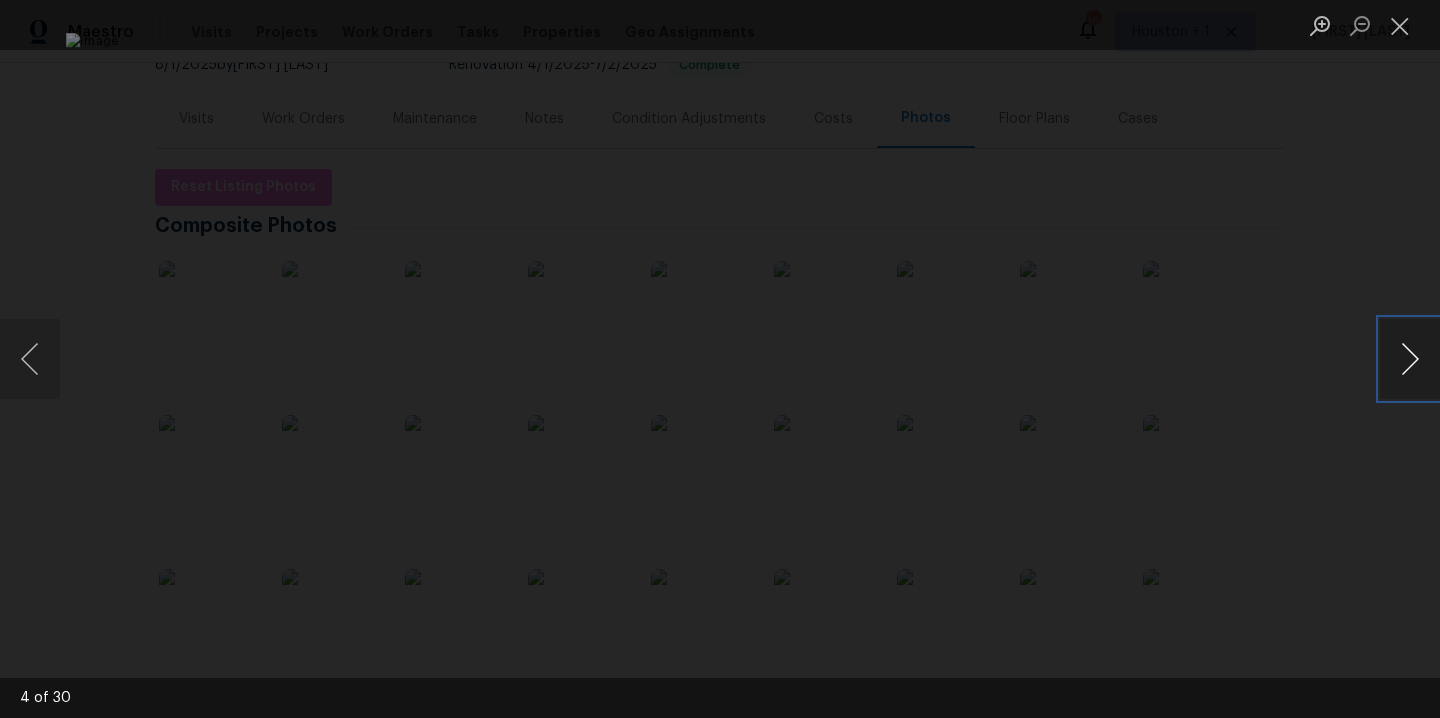 click at bounding box center (1410, 359) 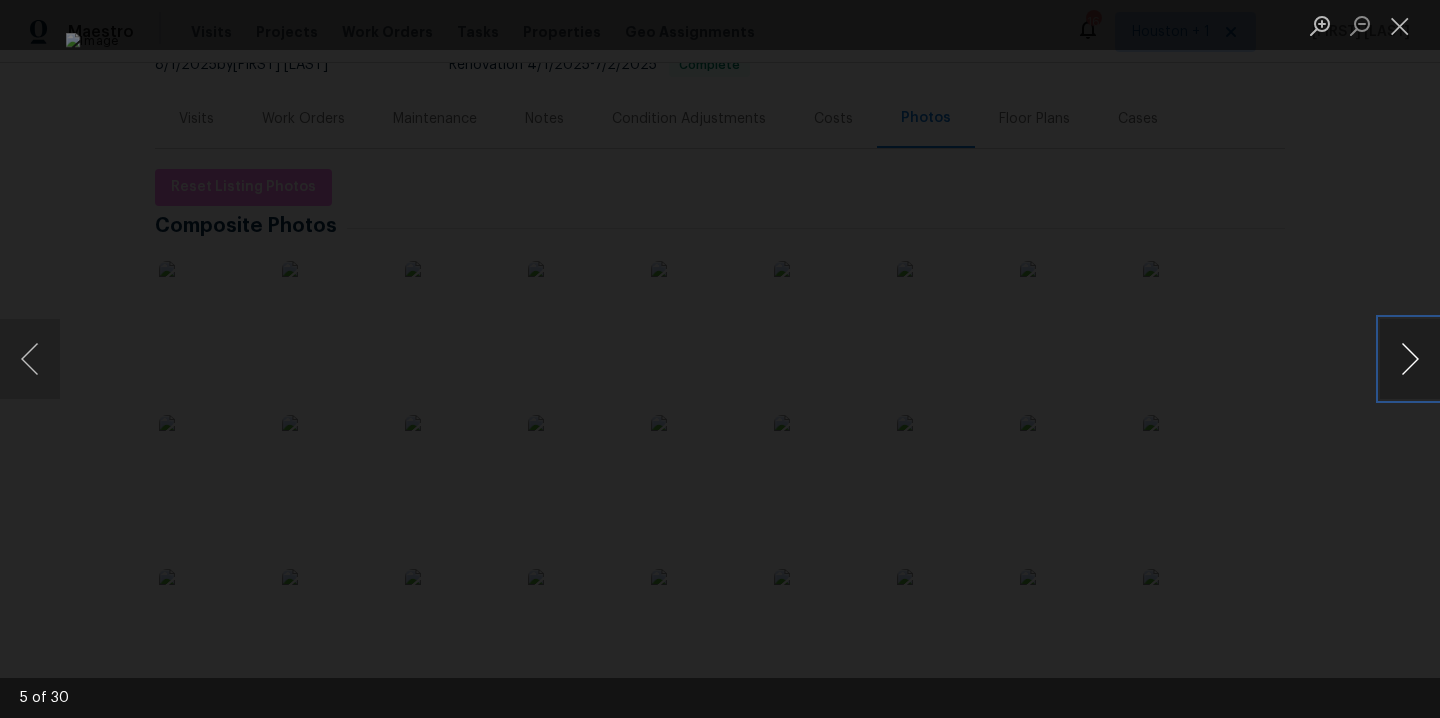 click at bounding box center [1410, 359] 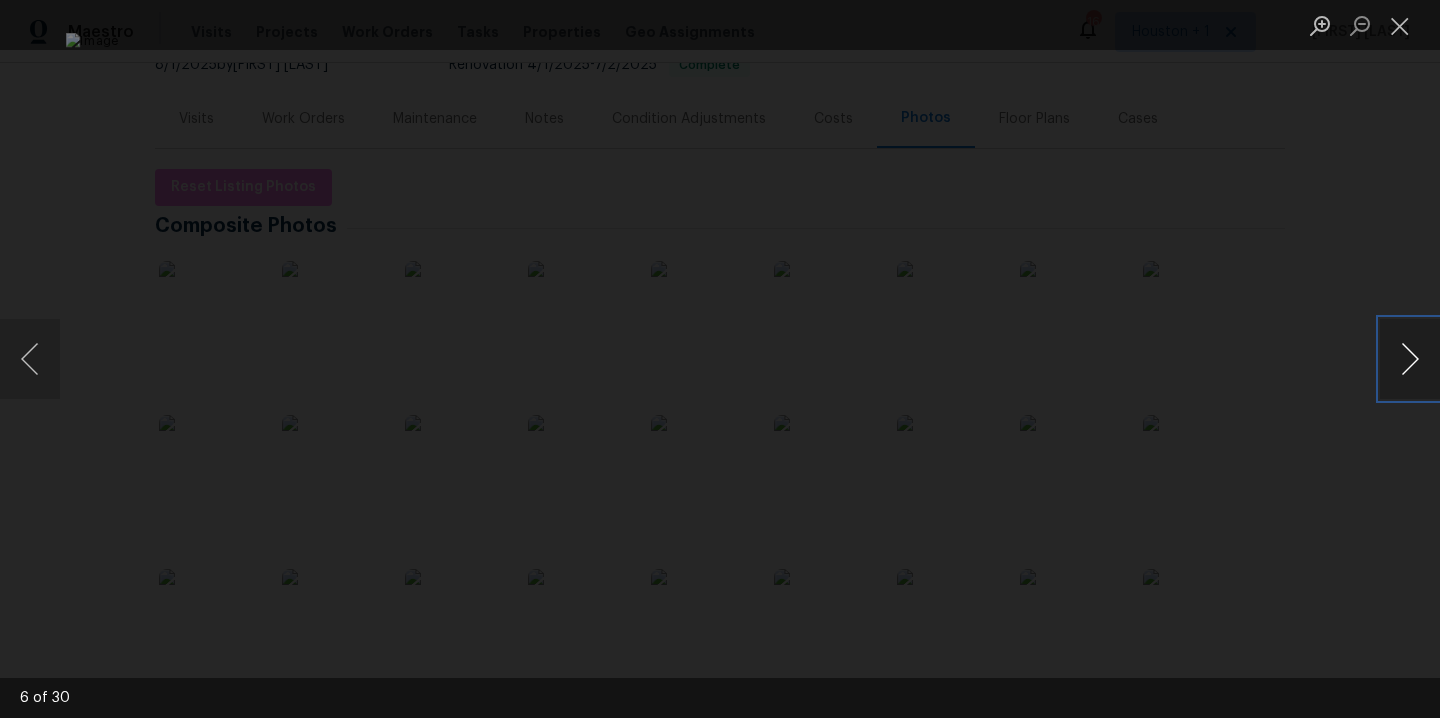 click at bounding box center (1410, 359) 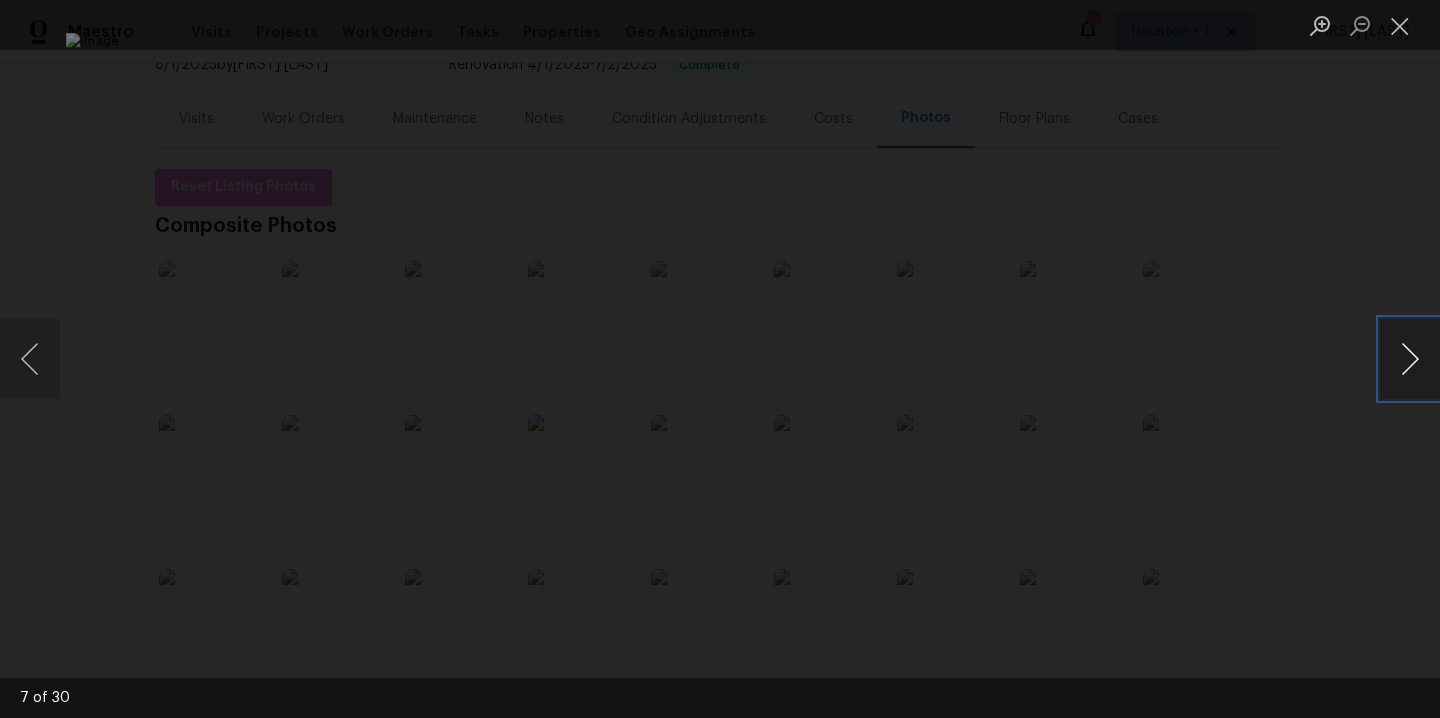 click at bounding box center [1410, 359] 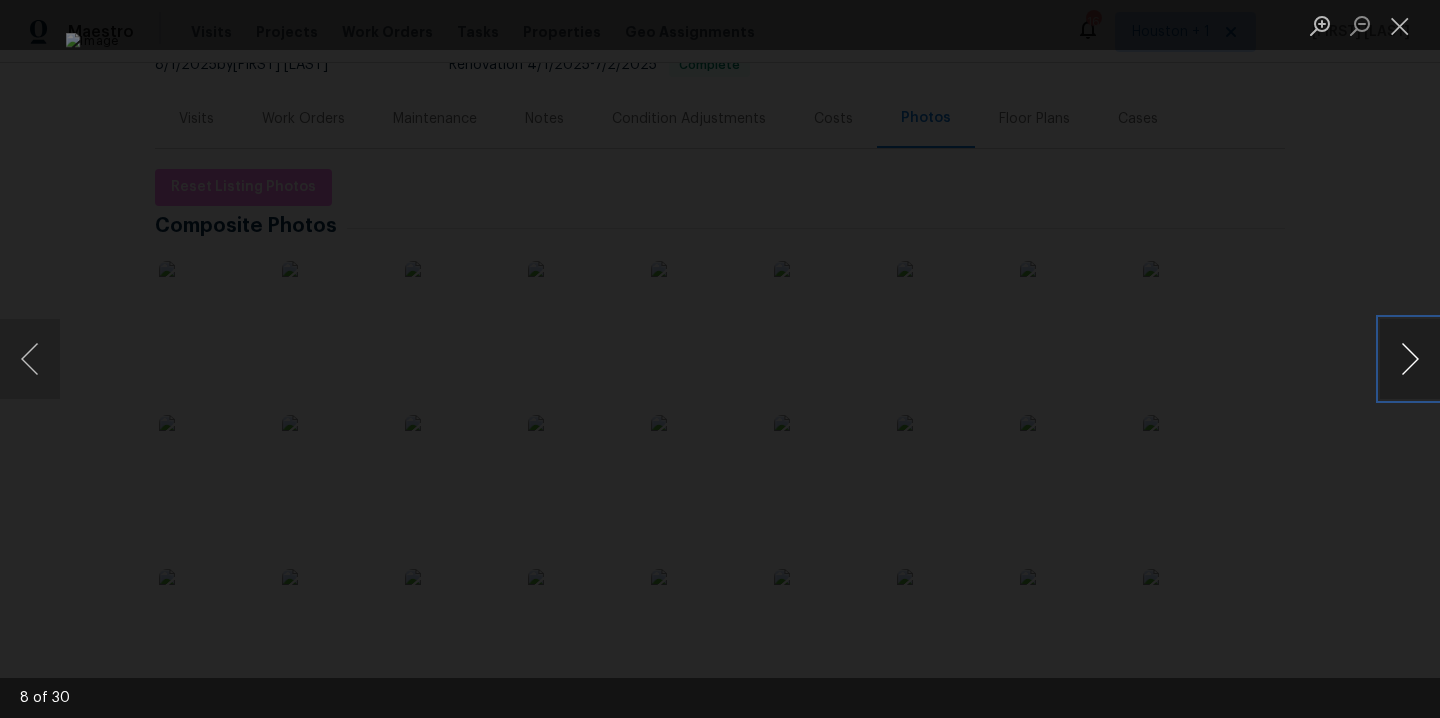 click at bounding box center (1410, 359) 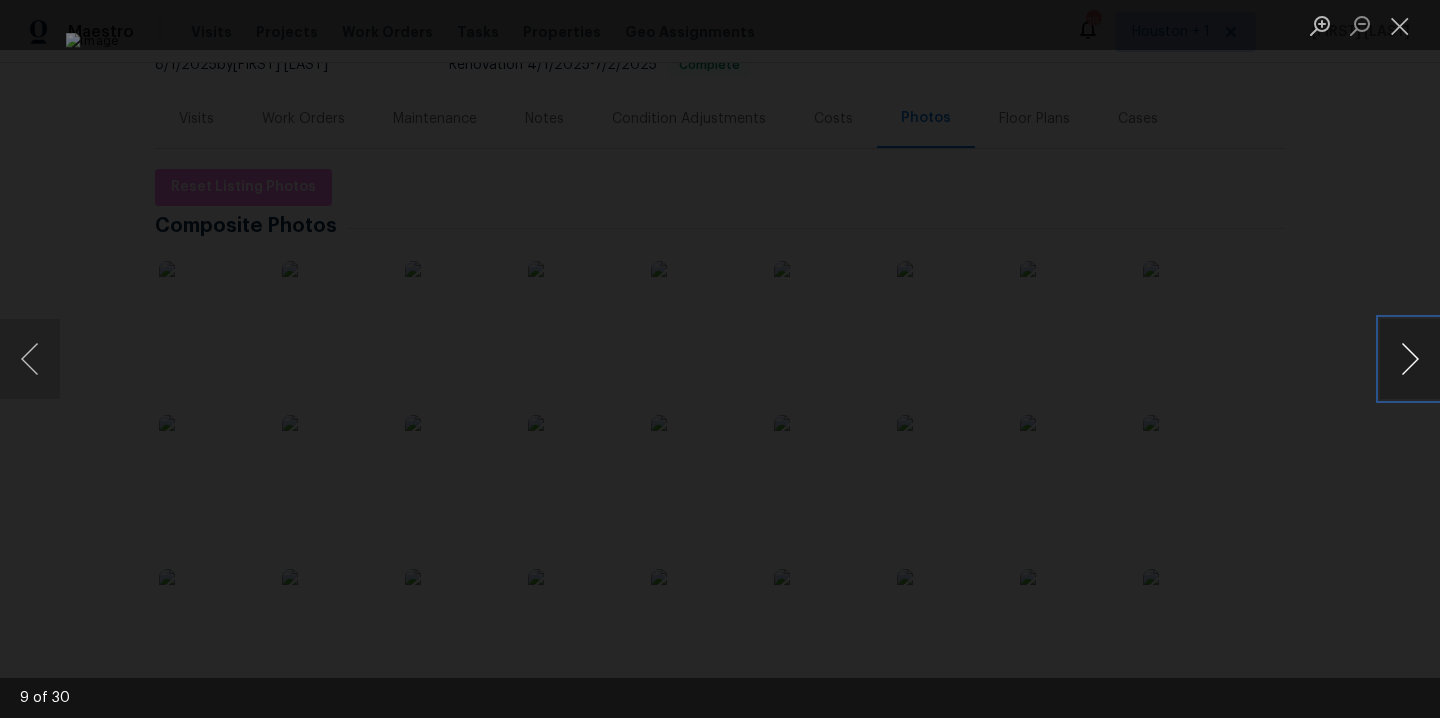 click at bounding box center (1410, 359) 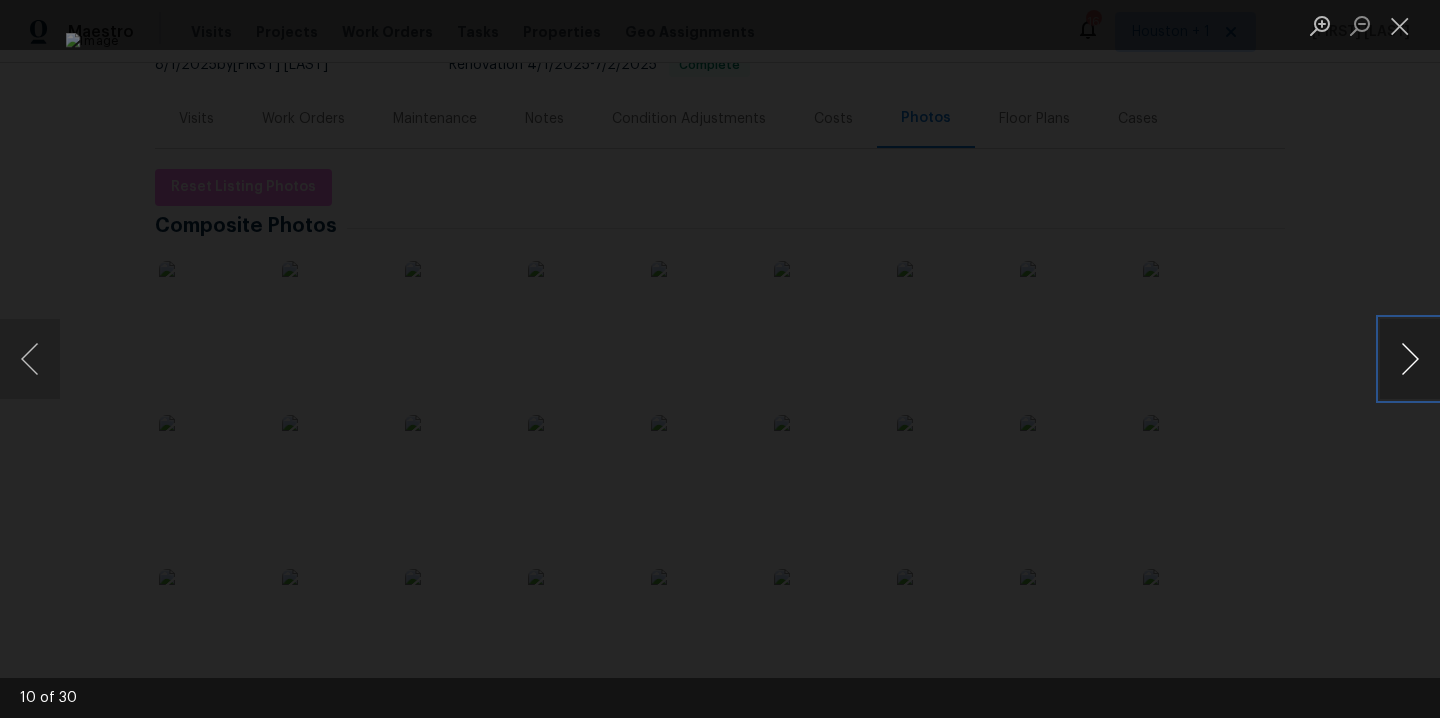 click at bounding box center [1410, 359] 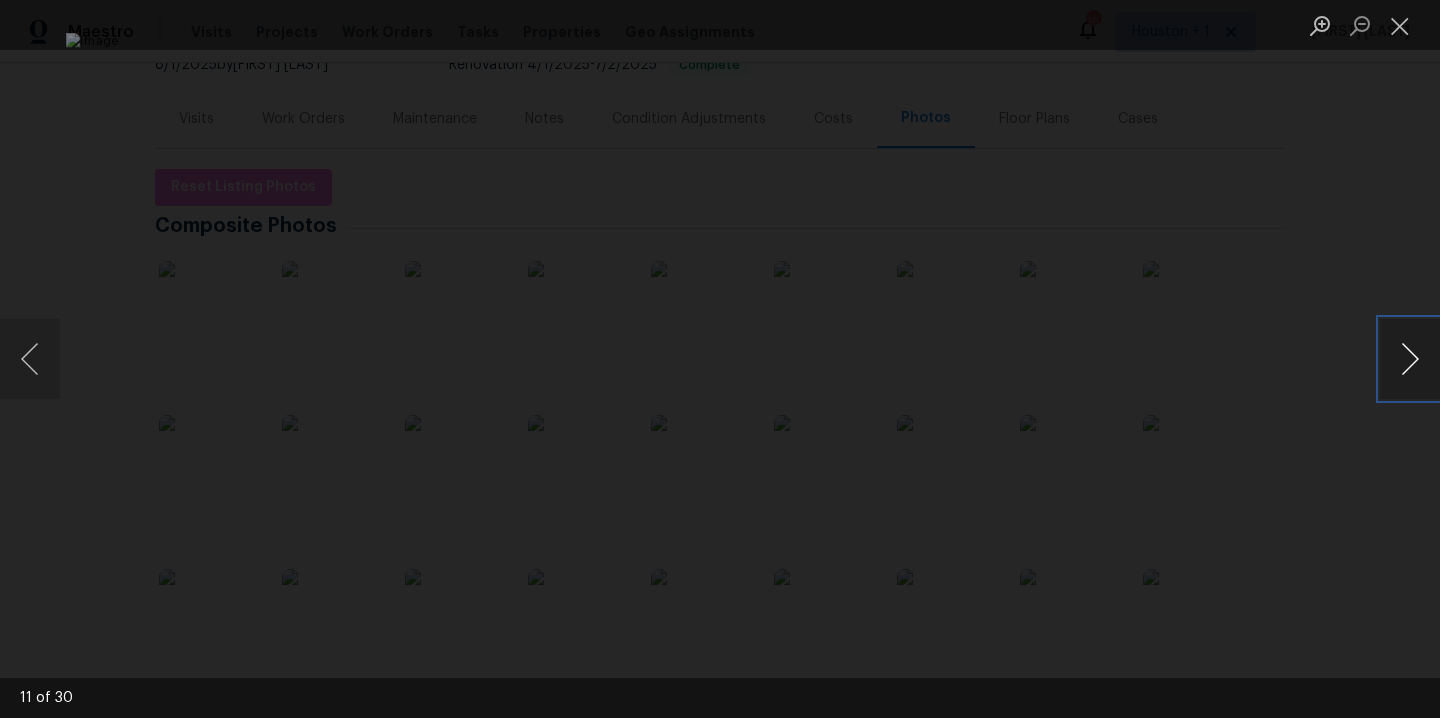 click at bounding box center [1410, 359] 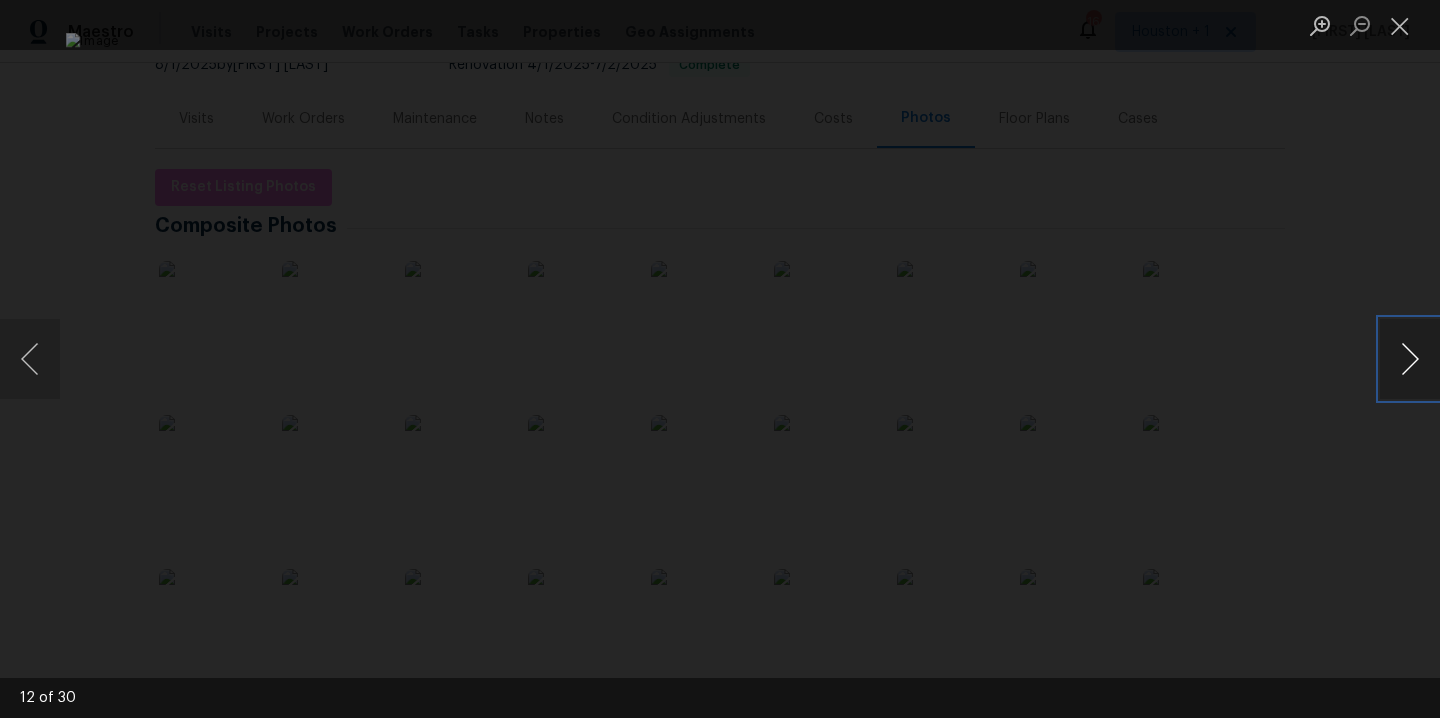 click at bounding box center (1410, 359) 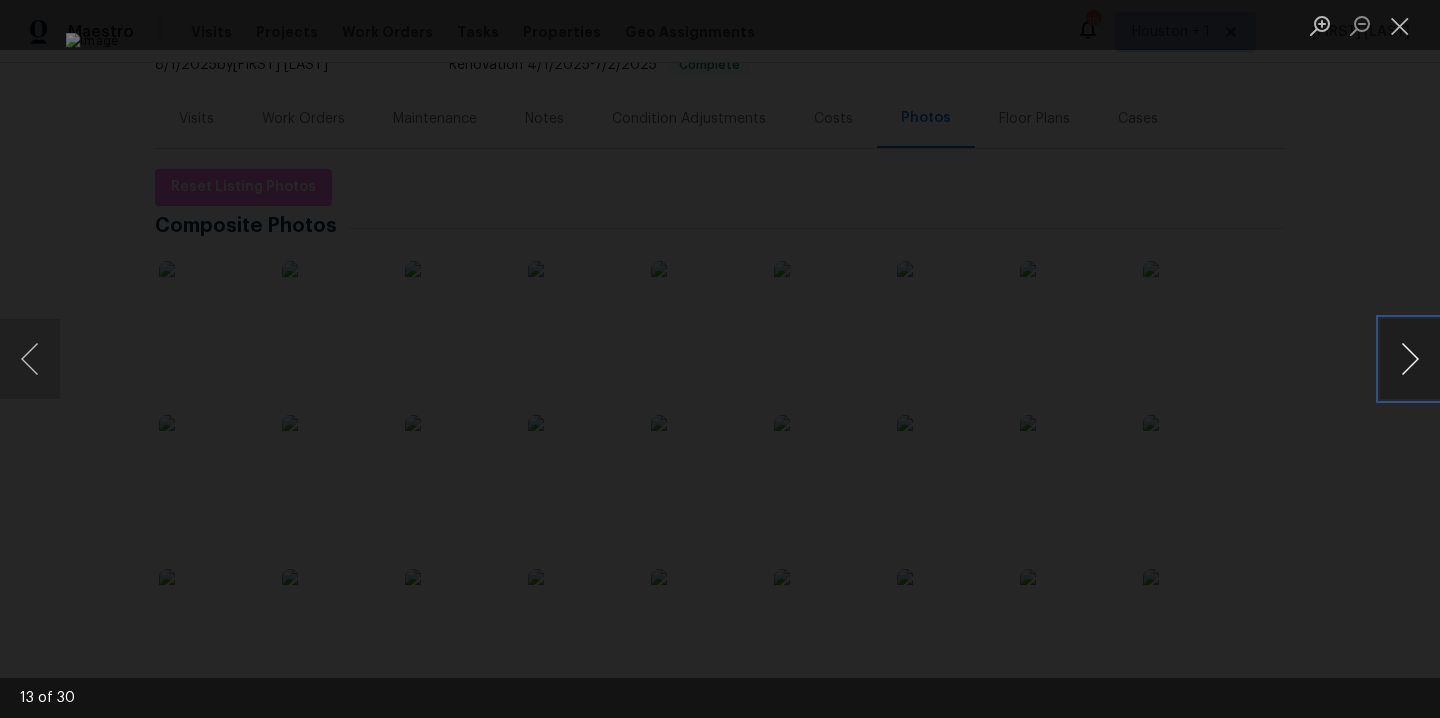 click at bounding box center (1410, 359) 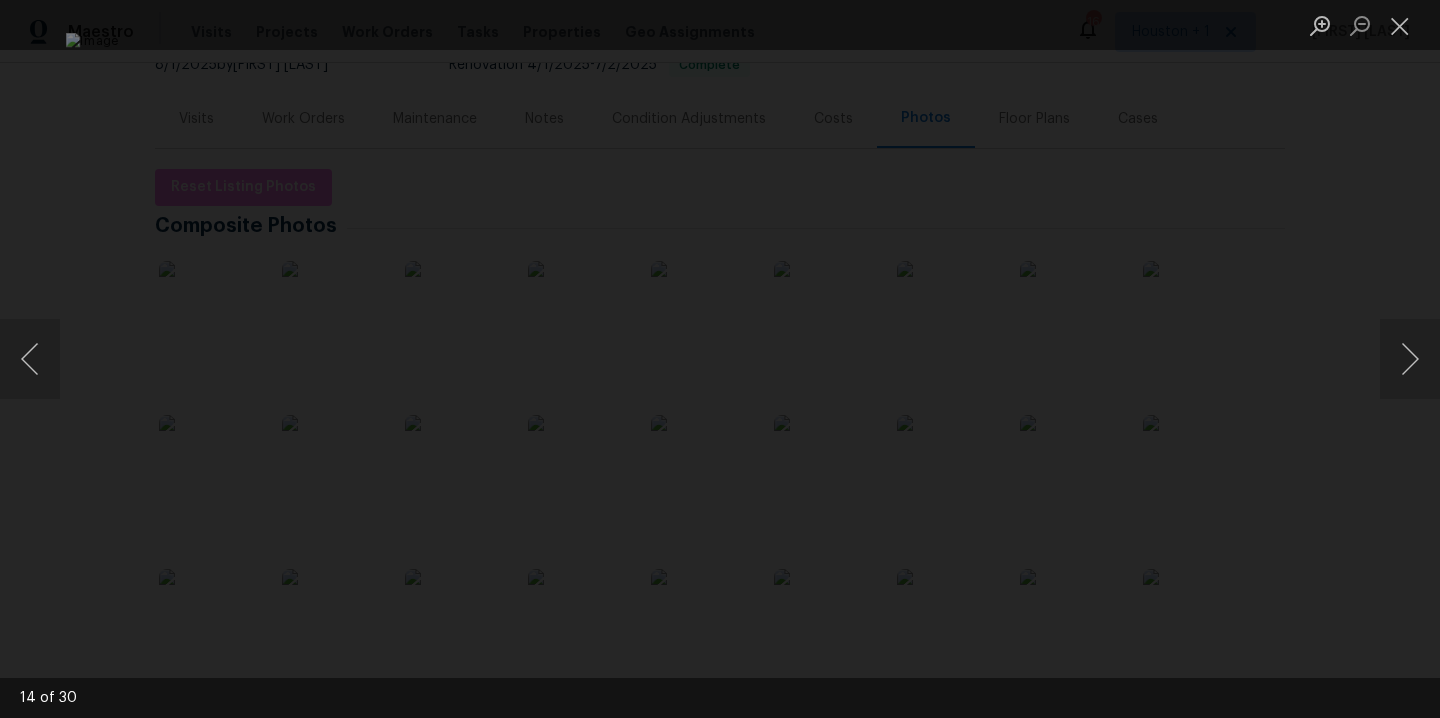 click at bounding box center (720, 359) 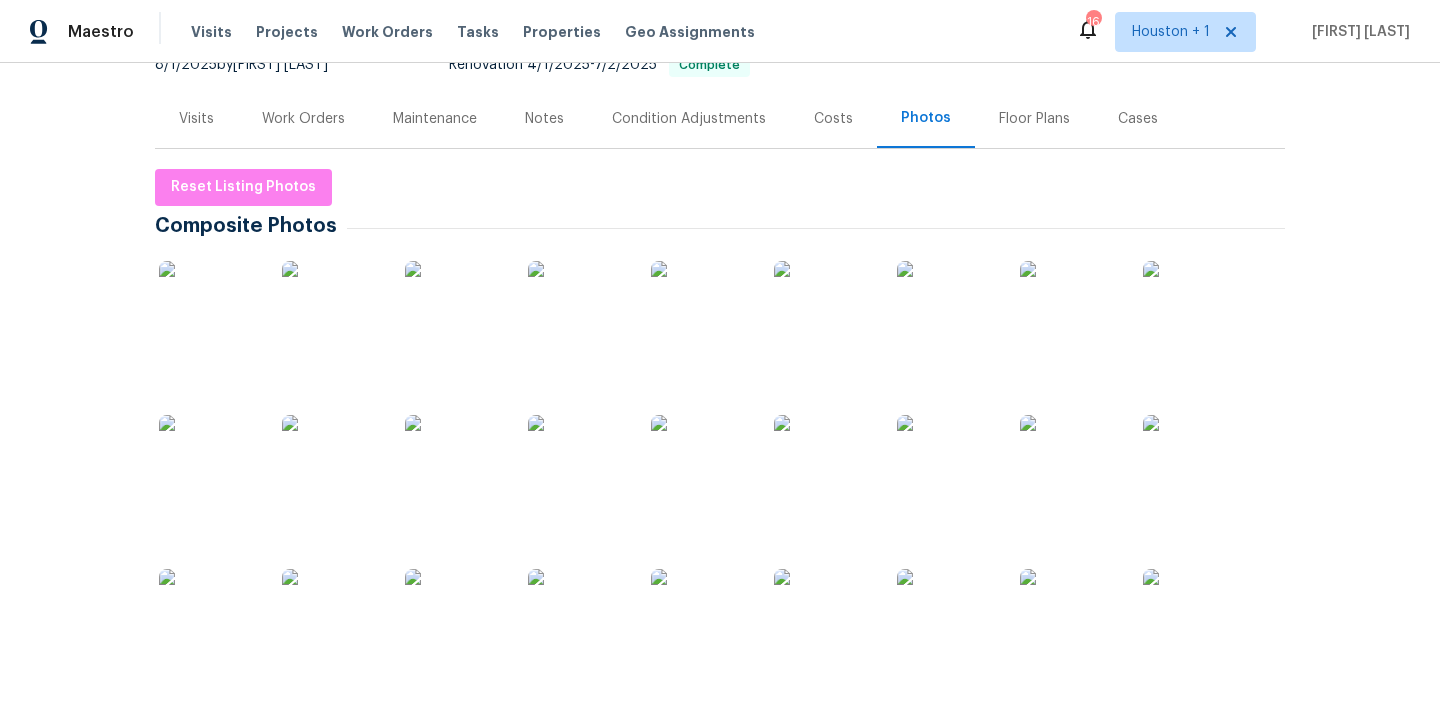 click on "Work Orders" at bounding box center (303, 119) 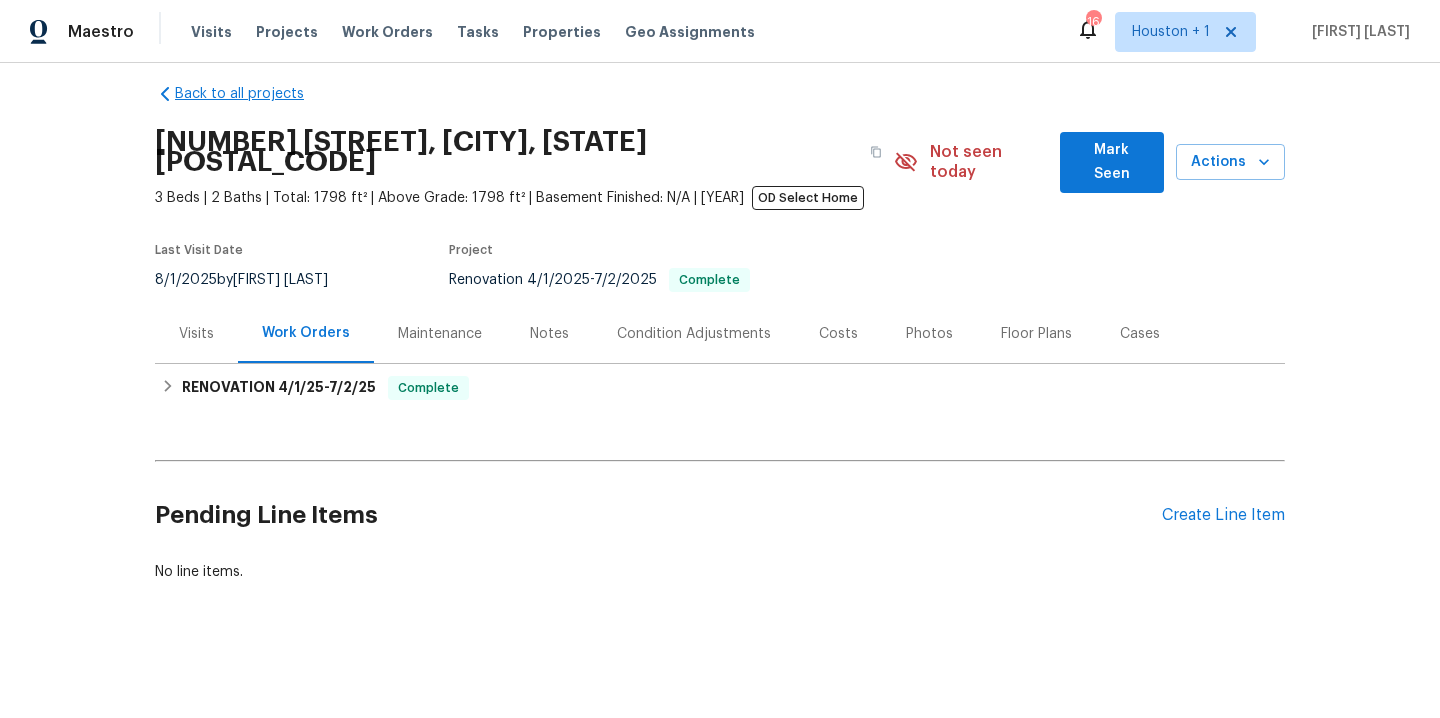 scroll, scrollTop: 14, scrollLeft: 0, axis: vertical 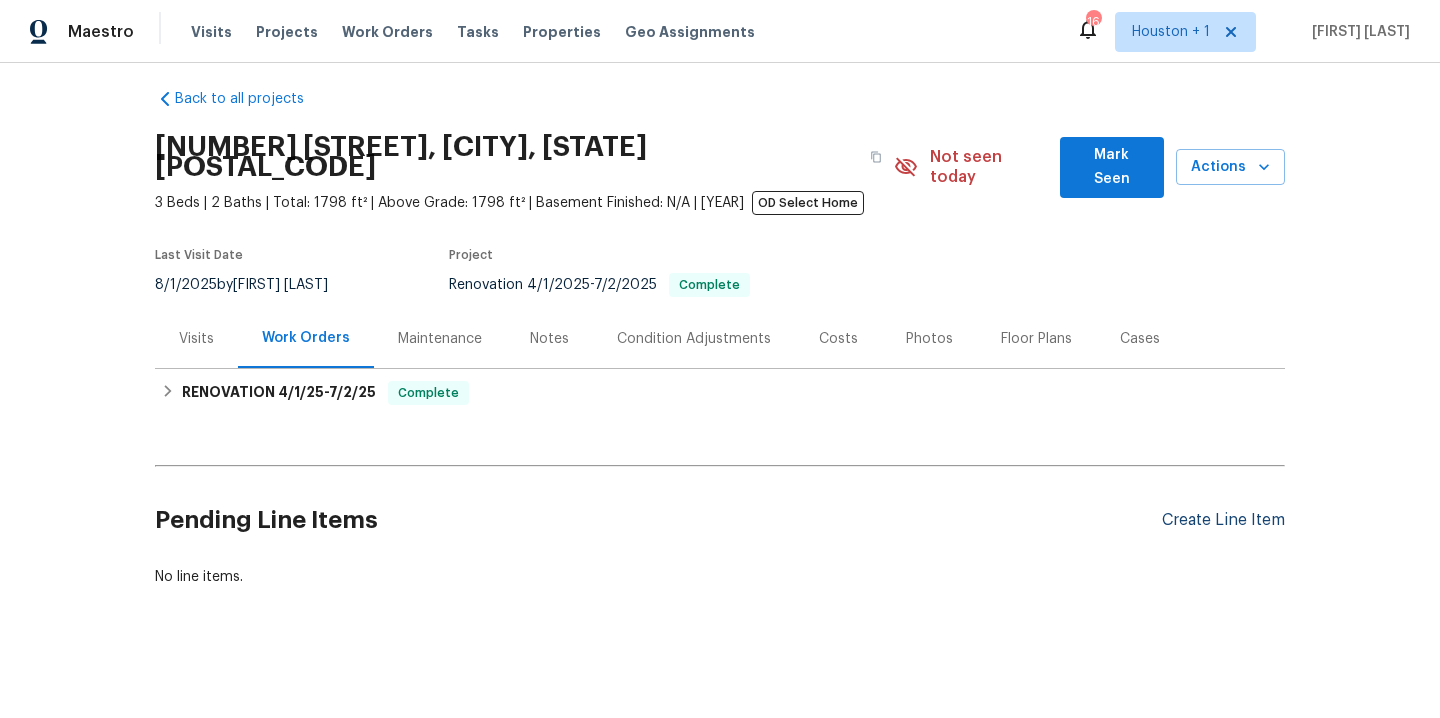 click on "Create Line Item" at bounding box center [1223, 520] 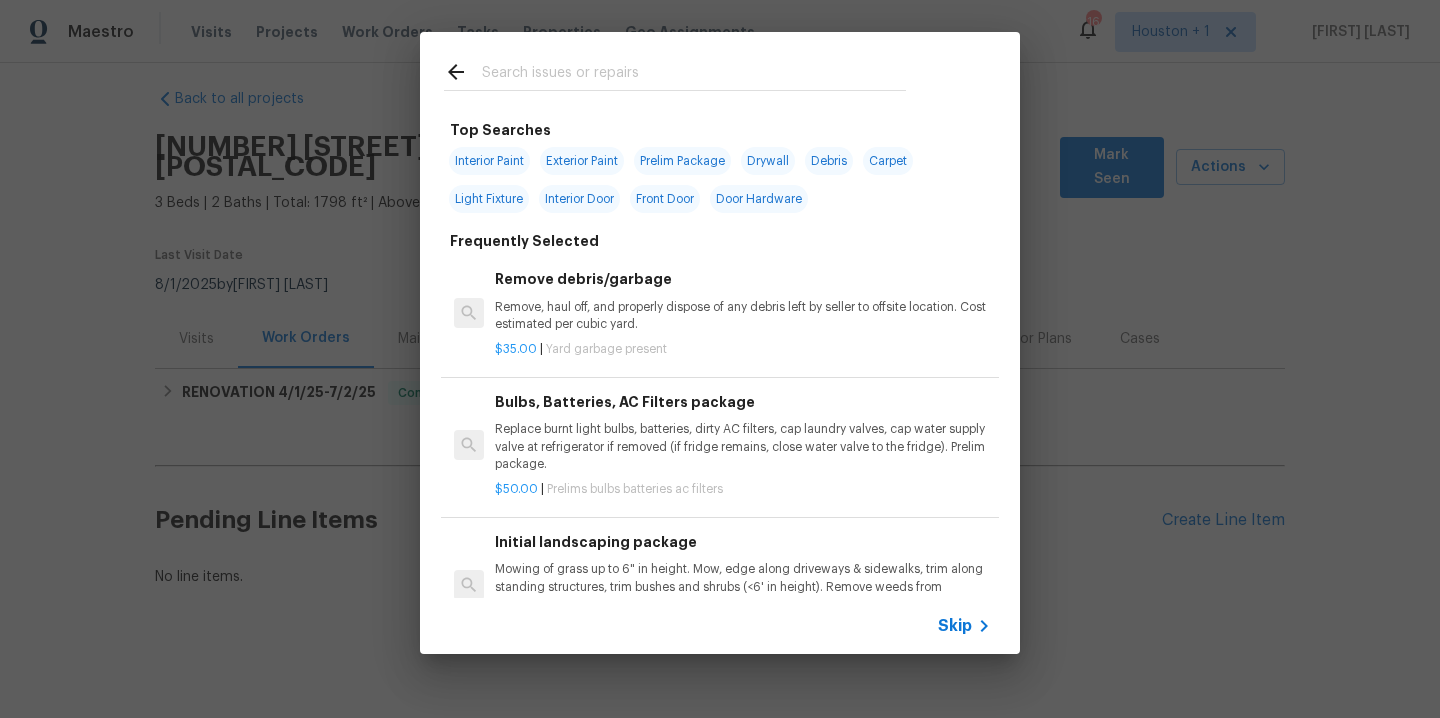 click at bounding box center (694, 75) 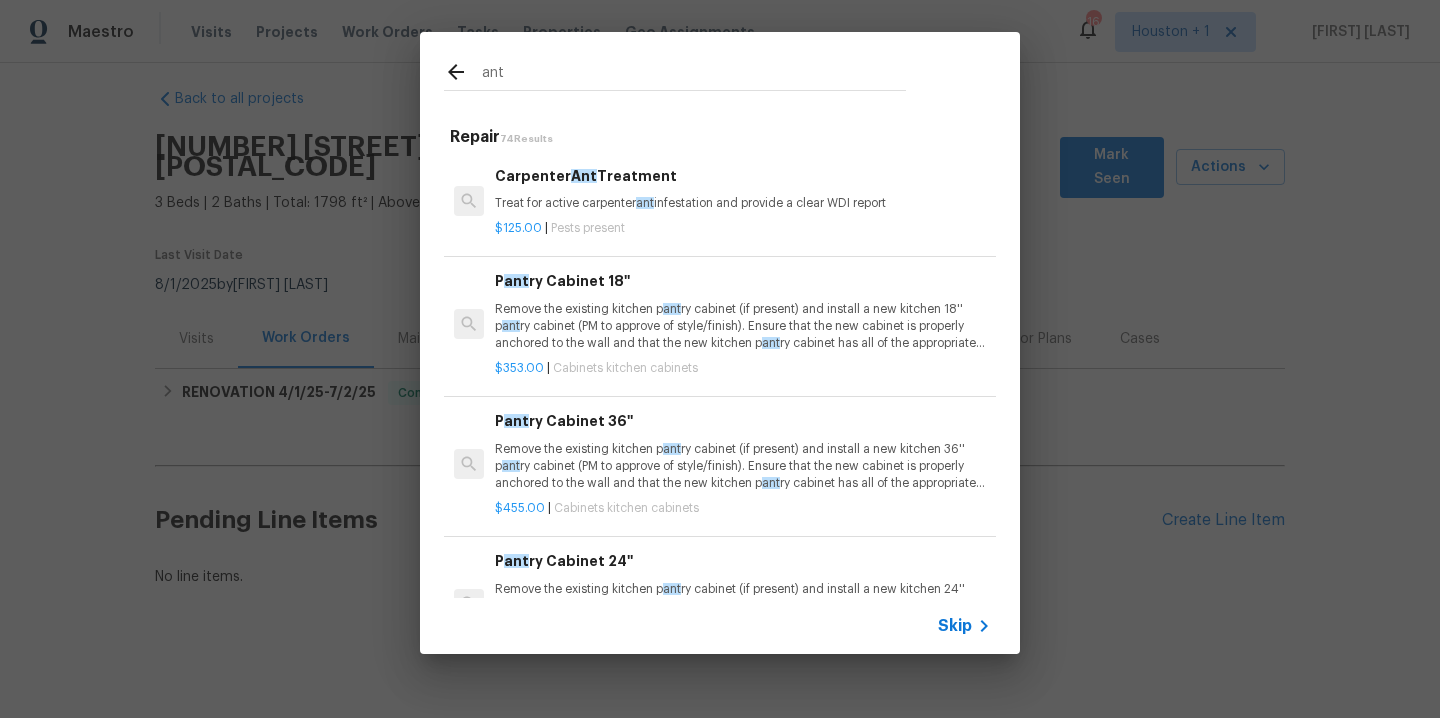 type on "ant" 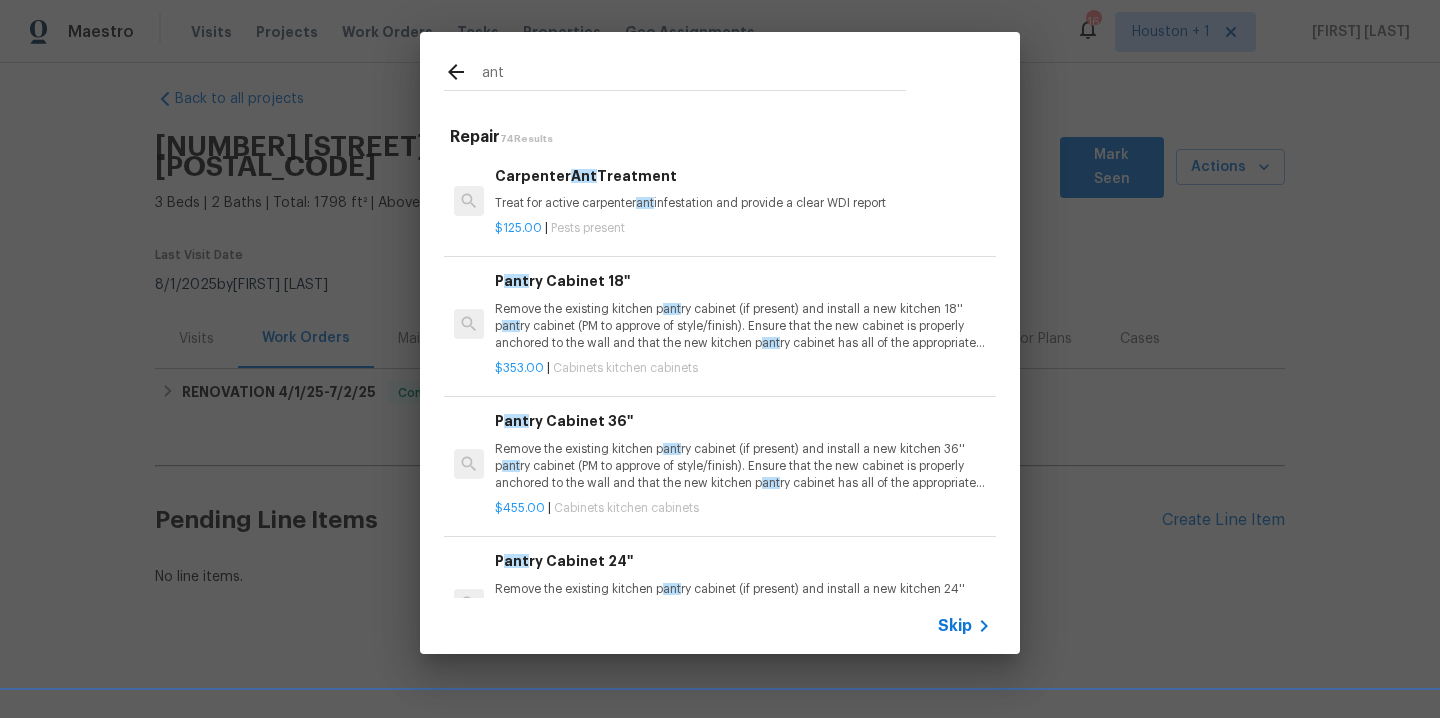 click on "Treat for active carpenter  ant  infestation and provide a clear WDI report" at bounding box center (743, 203) 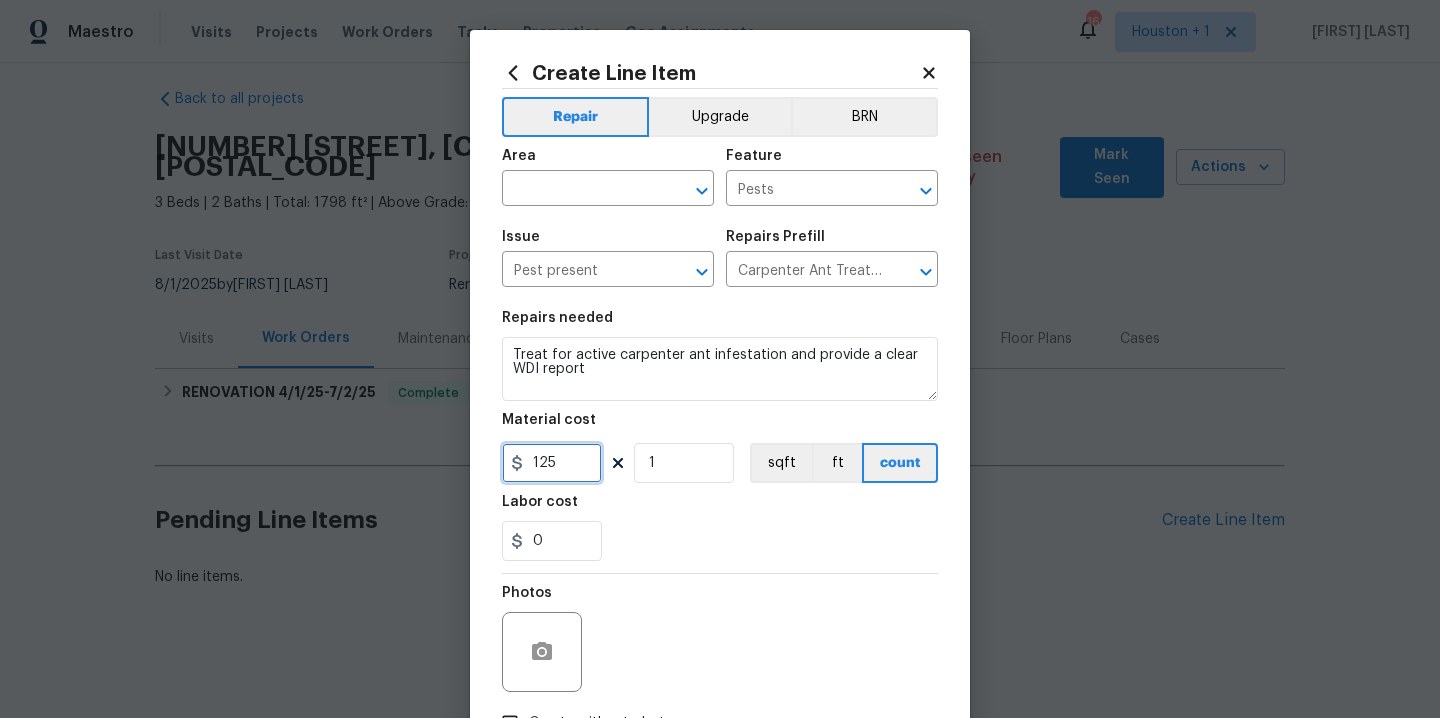 click on "125" at bounding box center (552, 463) 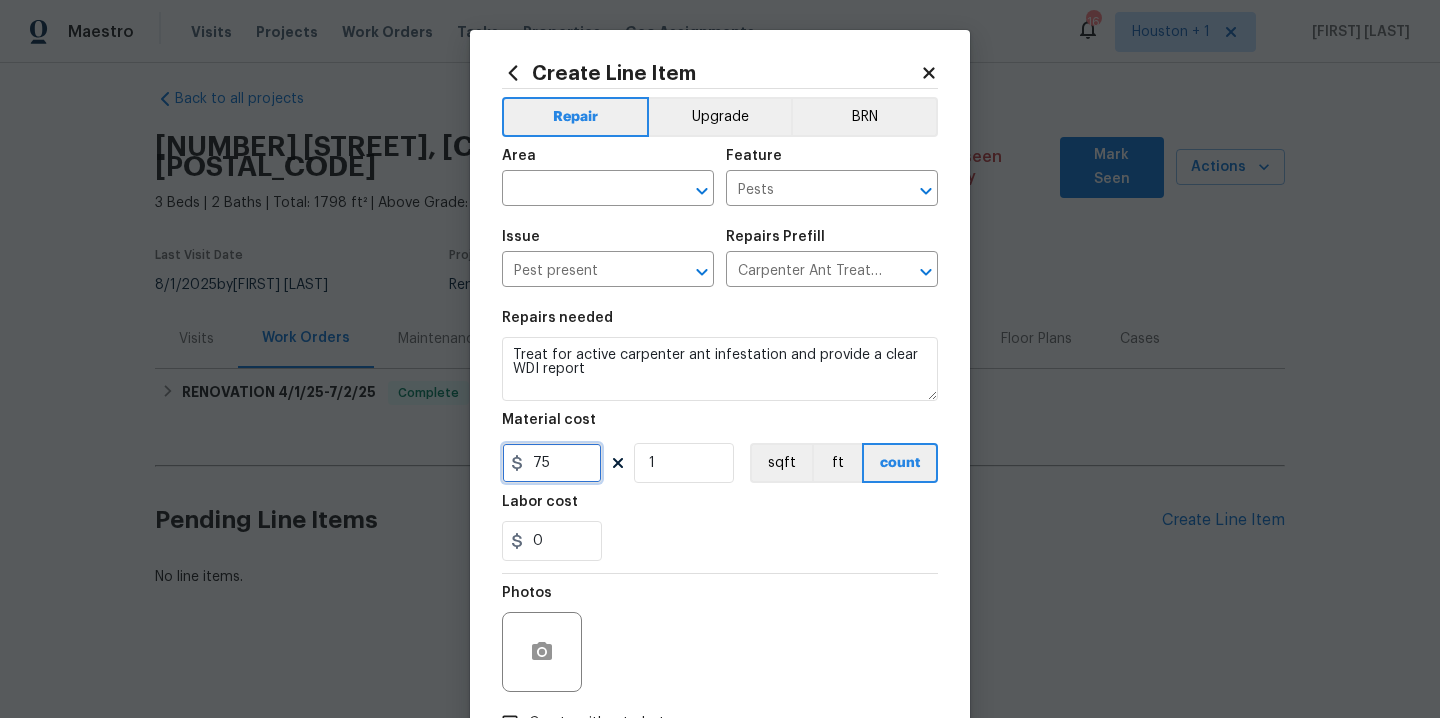 type on "75" 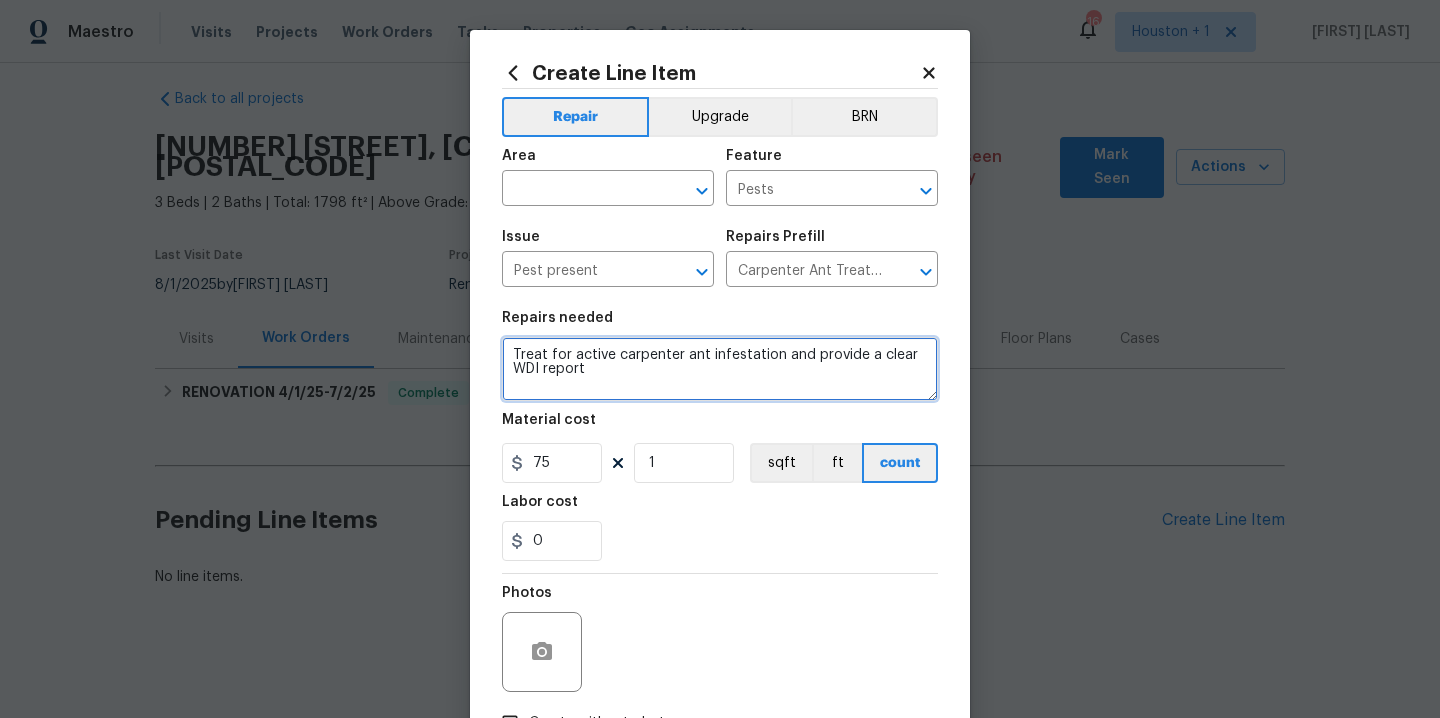 drag, startPoint x: 637, startPoint y: 379, endPoint x: 383, endPoint y: 345, distance: 256.26547 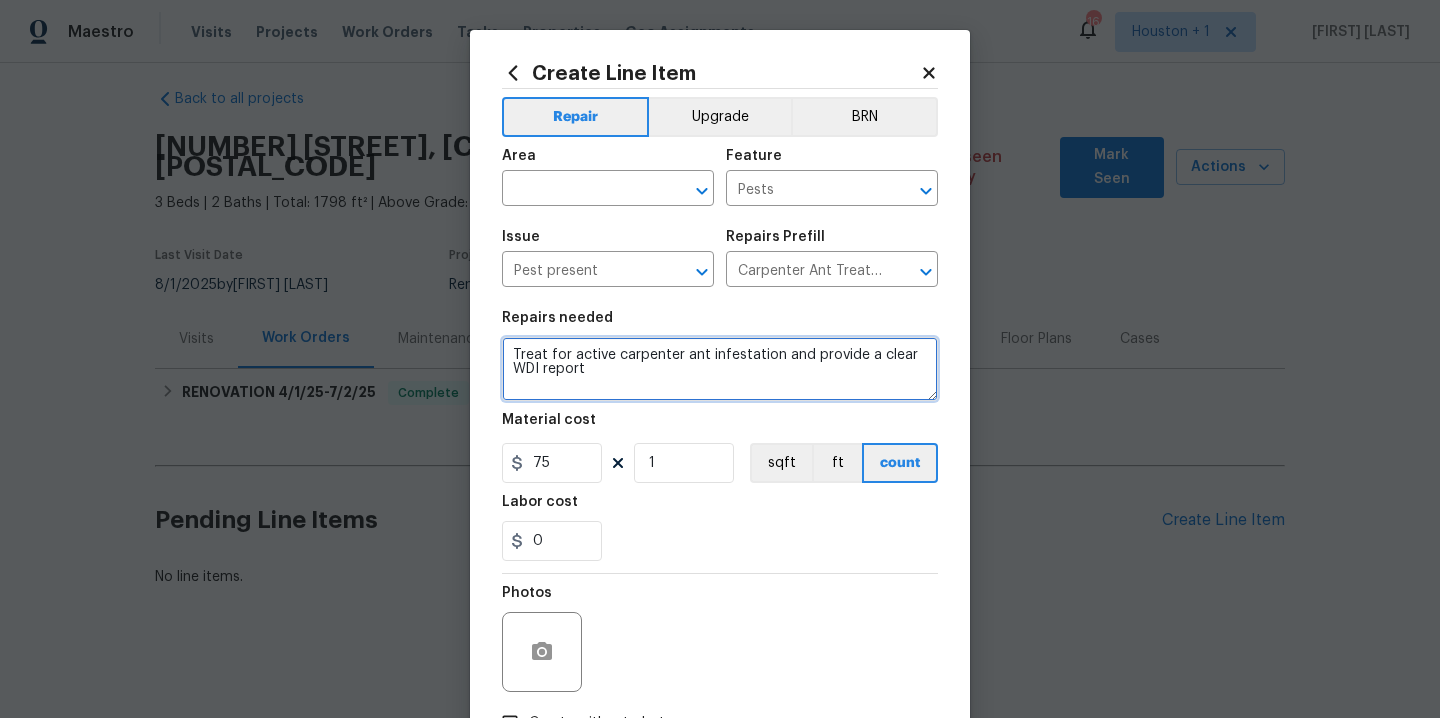 click on "Create Line Item Repair Upgrade BRN Area ​ Feature Pests ​ Issue Pest present ​ Repairs Prefill Carpenter Ant Treatment $125.00 ​ Repairs needed Treat for active carpenter ant infestation and provide a clear WDI report Material cost 75 1 sqft ft count Labor cost 0 Photos Create without photos Total   $ 75.00 Cancel Create" at bounding box center [720, 359] 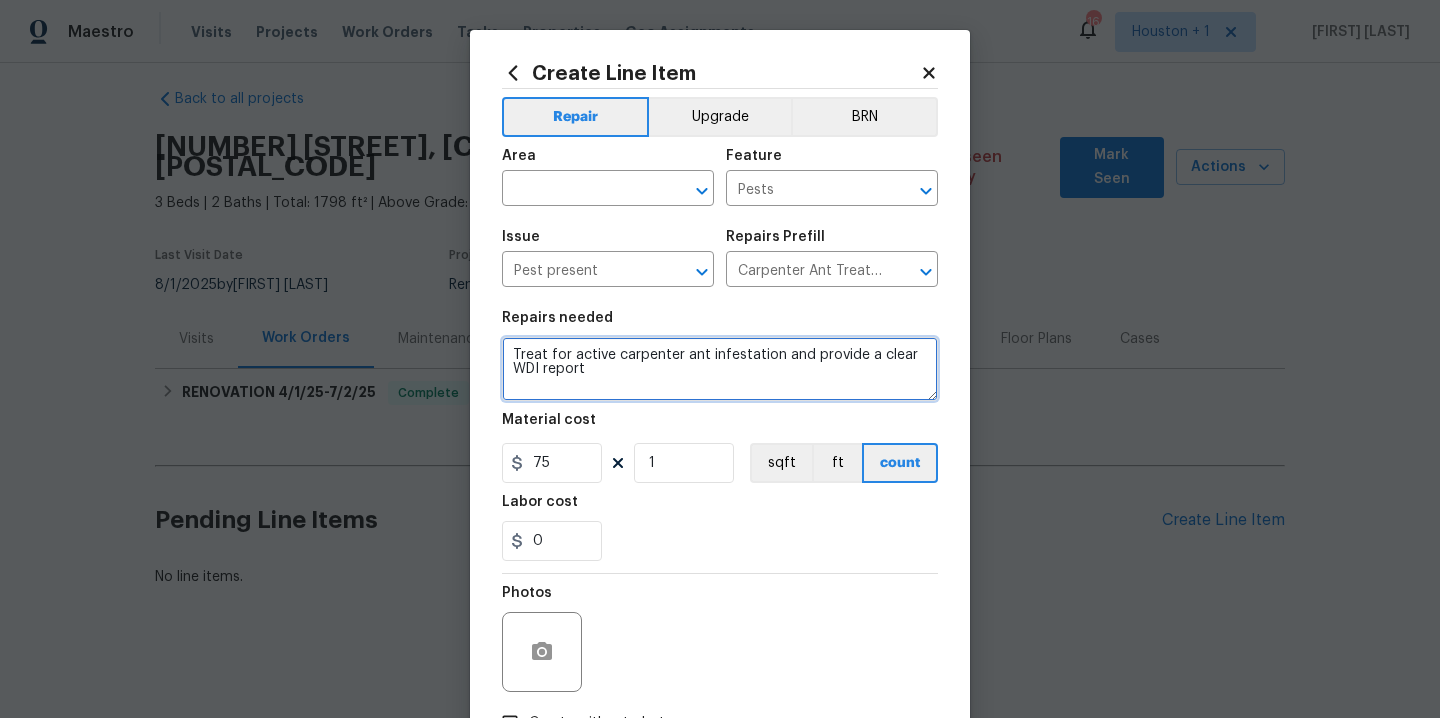 type on "A" 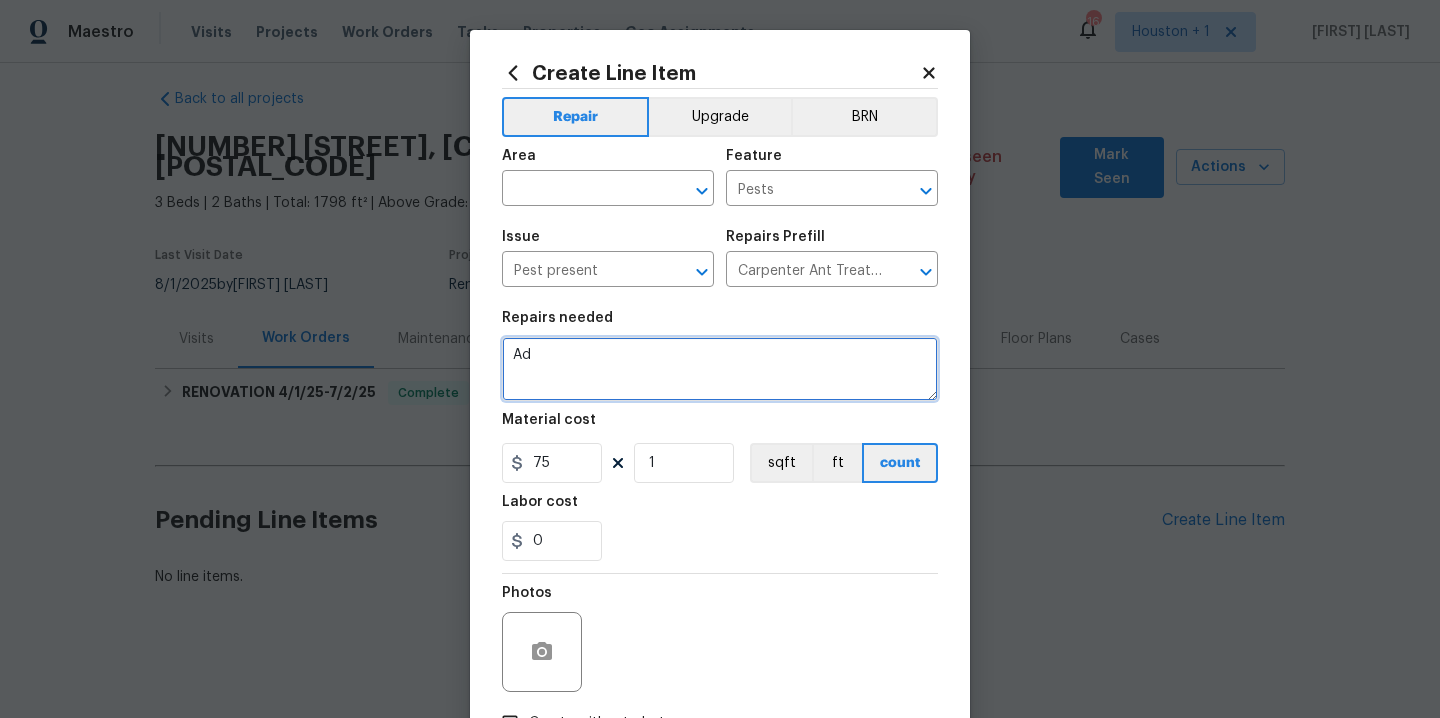 type on "A" 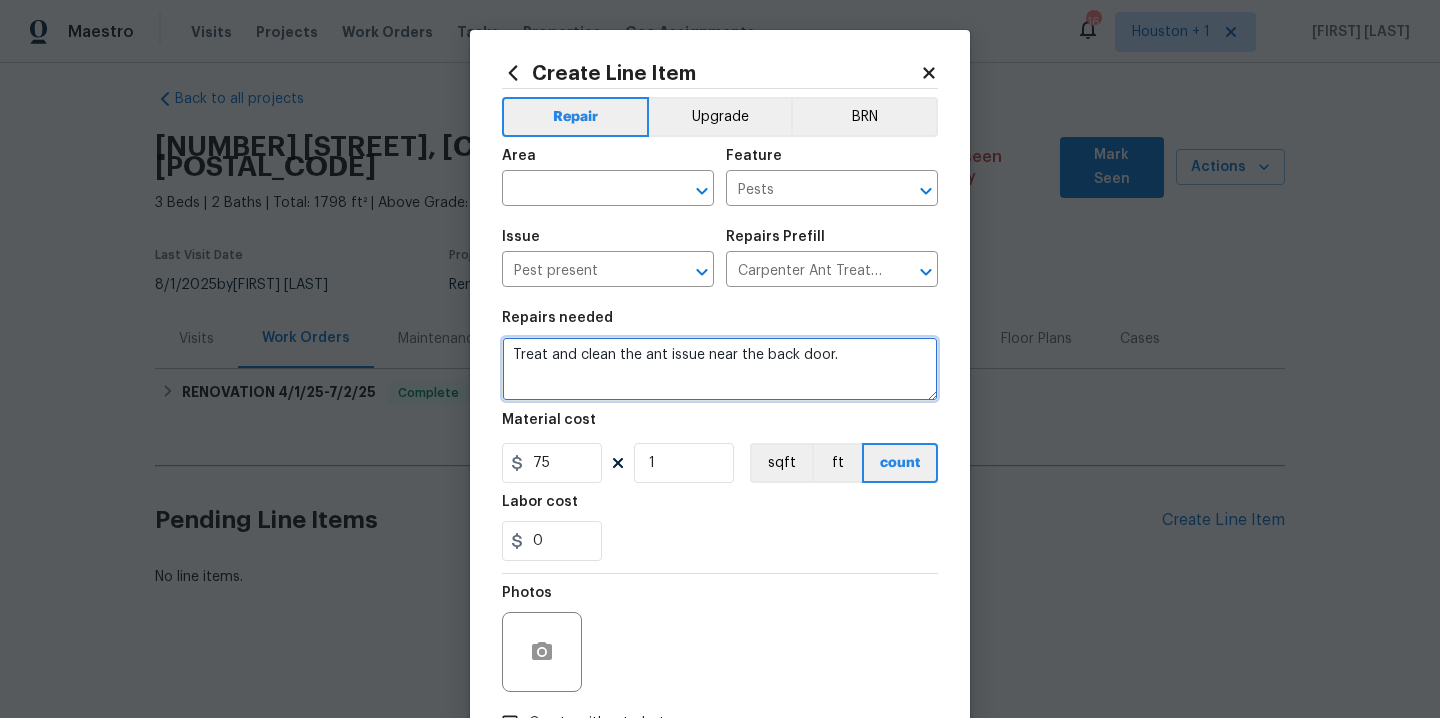 type on "Treat and clean the ant issue near the back door." 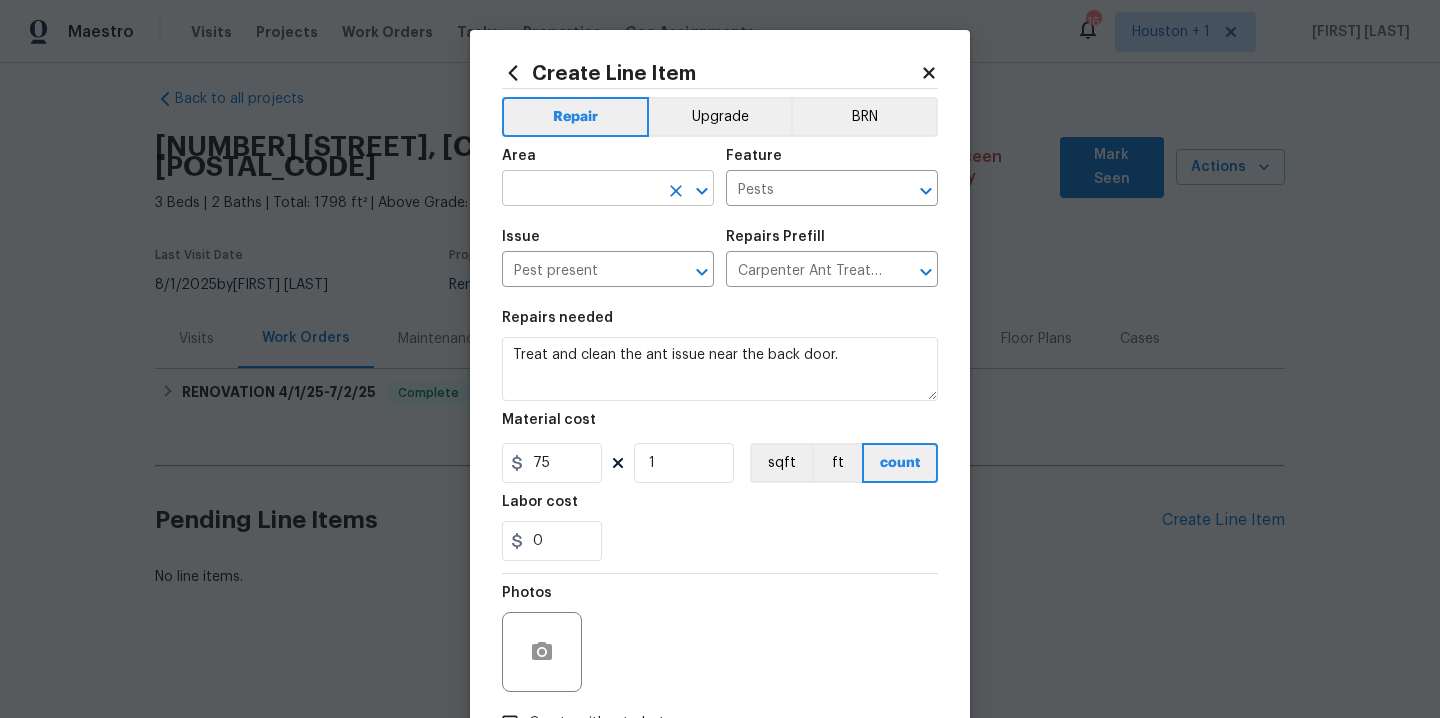 click at bounding box center (580, 190) 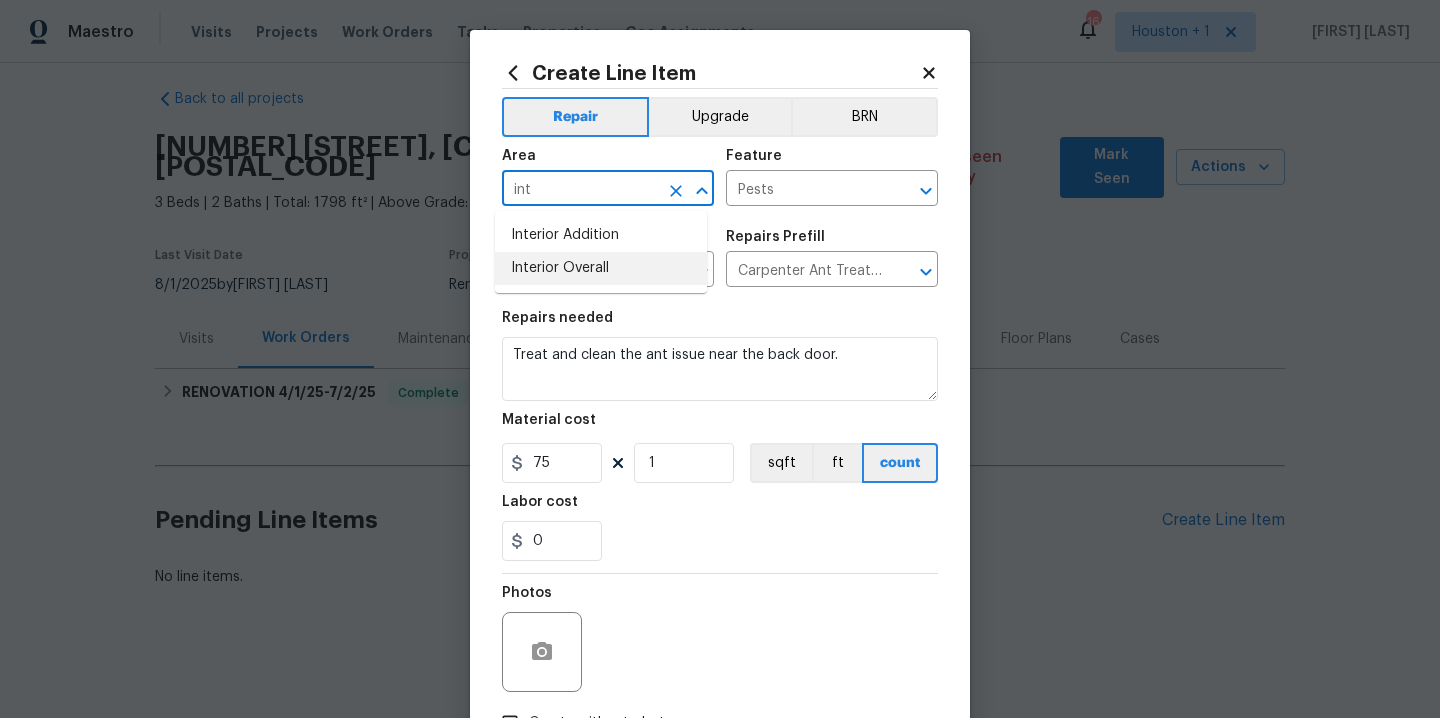 click on "Interior Overall" at bounding box center (601, 268) 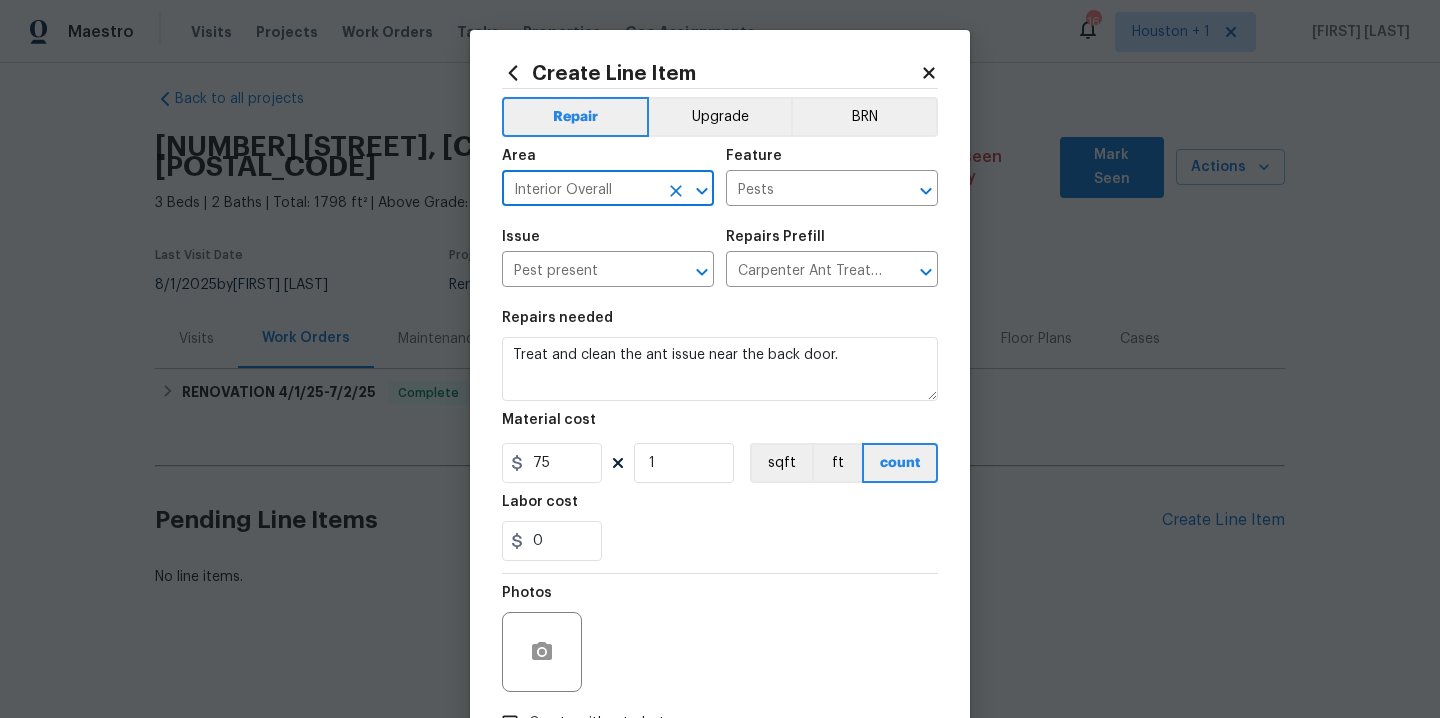 scroll, scrollTop: 144, scrollLeft: 0, axis: vertical 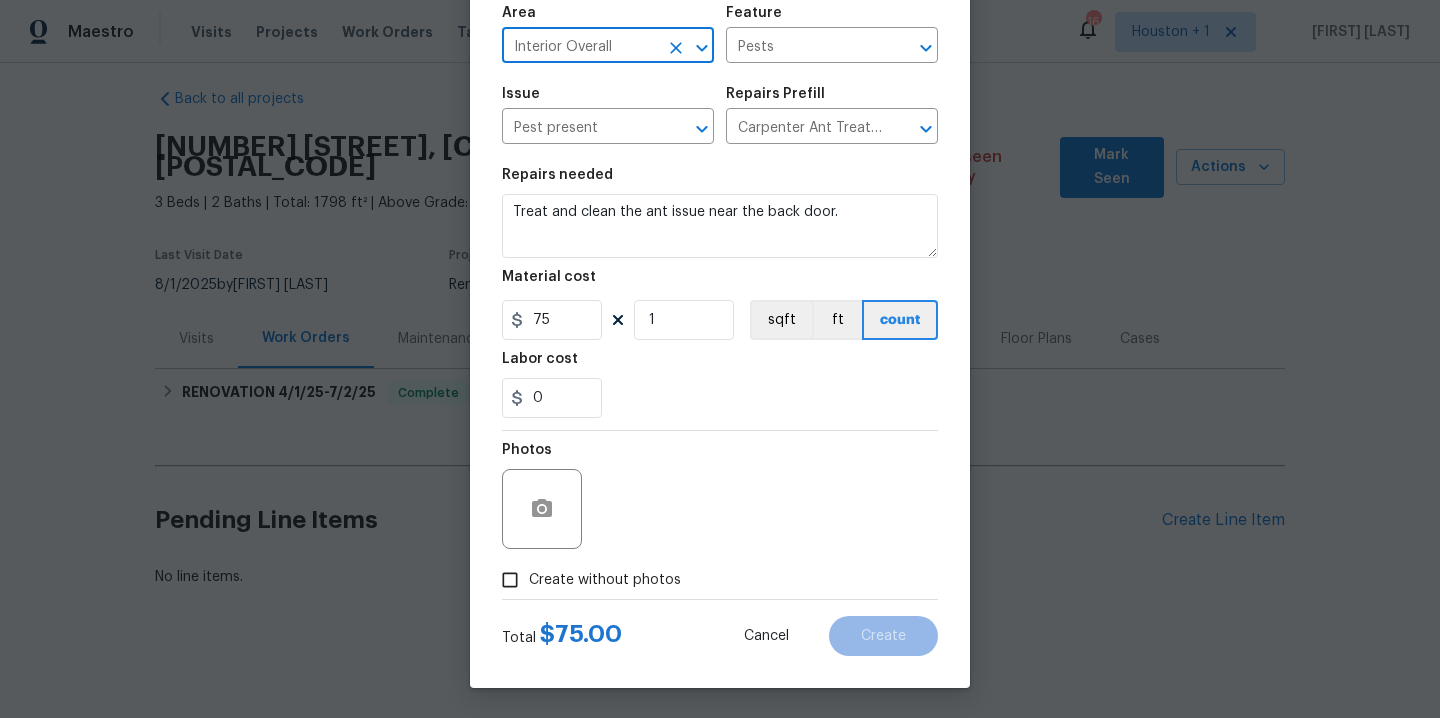 type on "Interior Overall" 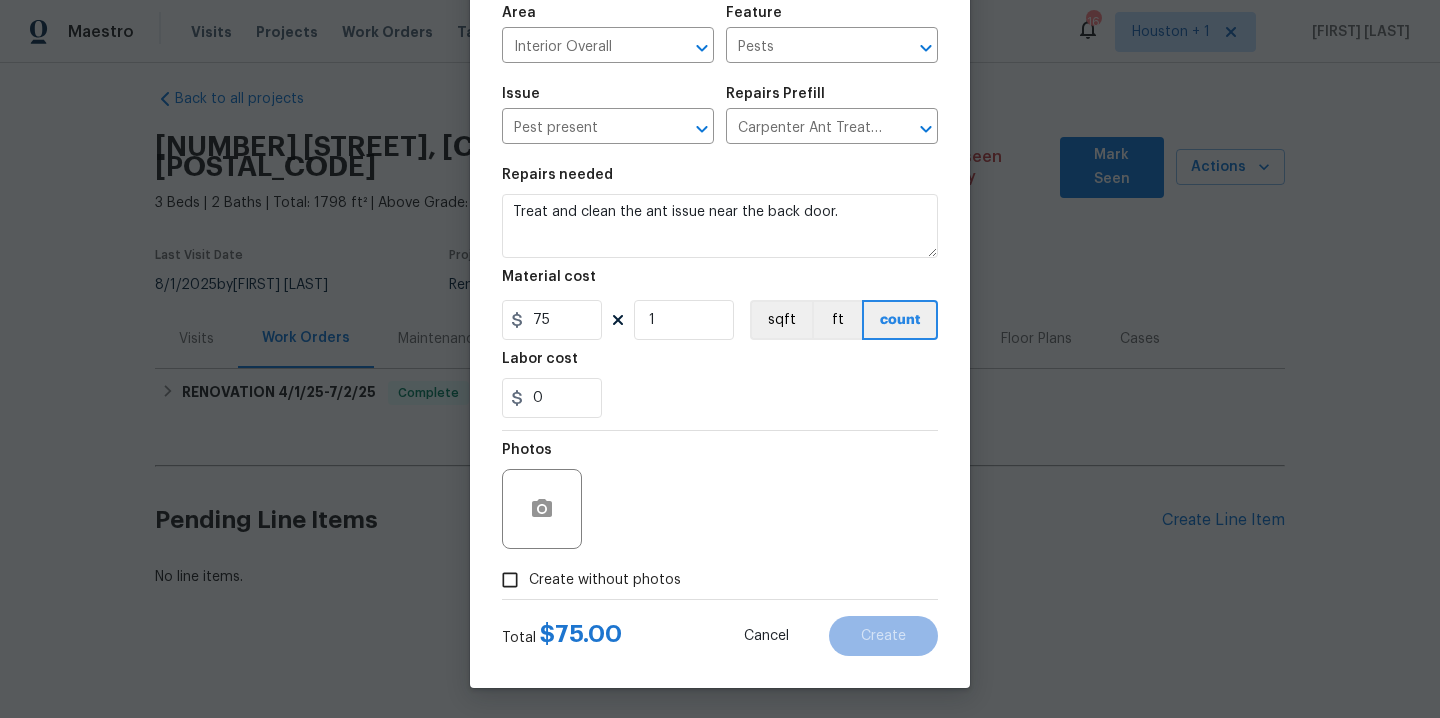 click on "Create without photos" at bounding box center (605, 580) 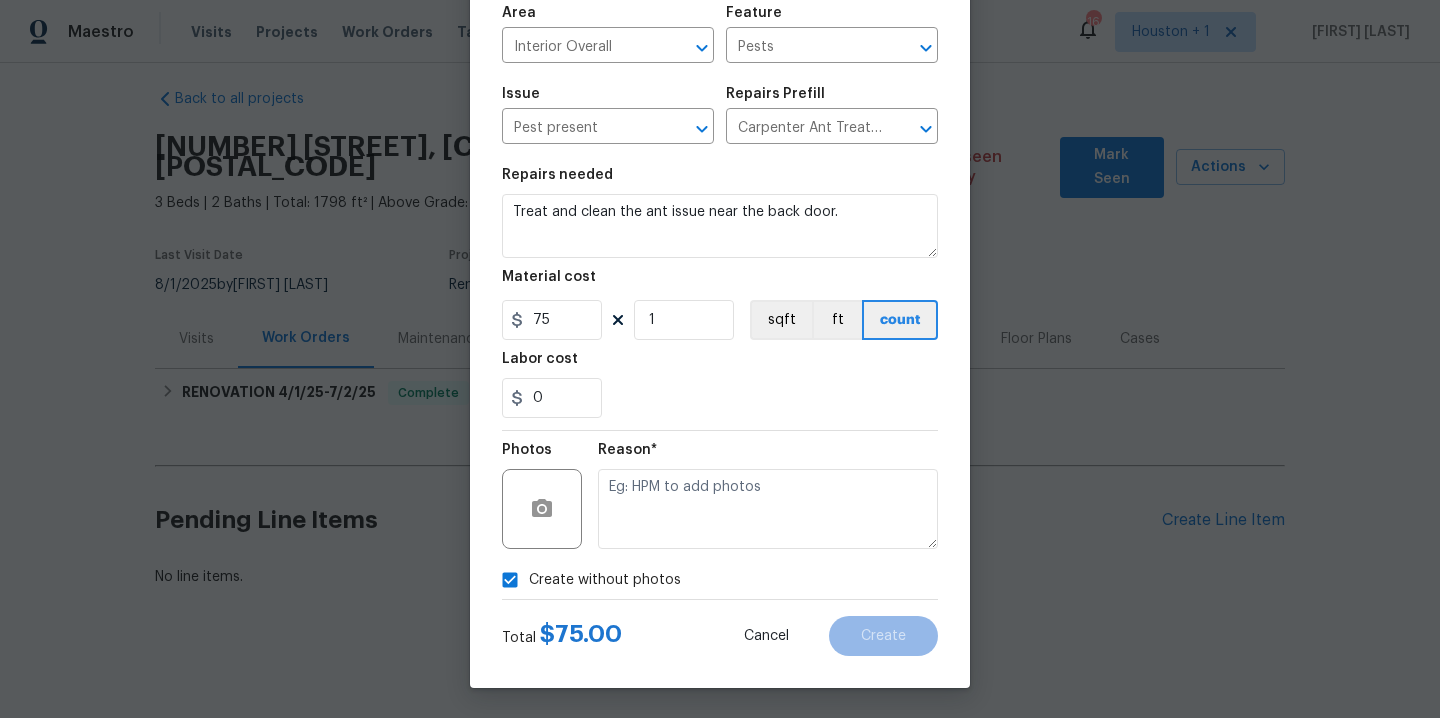 click at bounding box center [768, 509] 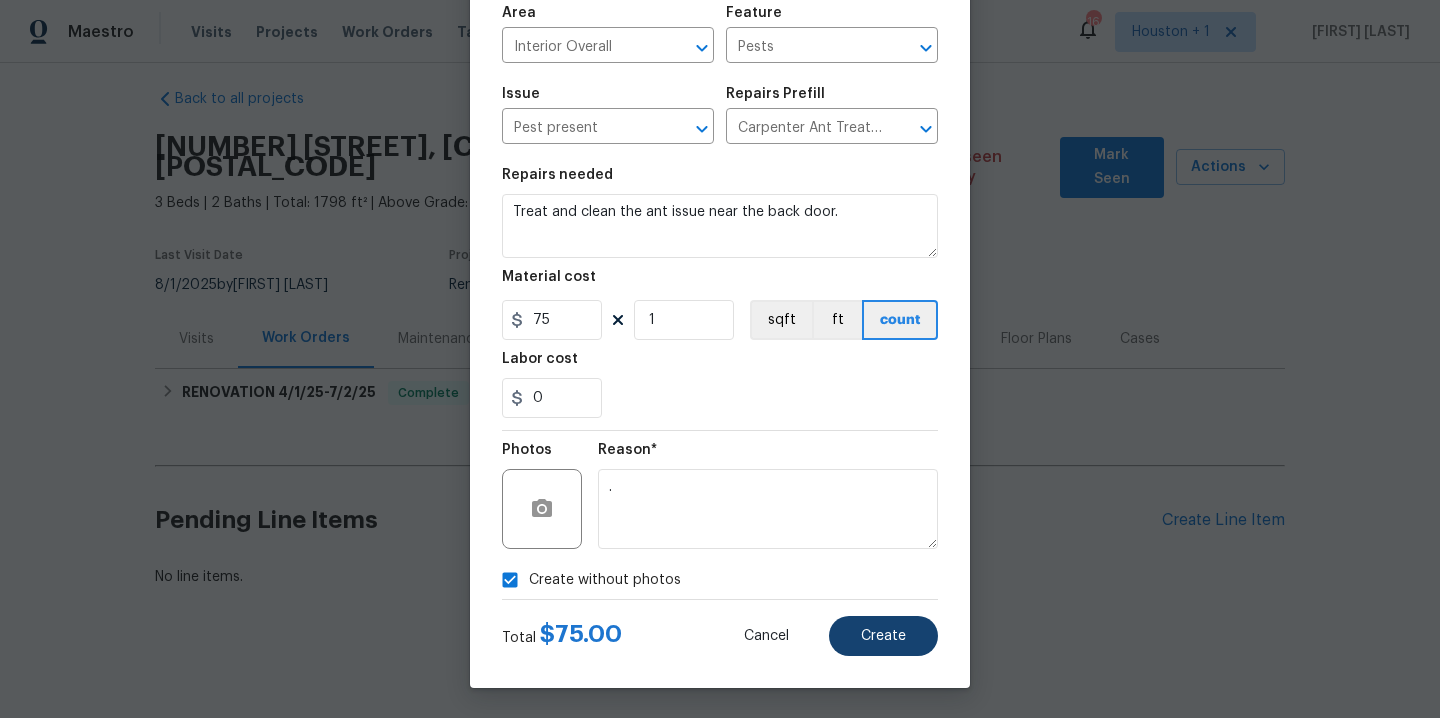 type on "." 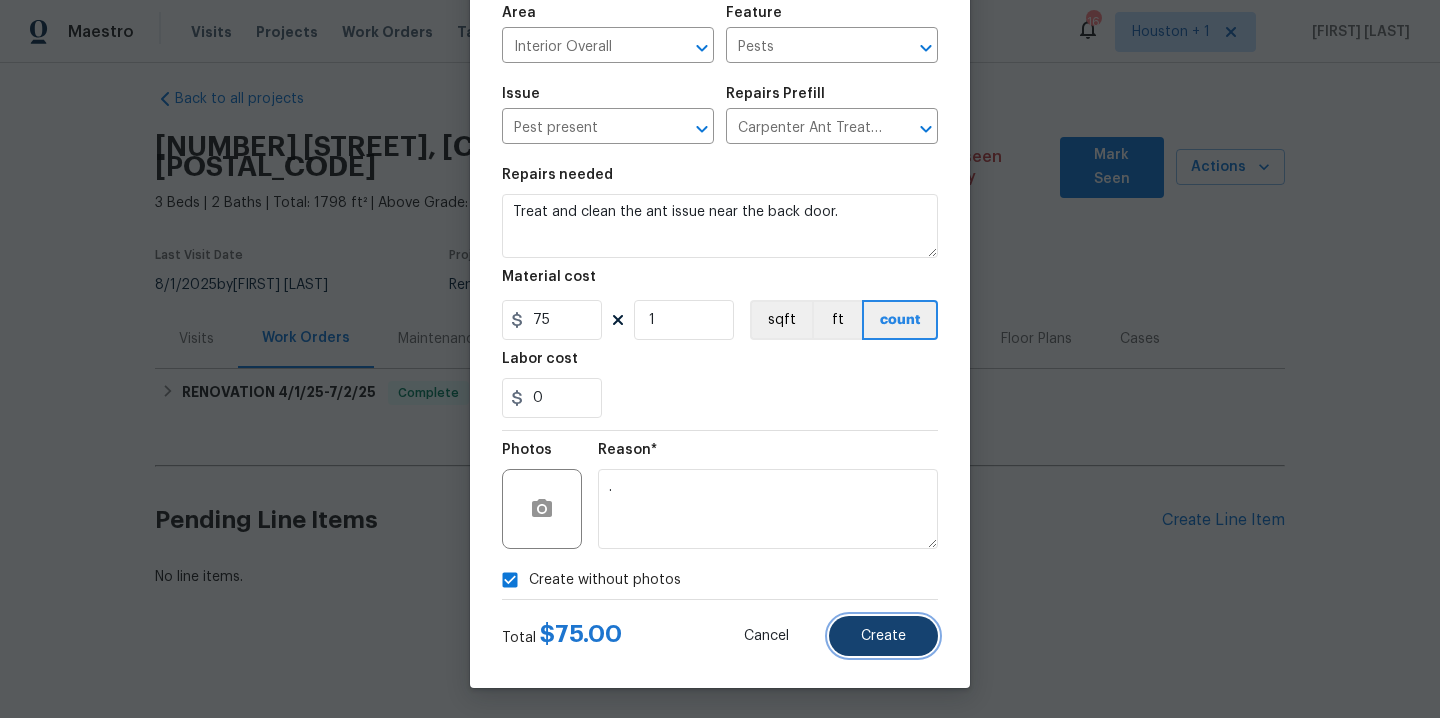 click on "Create" at bounding box center (883, 636) 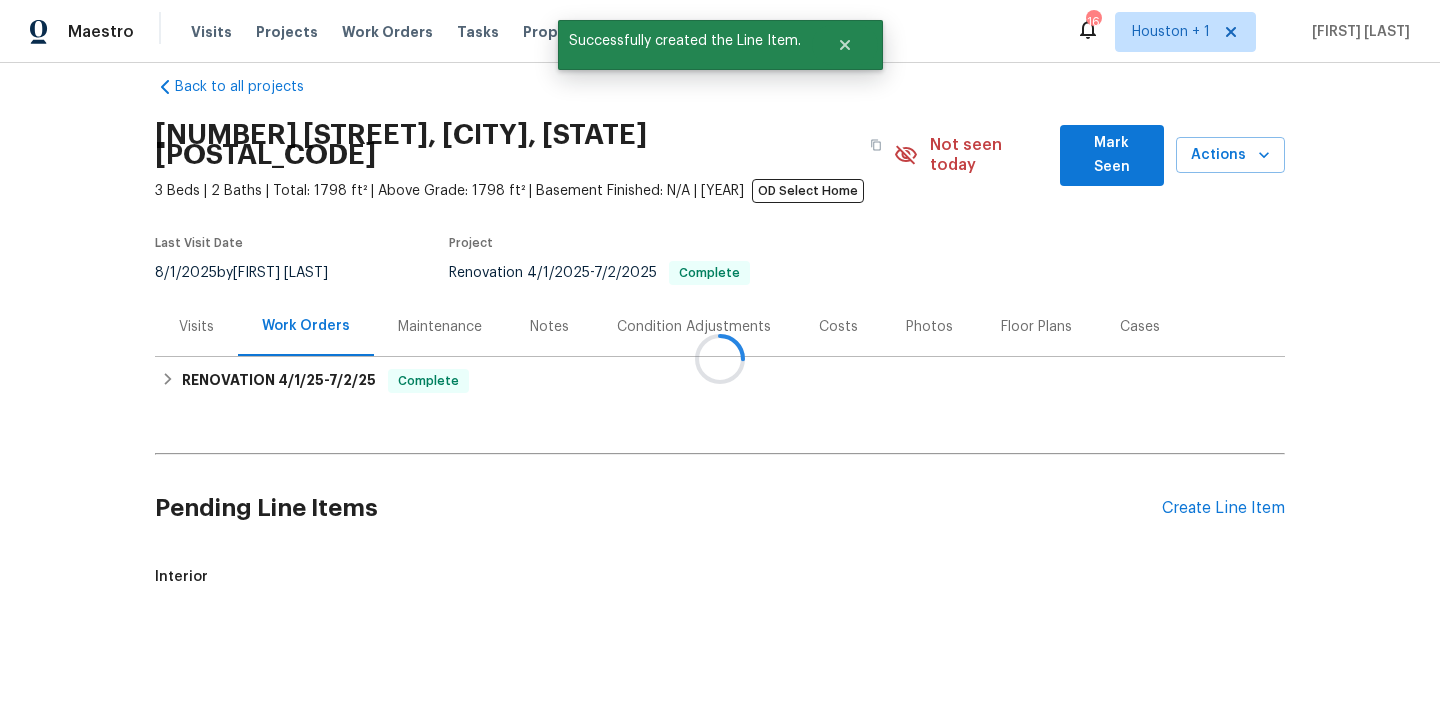 scroll, scrollTop: 234, scrollLeft: 0, axis: vertical 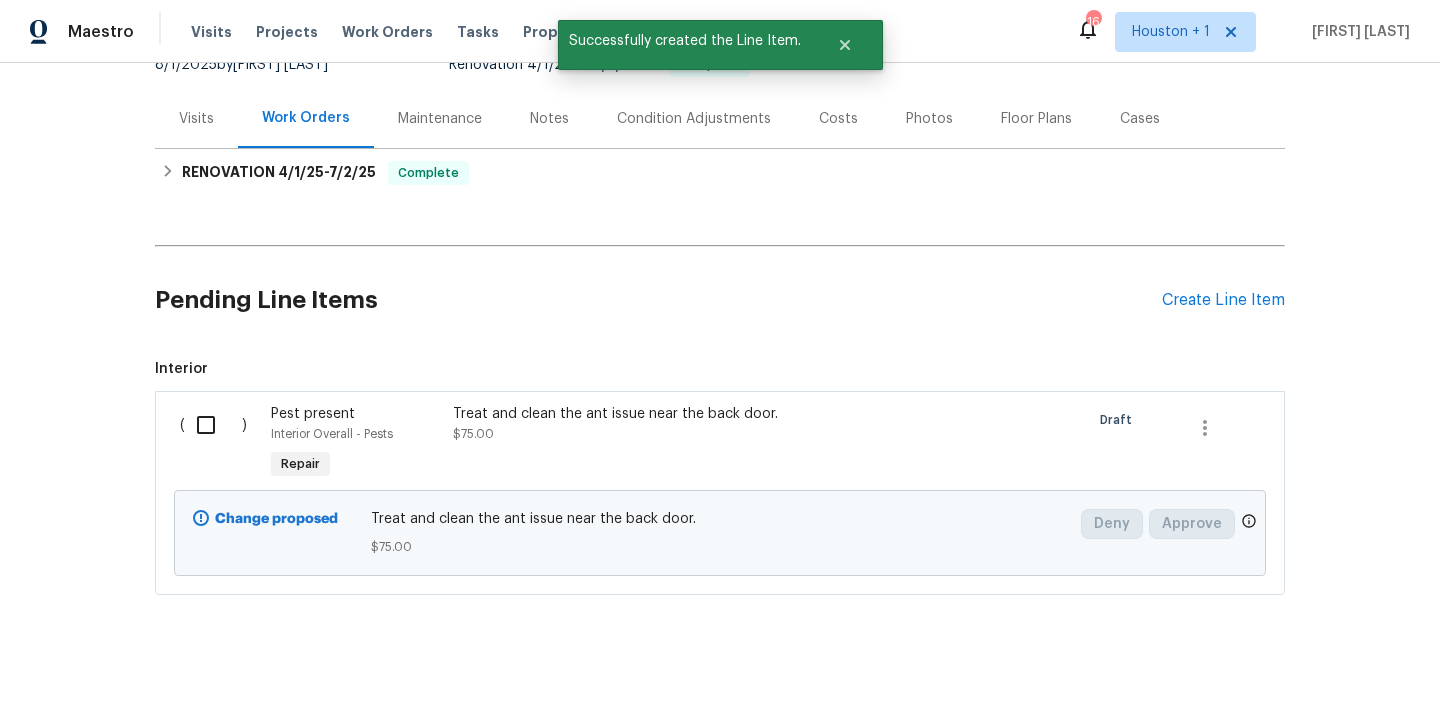 click at bounding box center (213, 425) 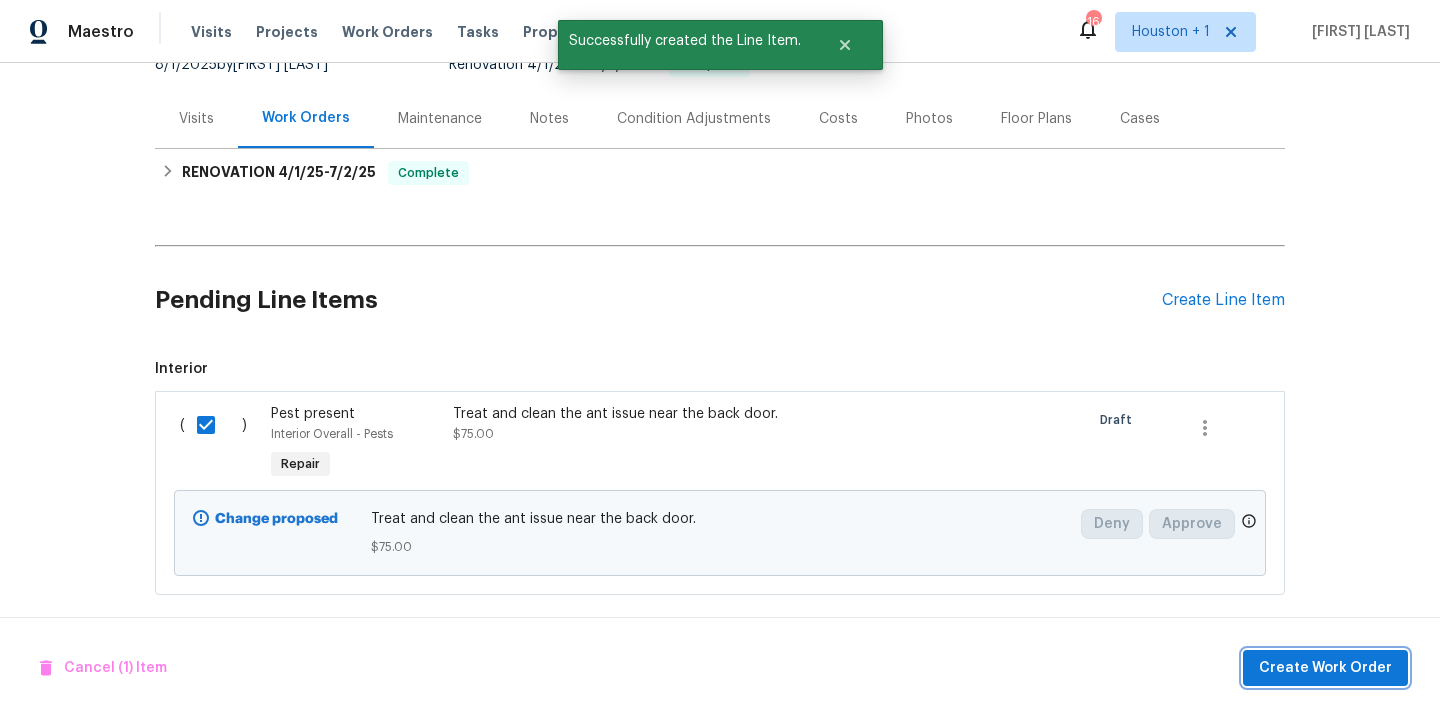click on "Create Work Order" at bounding box center [1325, 668] 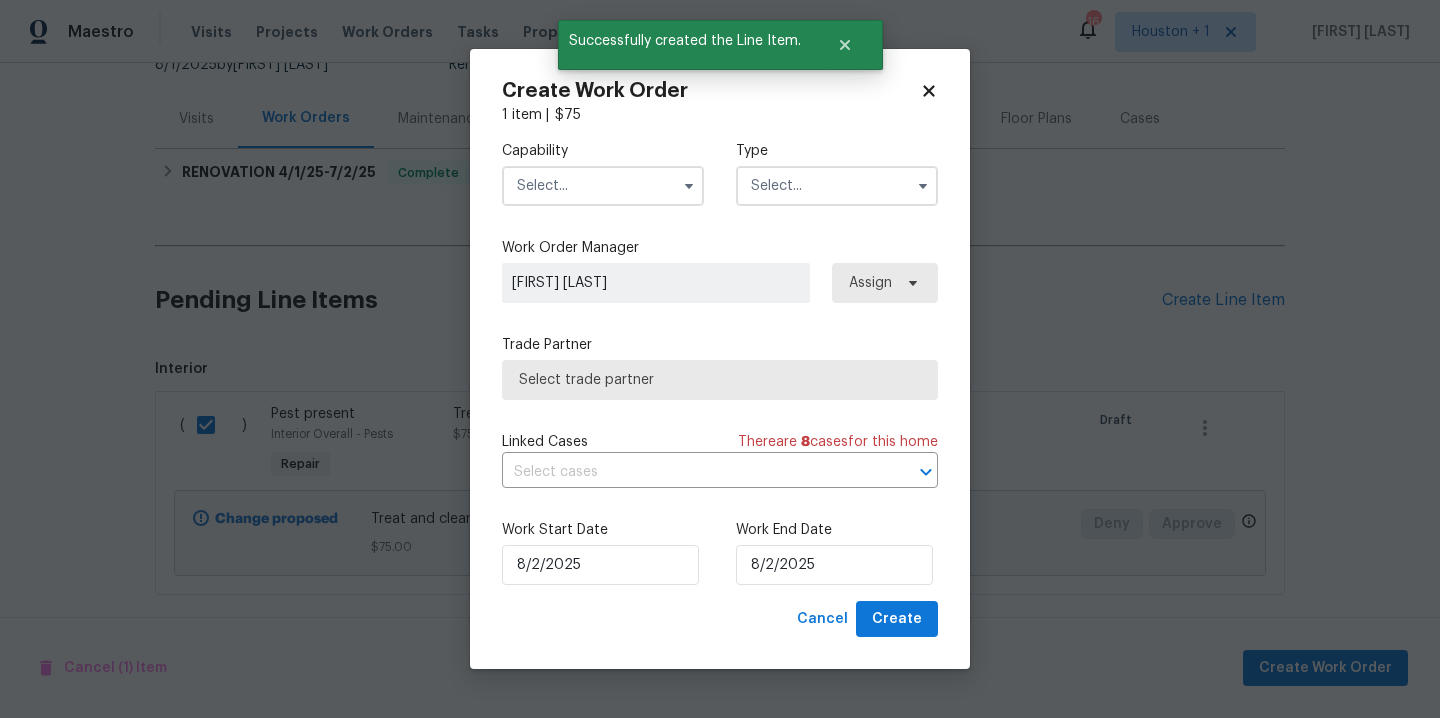 click at bounding box center [603, 186] 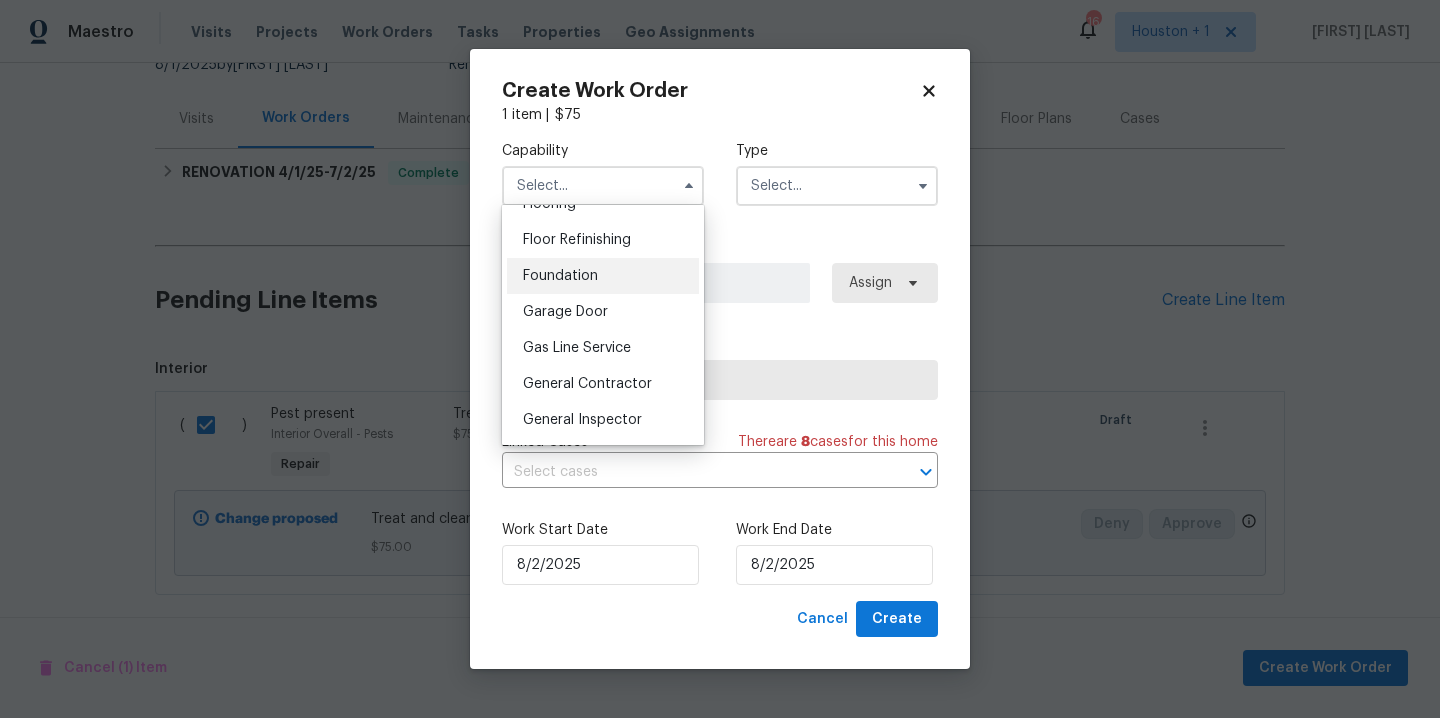 scroll, scrollTop: 813, scrollLeft: 0, axis: vertical 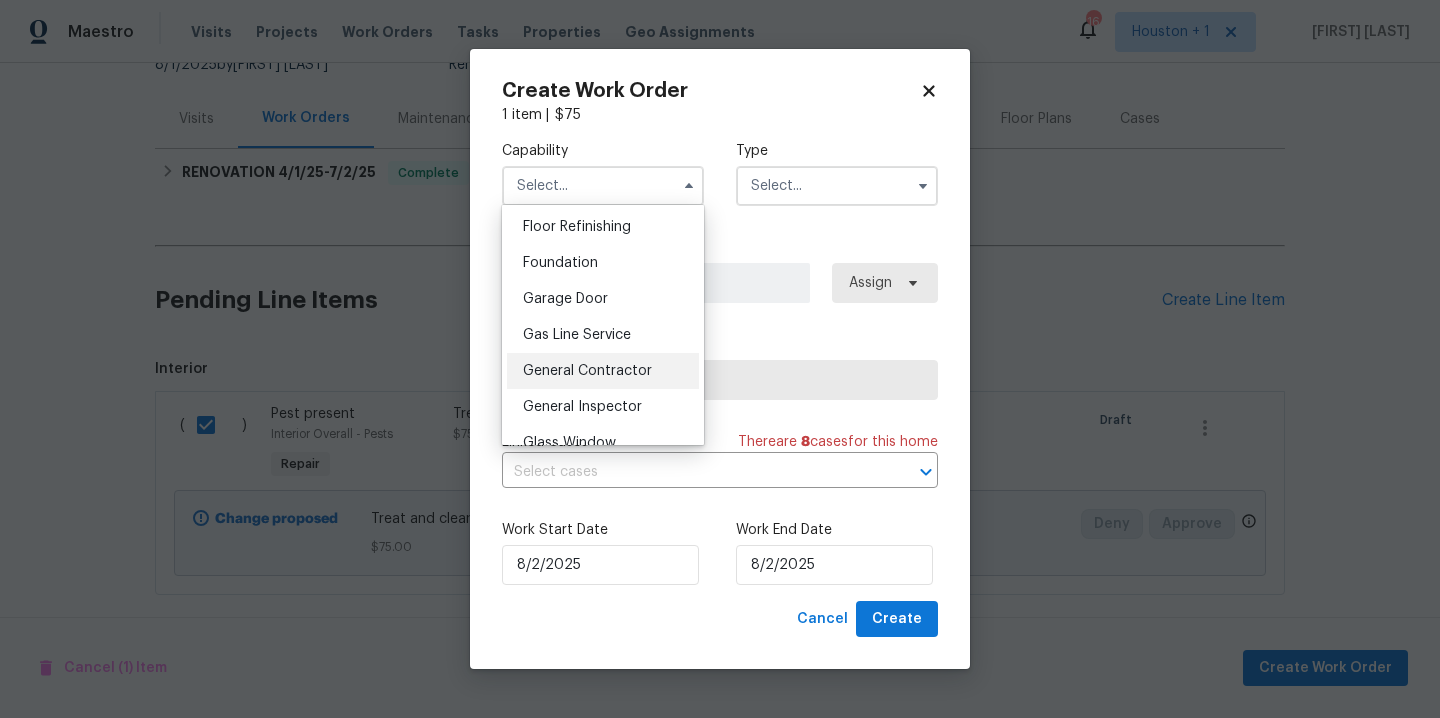 click on "General Contractor" at bounding box center [603, 371] 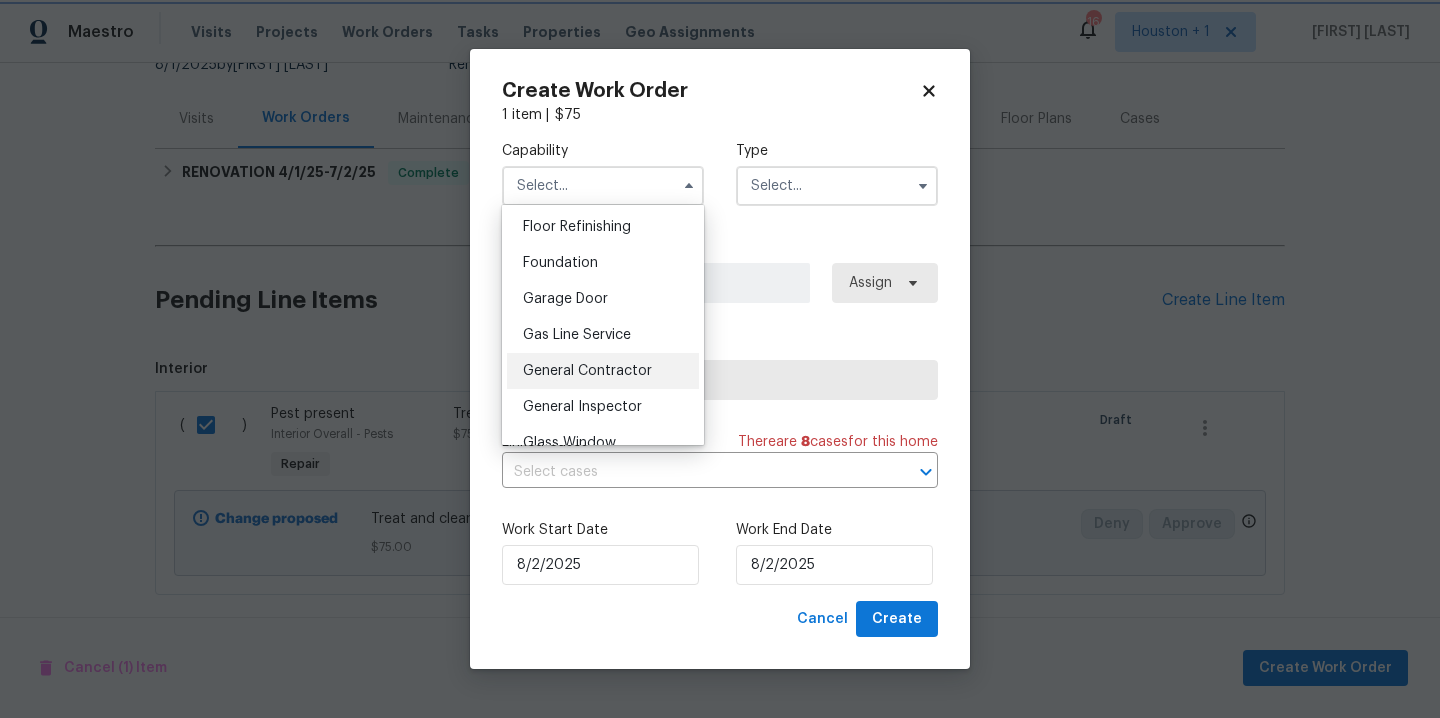 type on "General Contractor" 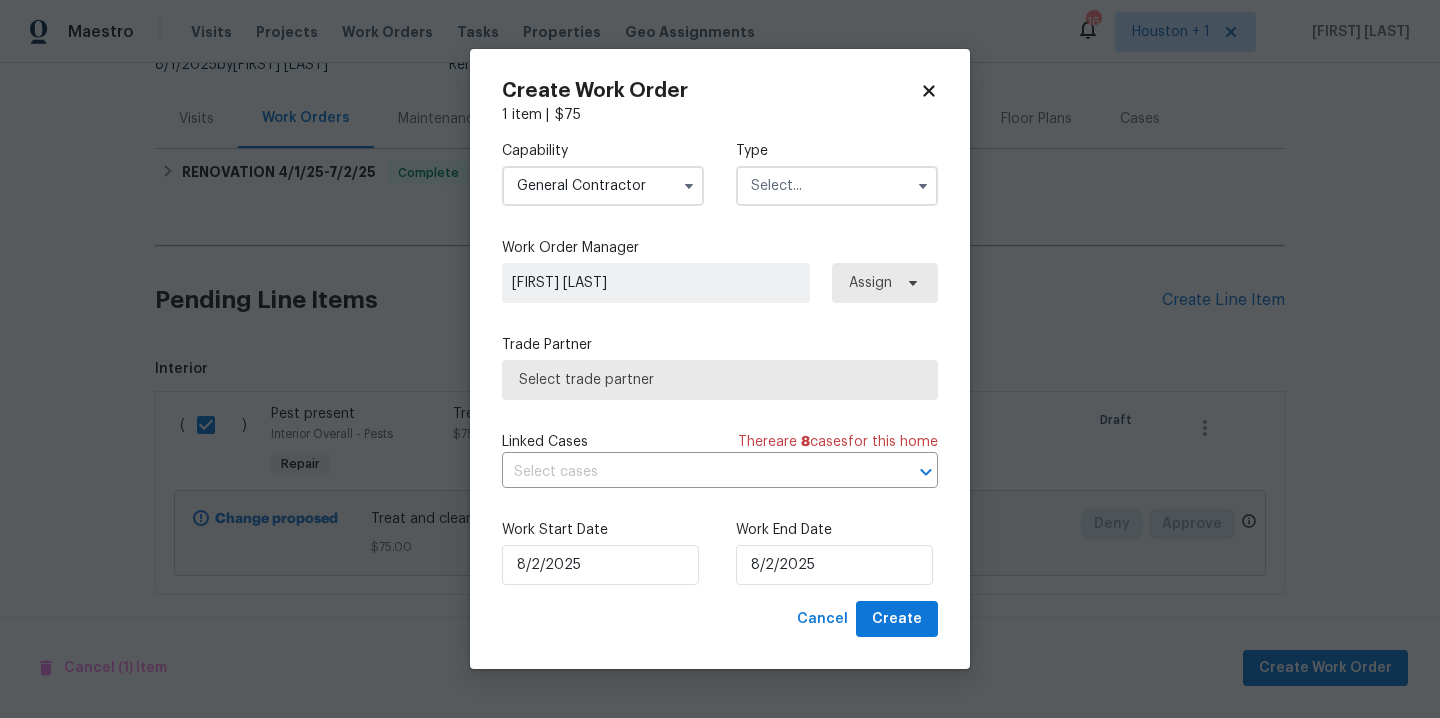 click at bounding box center (837, 186) 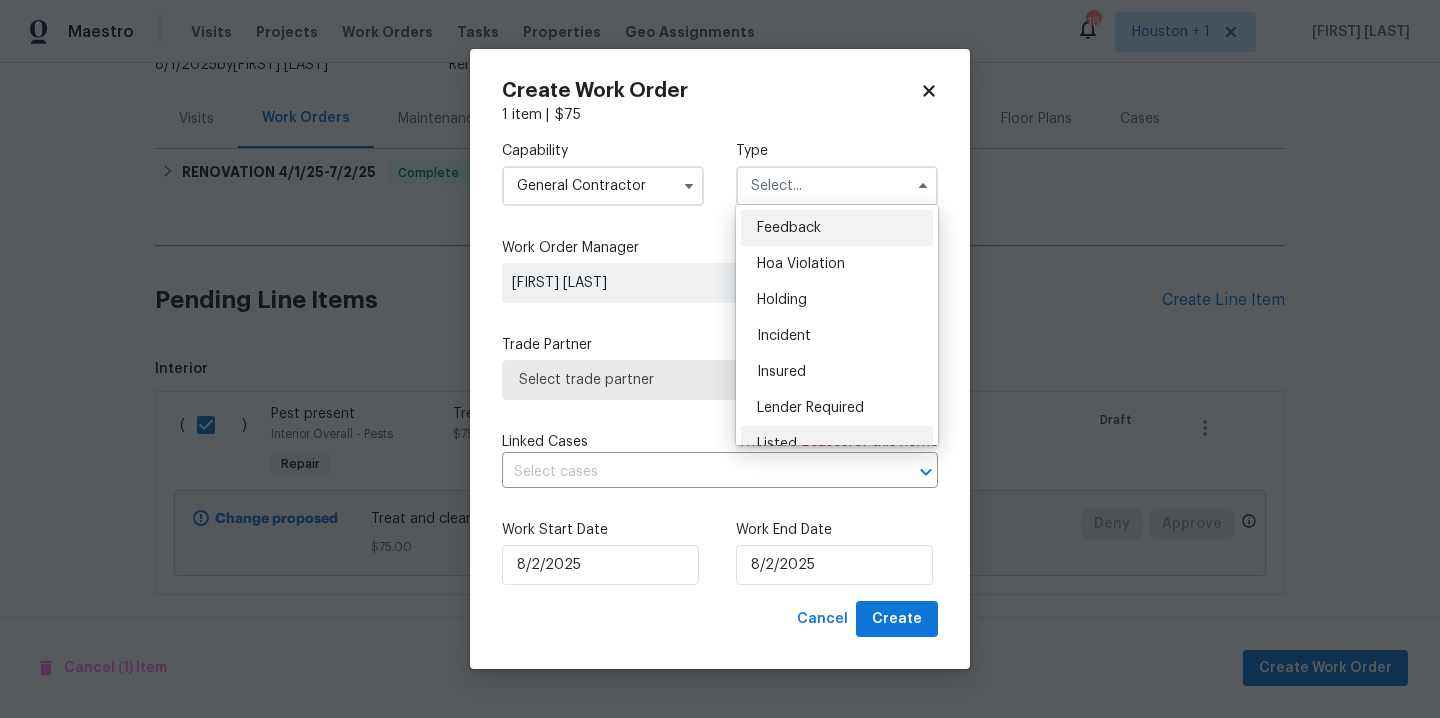 click on "Listed" at bounding box center [837, 444] 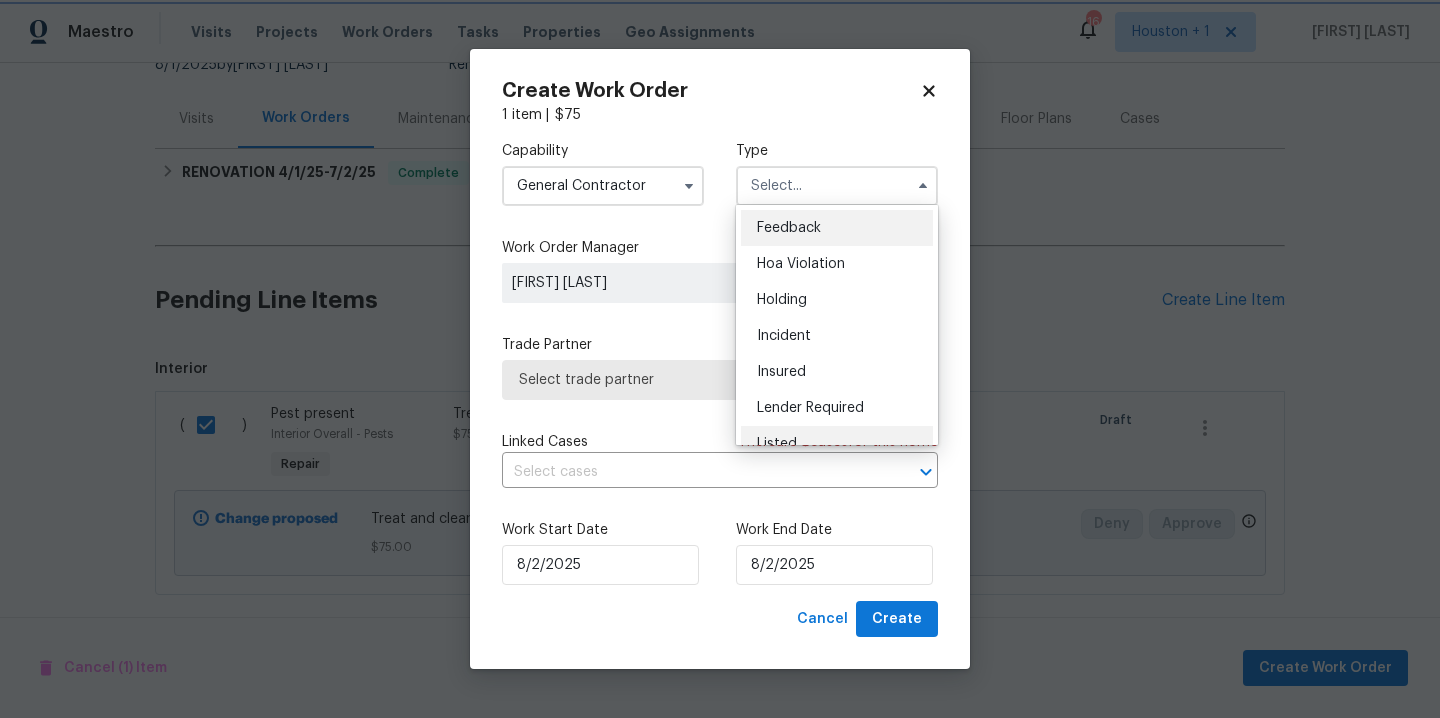 type on "Listed" 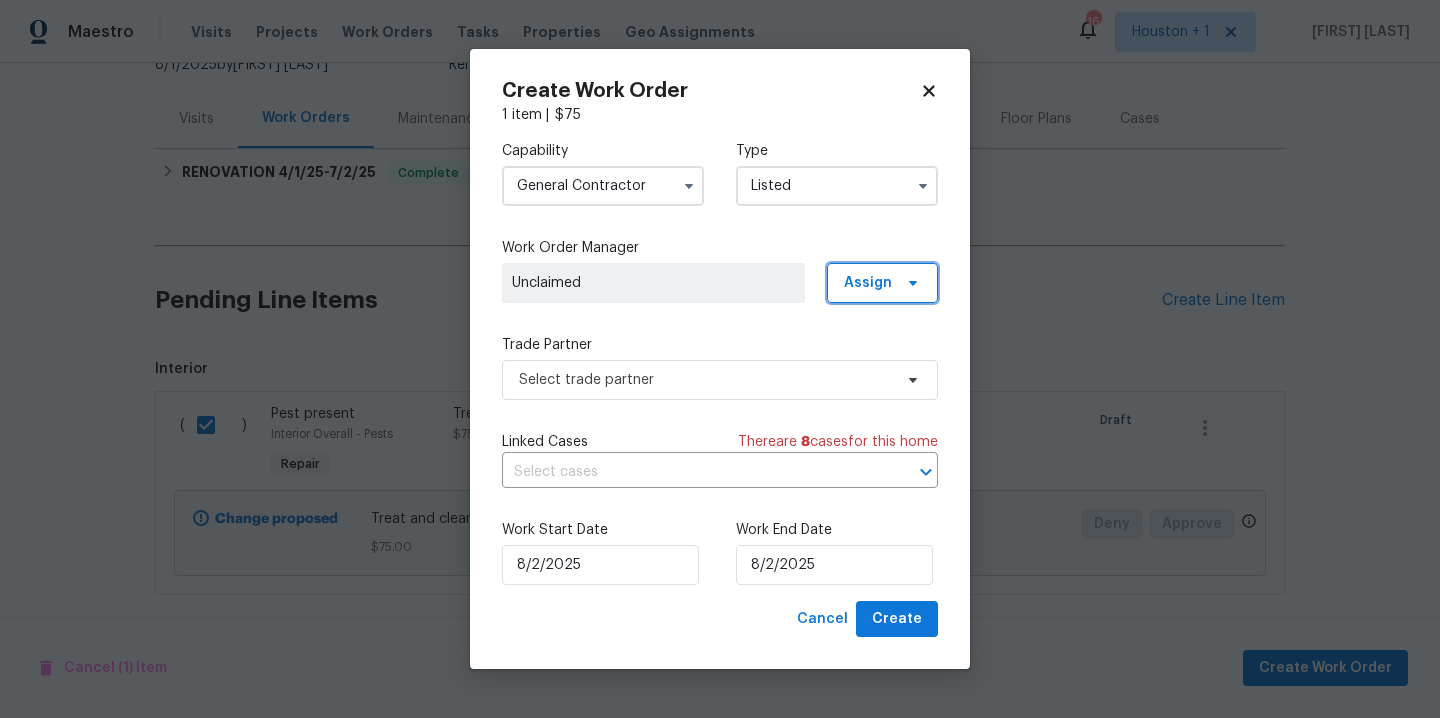 click 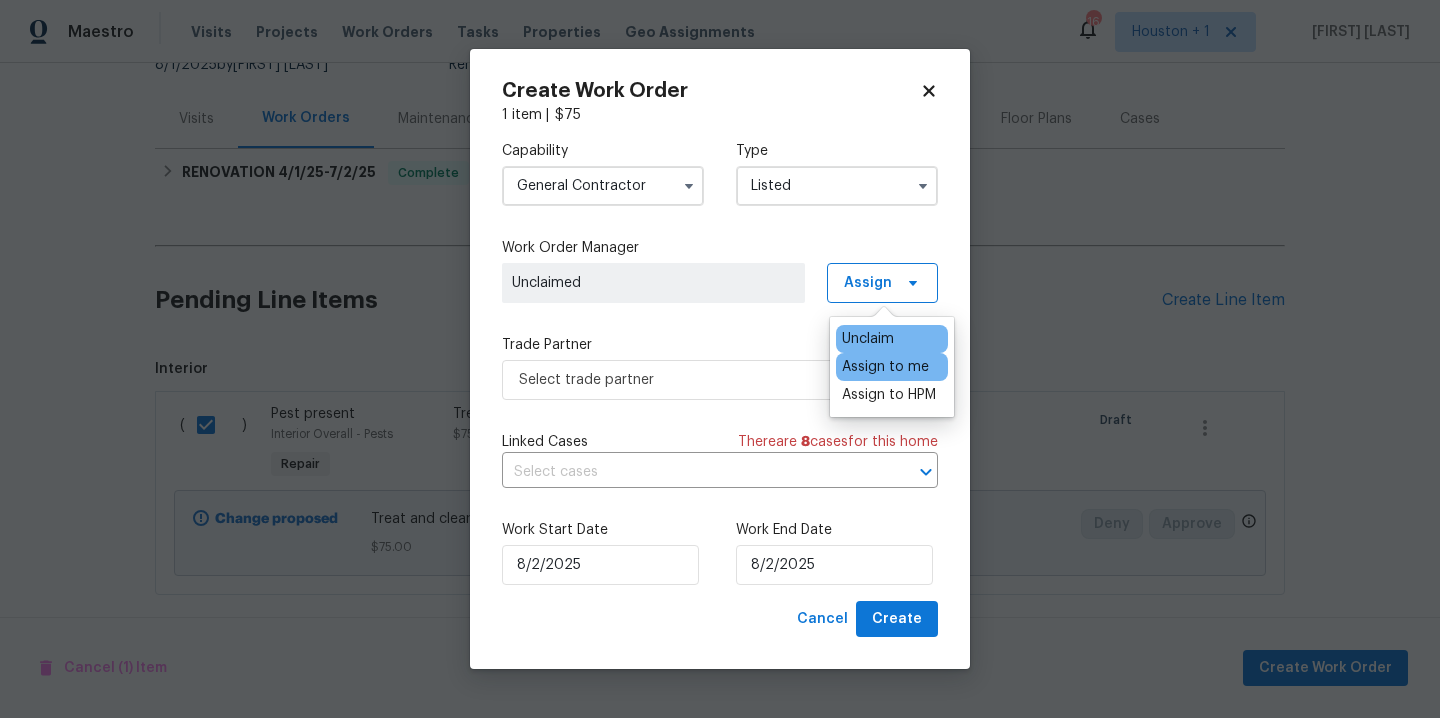 click on "Assign to me" at bounding box center (885, 367) 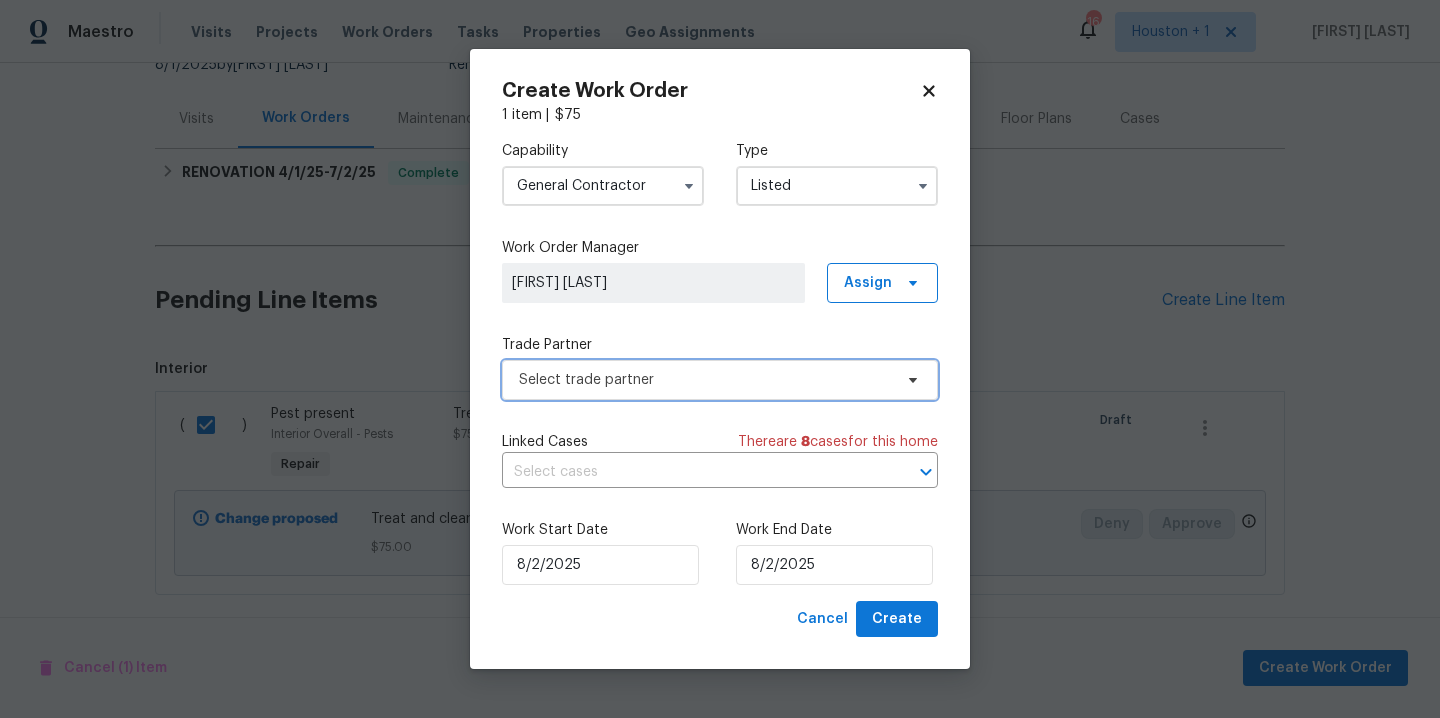 click on "Select trade partner" at bounding box center [705, 380] 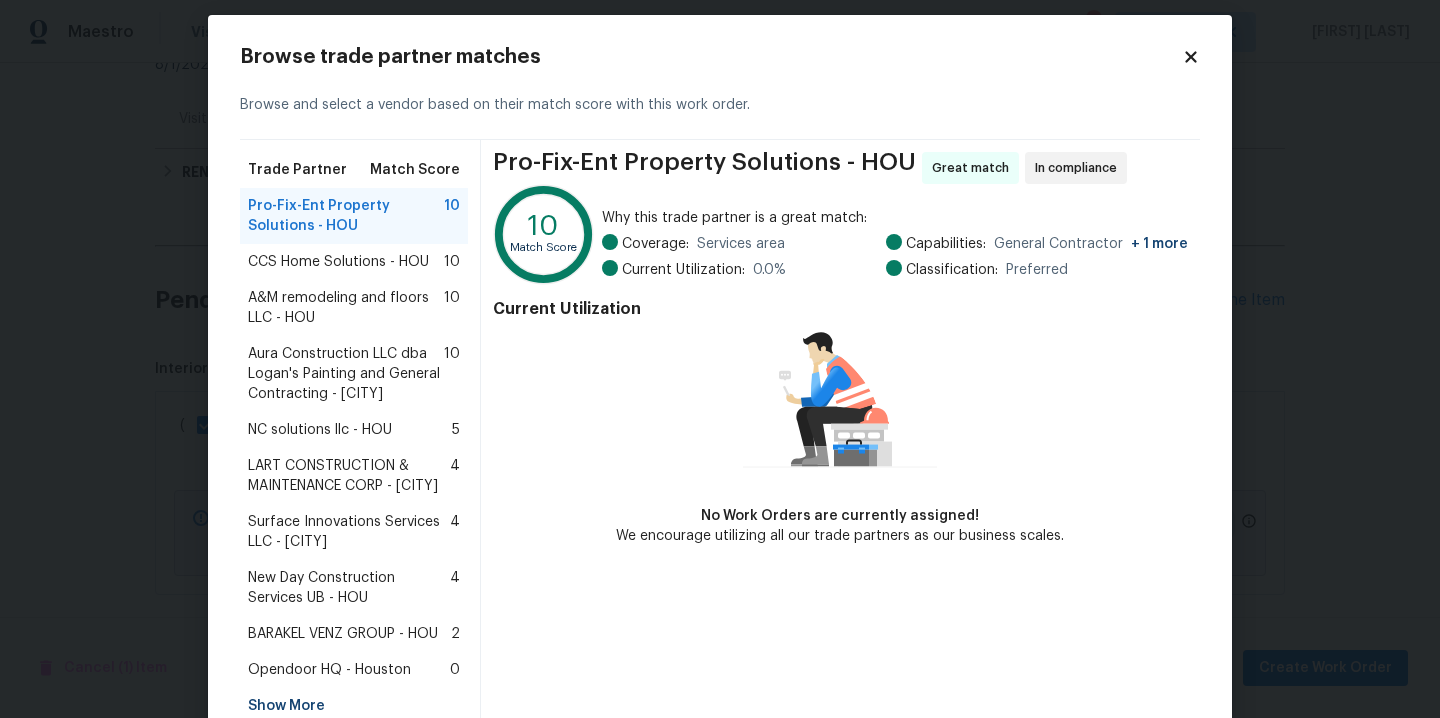 scroll, scrollTop: 16, scrollLeft: 0, axis: vertical 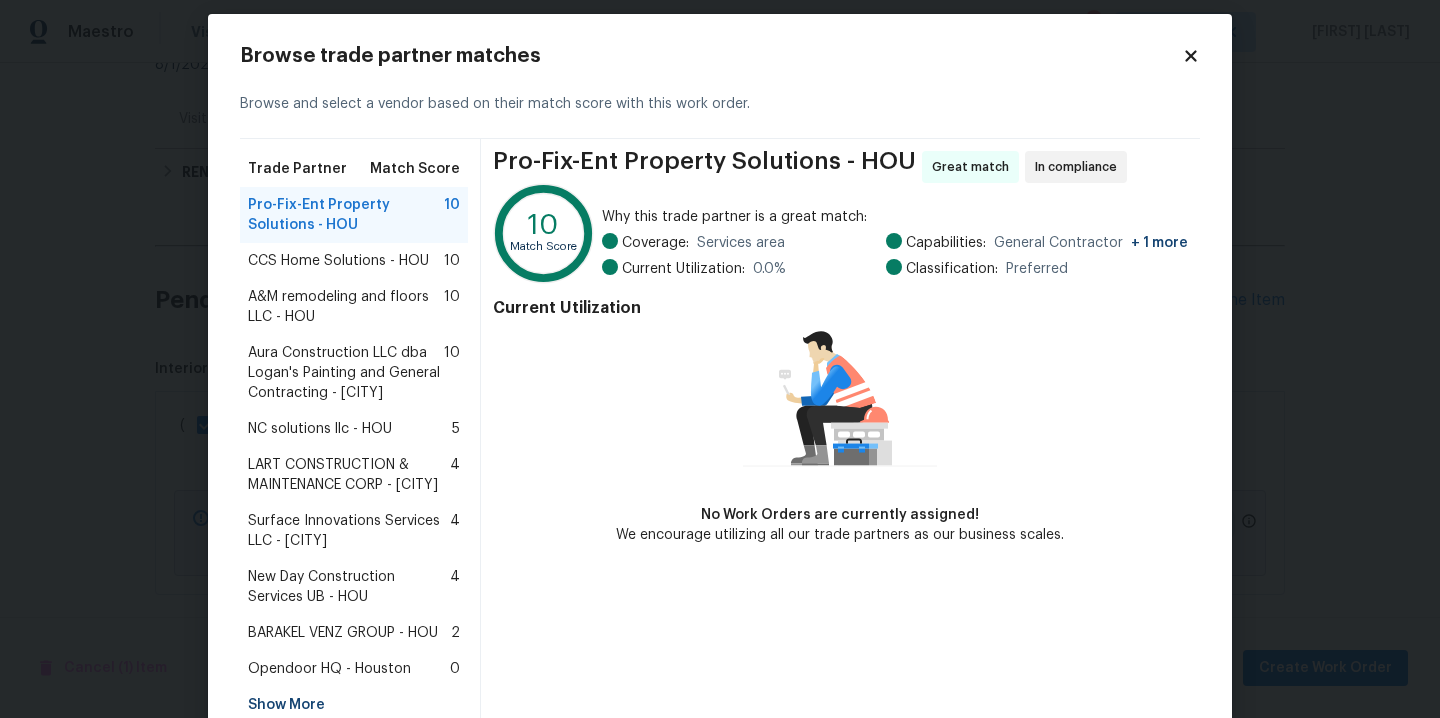 click on "CCS Home Solutions - HOU" at bounding box center [338, 261] 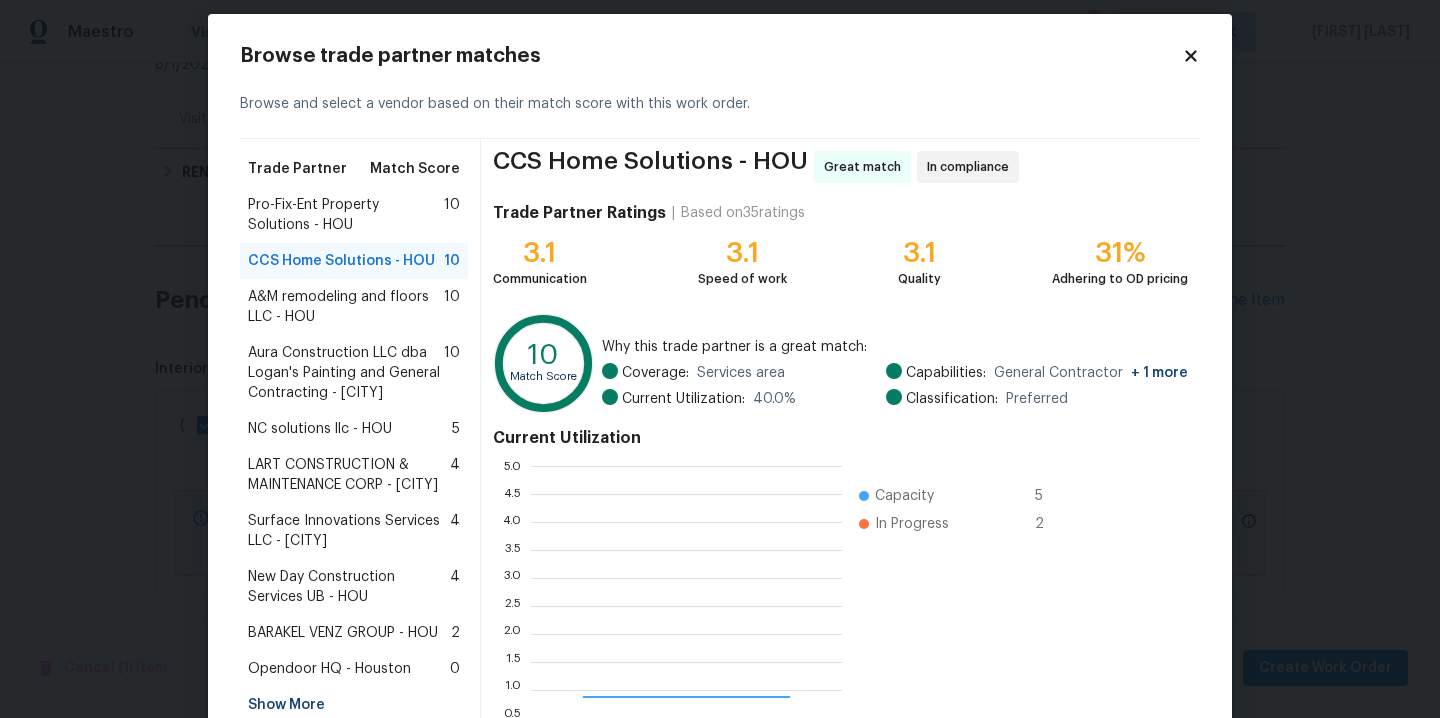 scroll, scrollTop: 164, scrollLeft: 0, axis: vertical 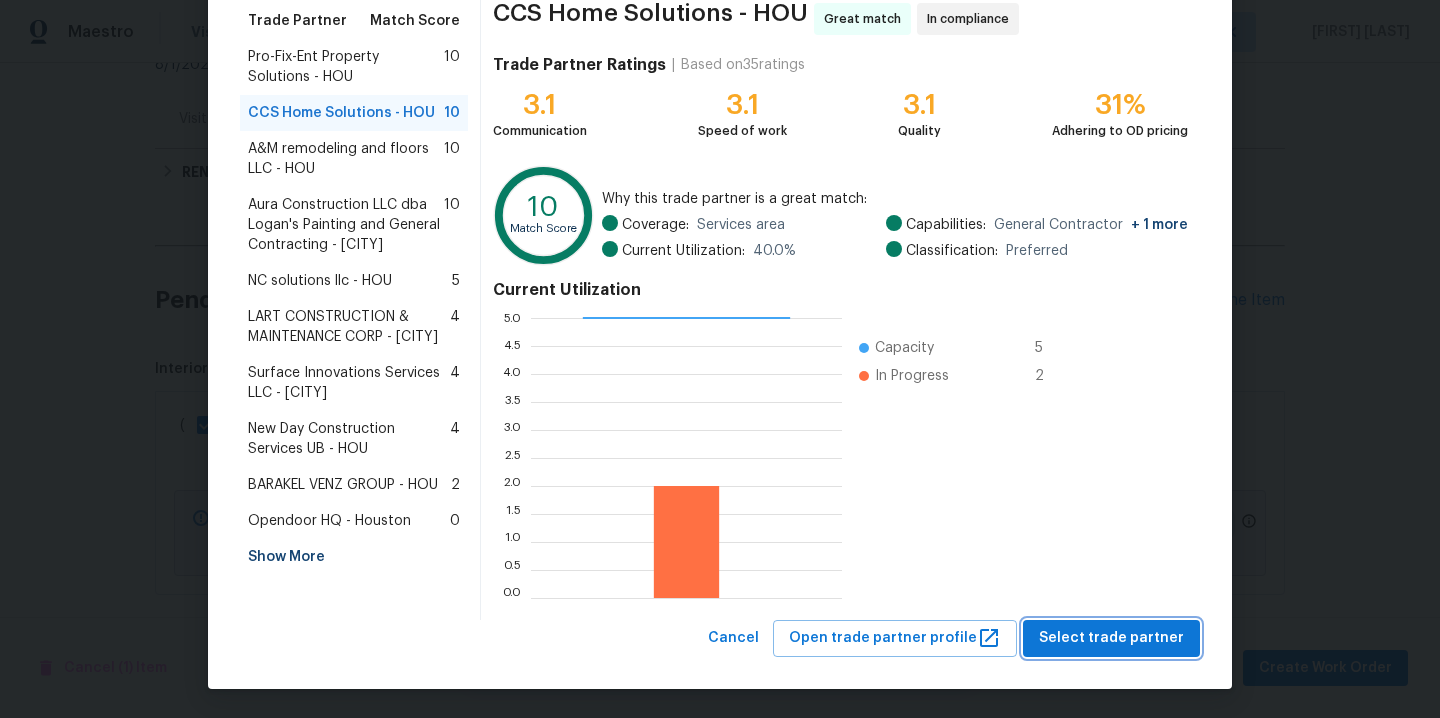 click on "Select trade partner" at bounding box center [1111, 638] 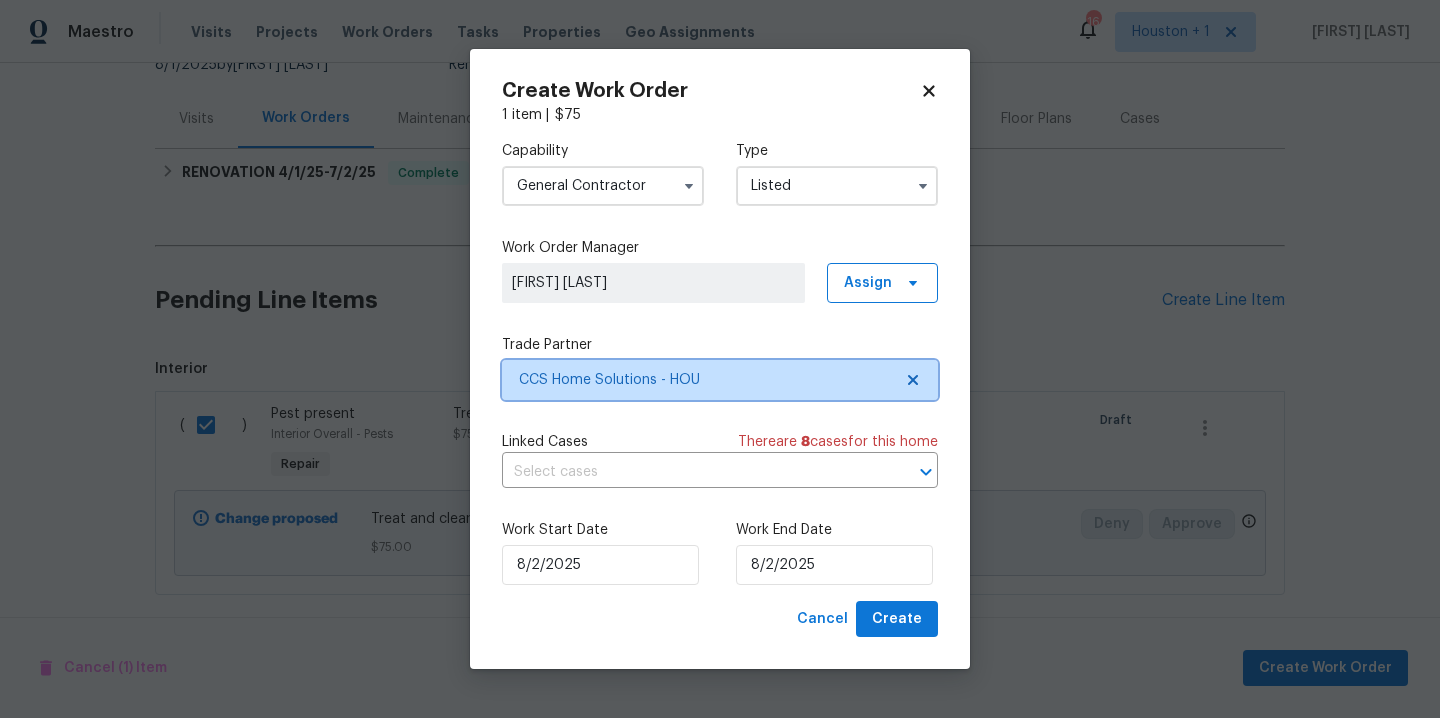 scroll, scrollTop: 0, scrollLeft: 0, axis: both 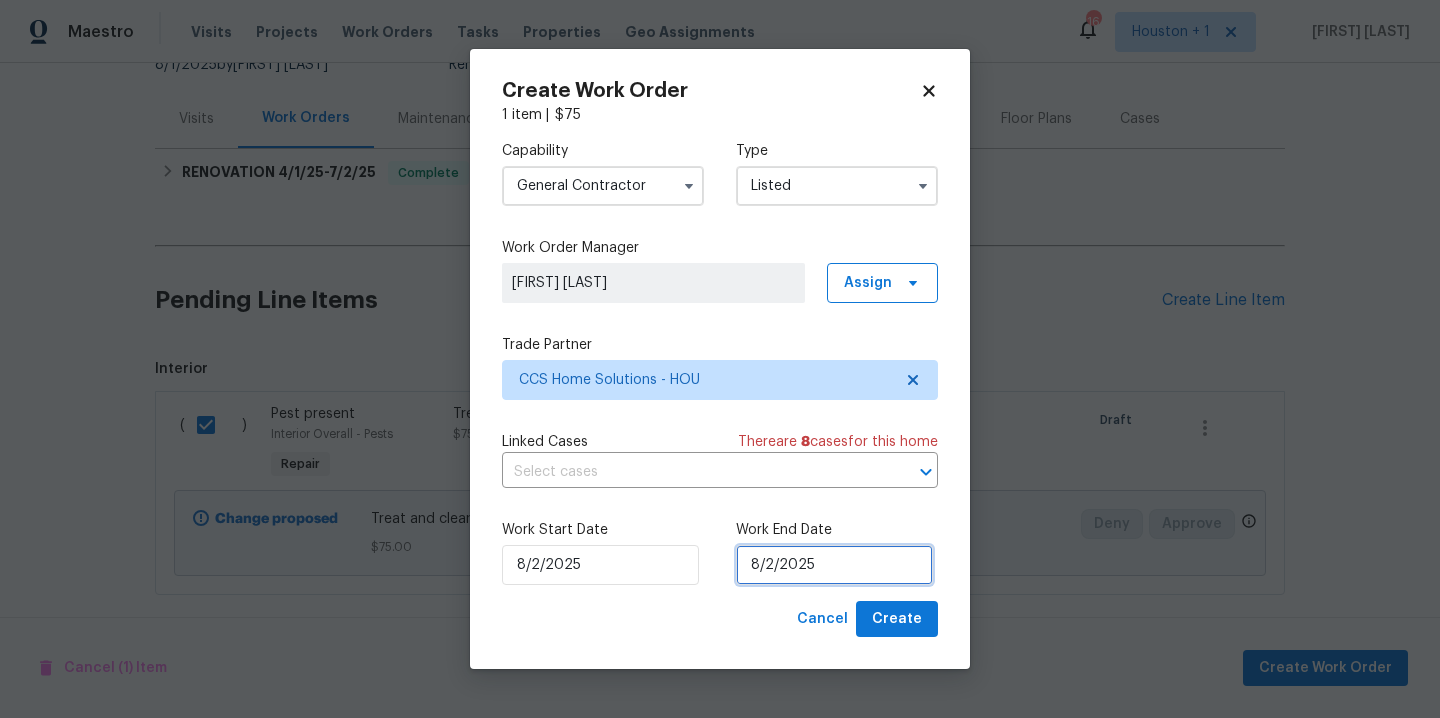 click on "8/2/2025" at bounding box center (834, 565) 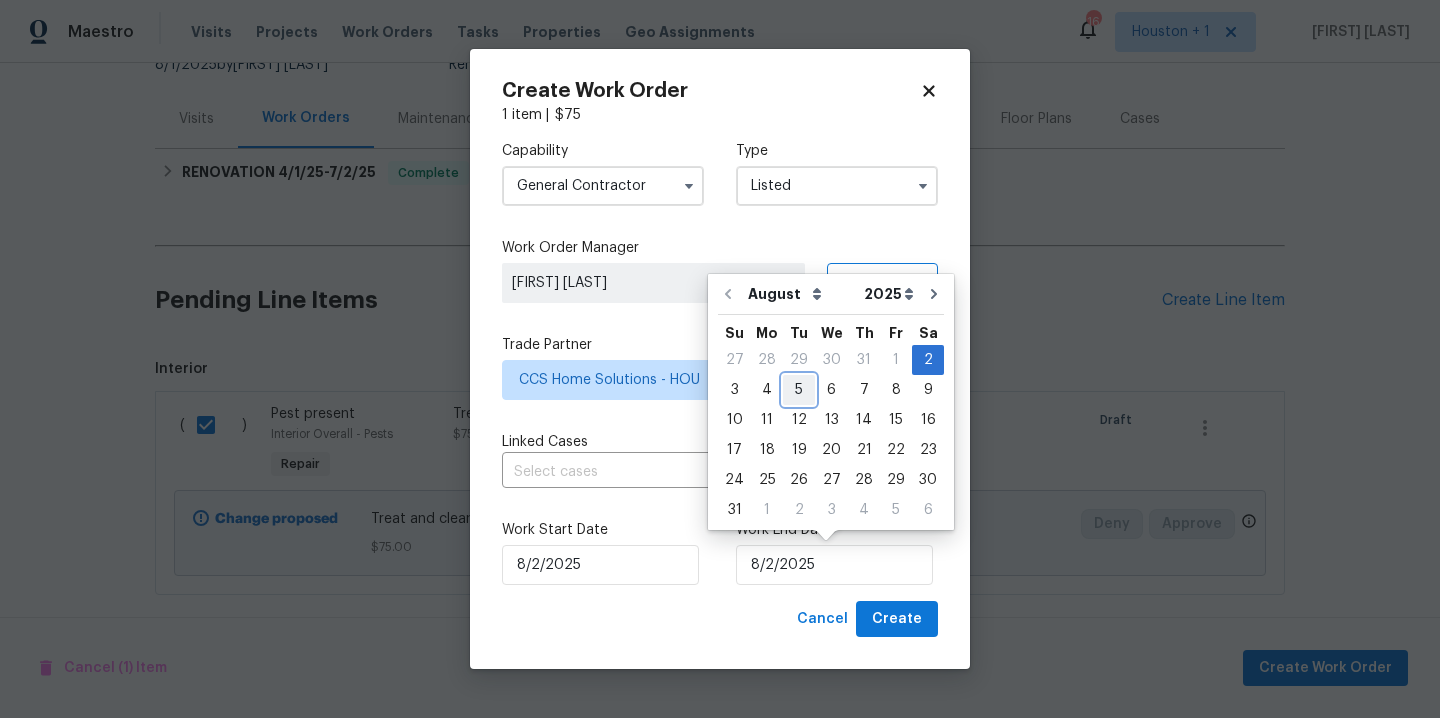 click on "5" at bounding box center (799, 390) 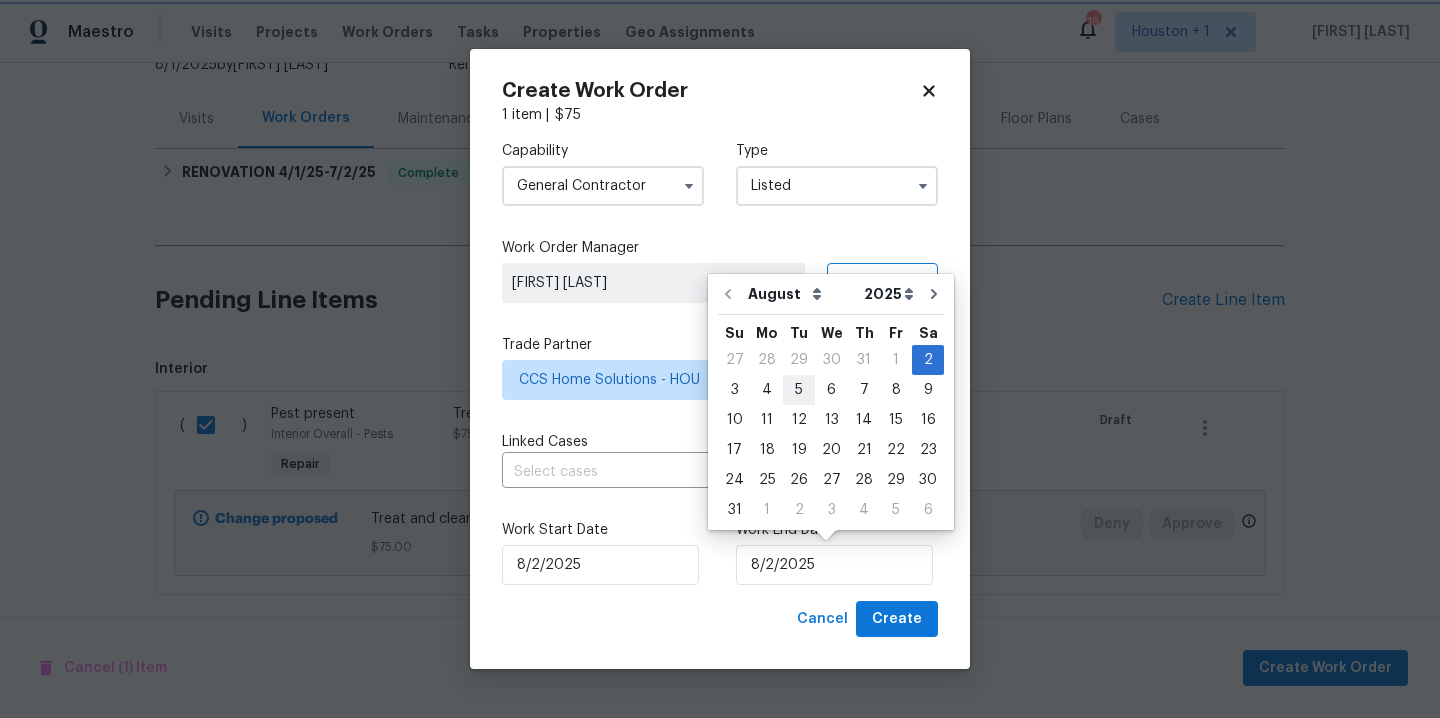 type on "8/5/2025" 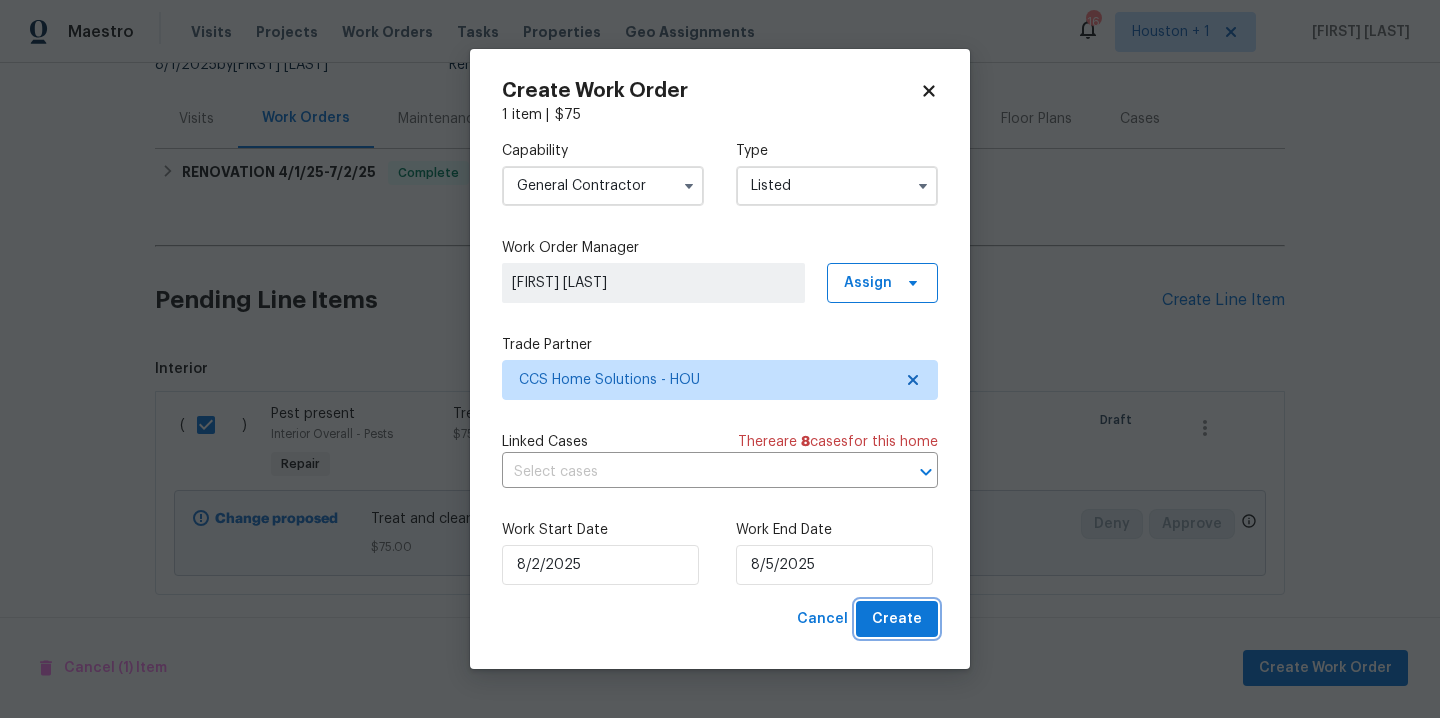 click on "Create" at bounding box center (897, 619) 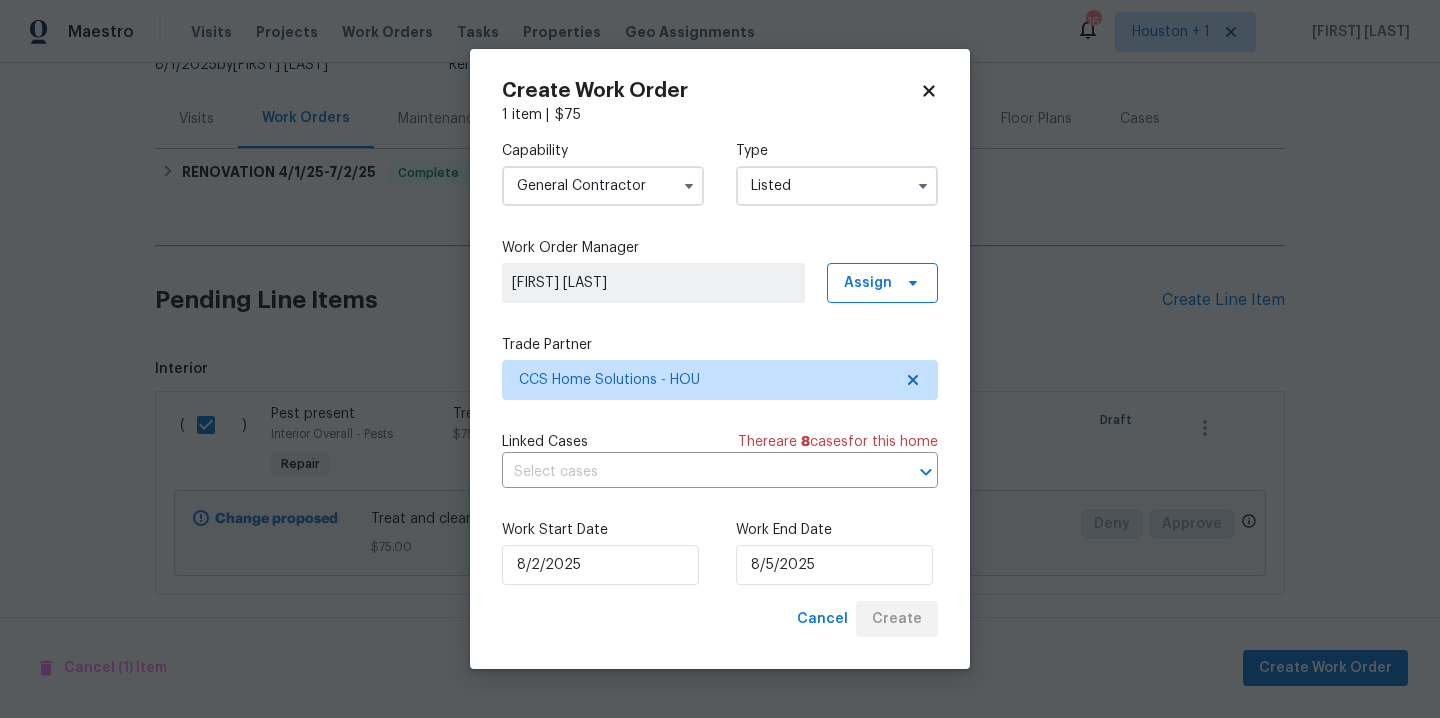 checkbox on "false" 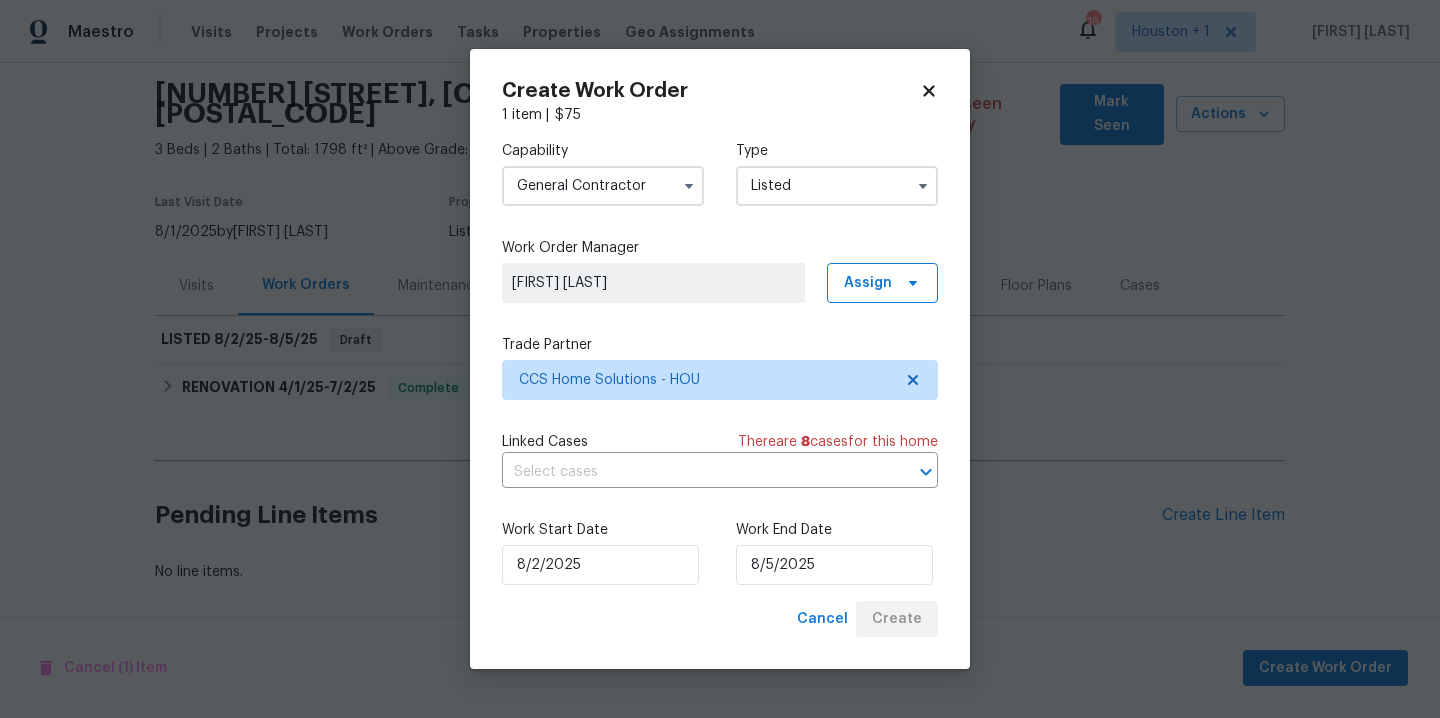 scroll, scrollTop: 62, scrollLeft: 0, axis: vertical 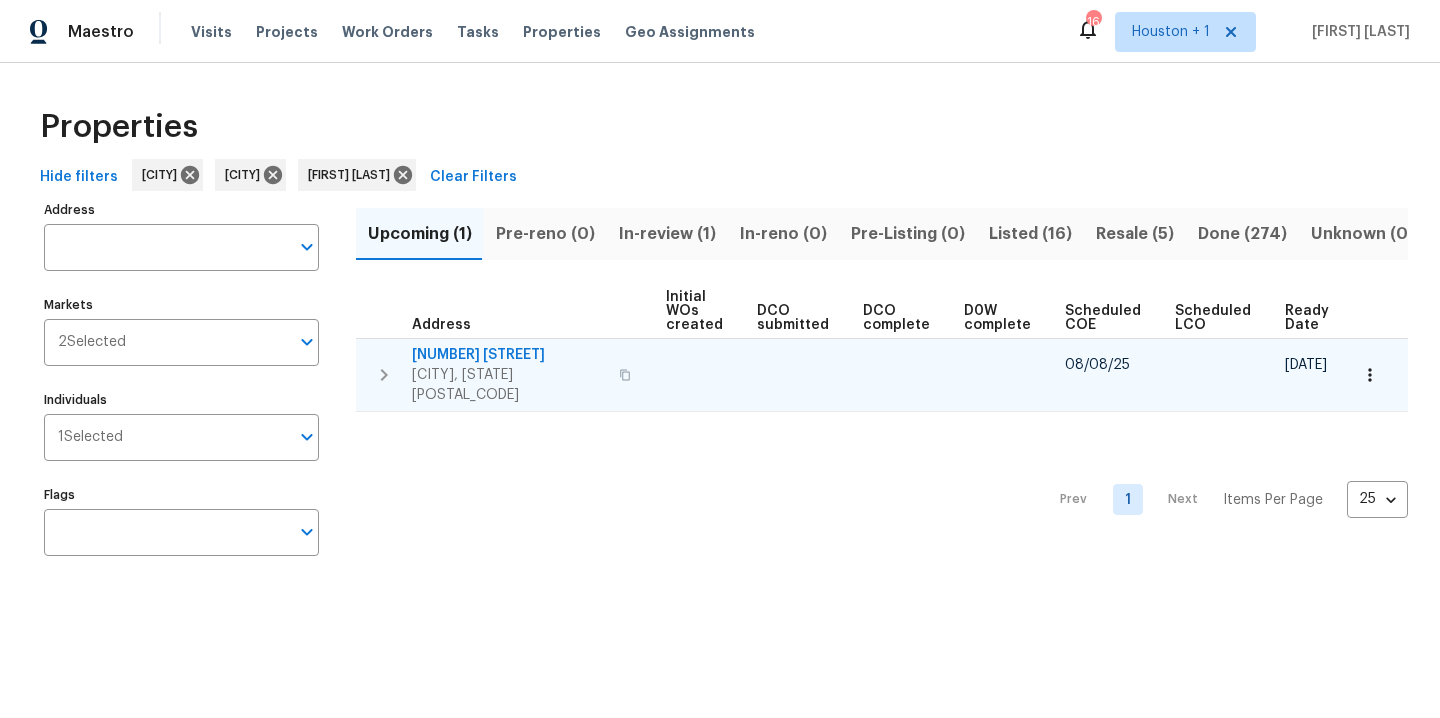 click 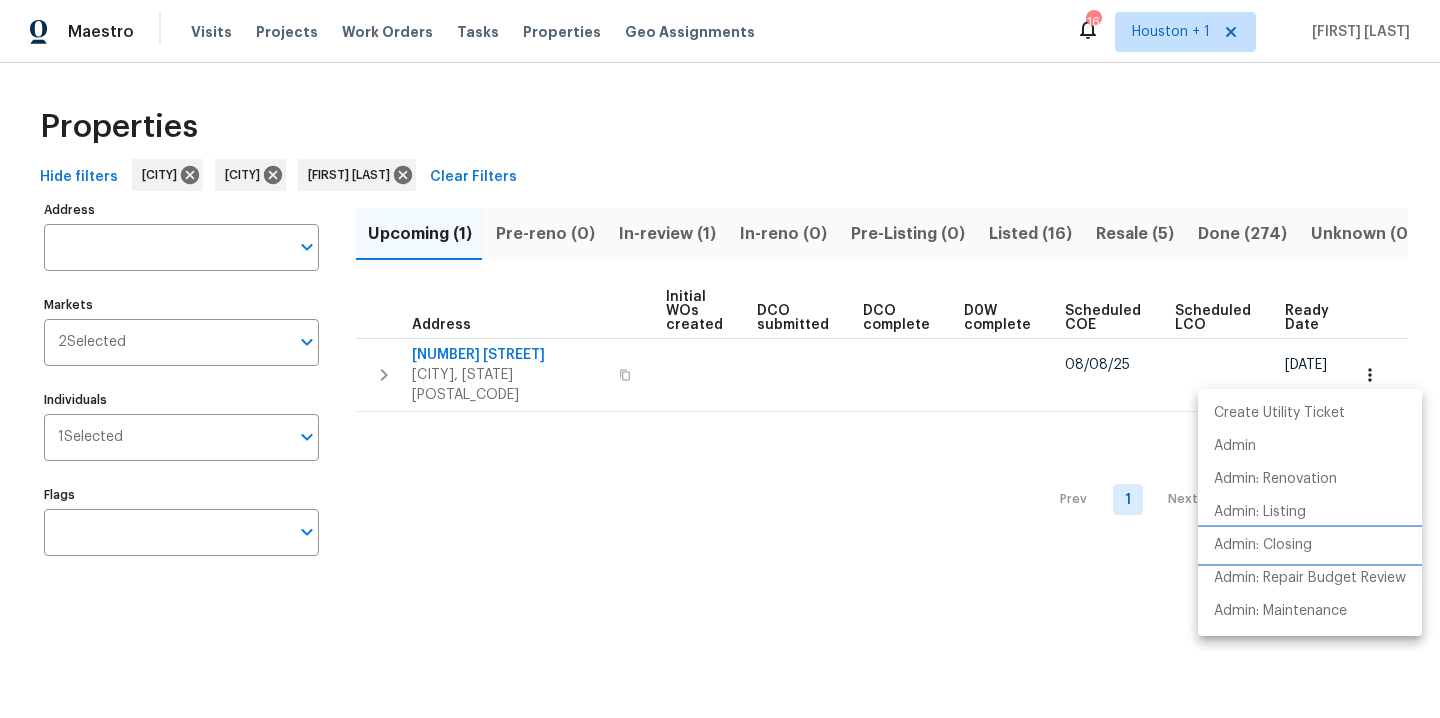 click on "Admin: Closing" at bounding box center (1263, 545) 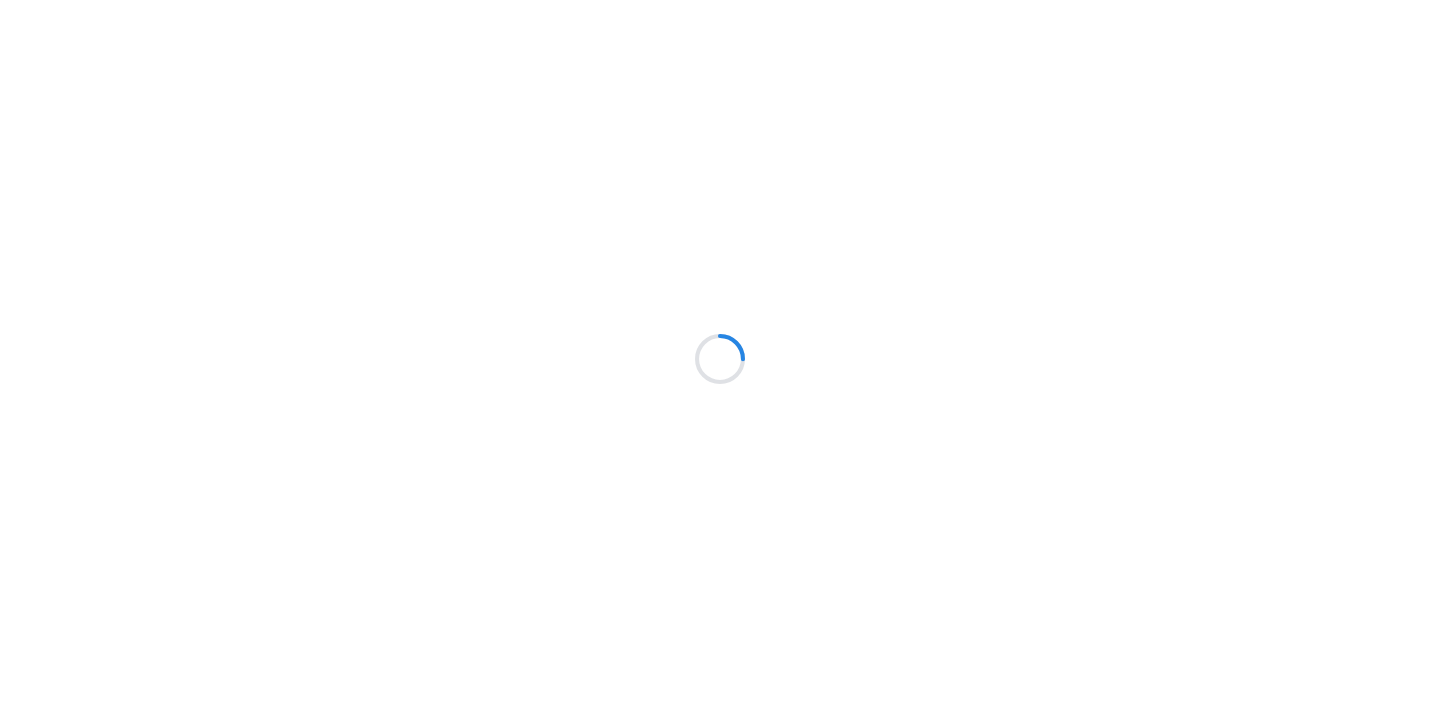 scroll, scrollTop: 0, scrollLeft: 0, axis: both 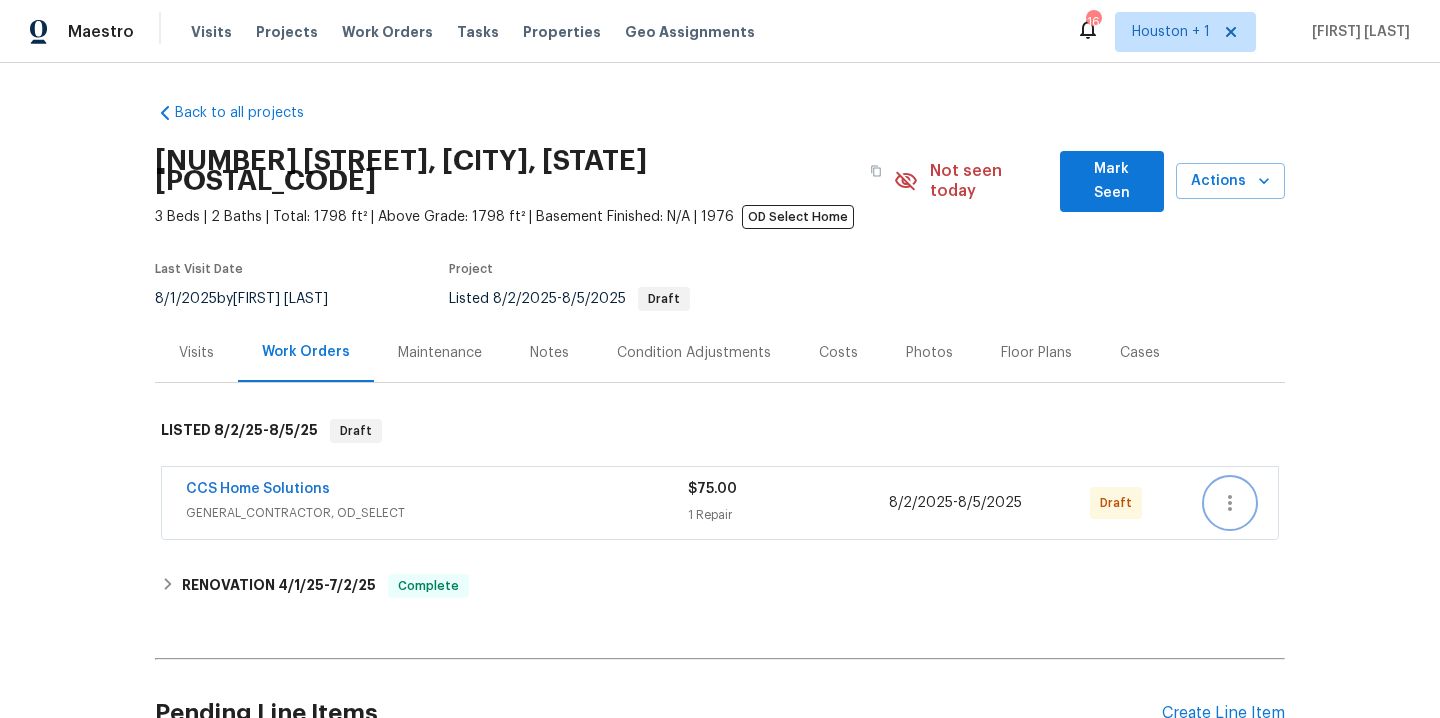 click at bounding box center (1230, 503) 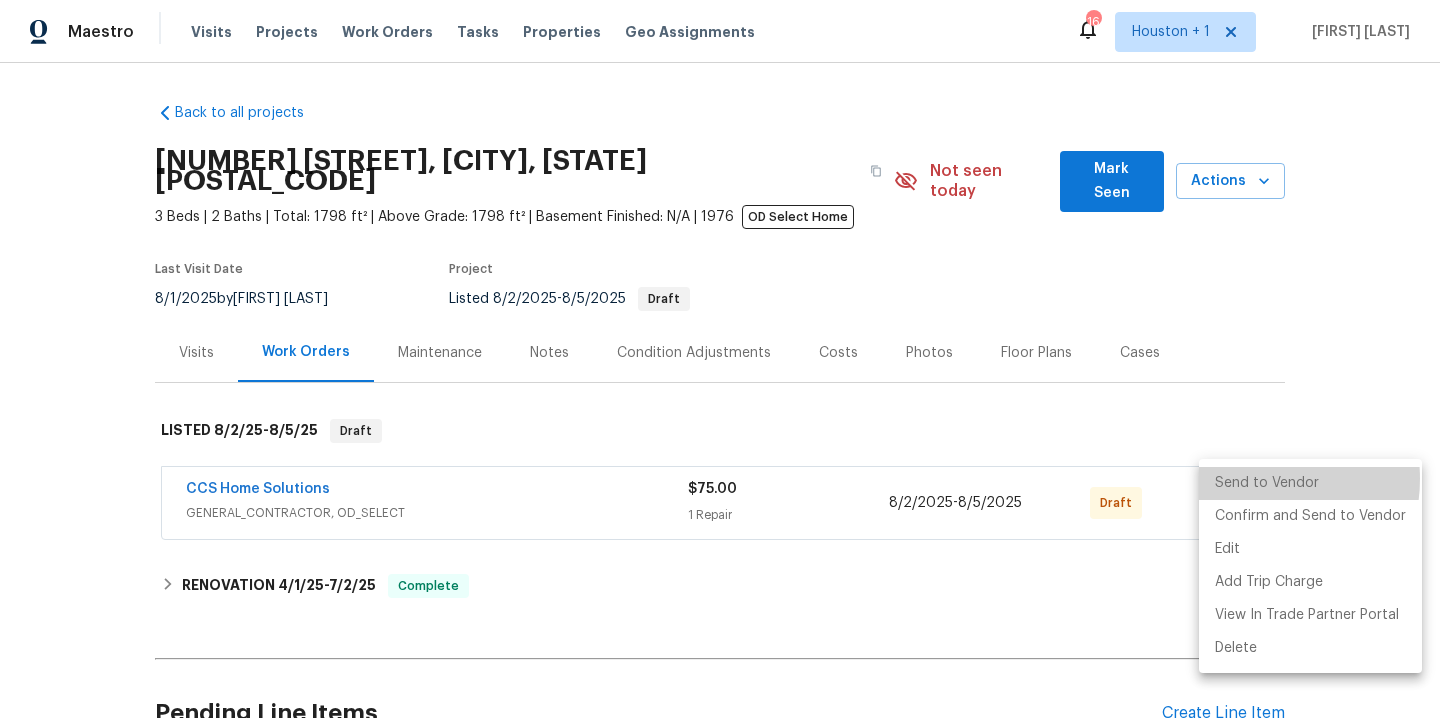click on "Send to Vendor" at bounding box center (1310, 483) 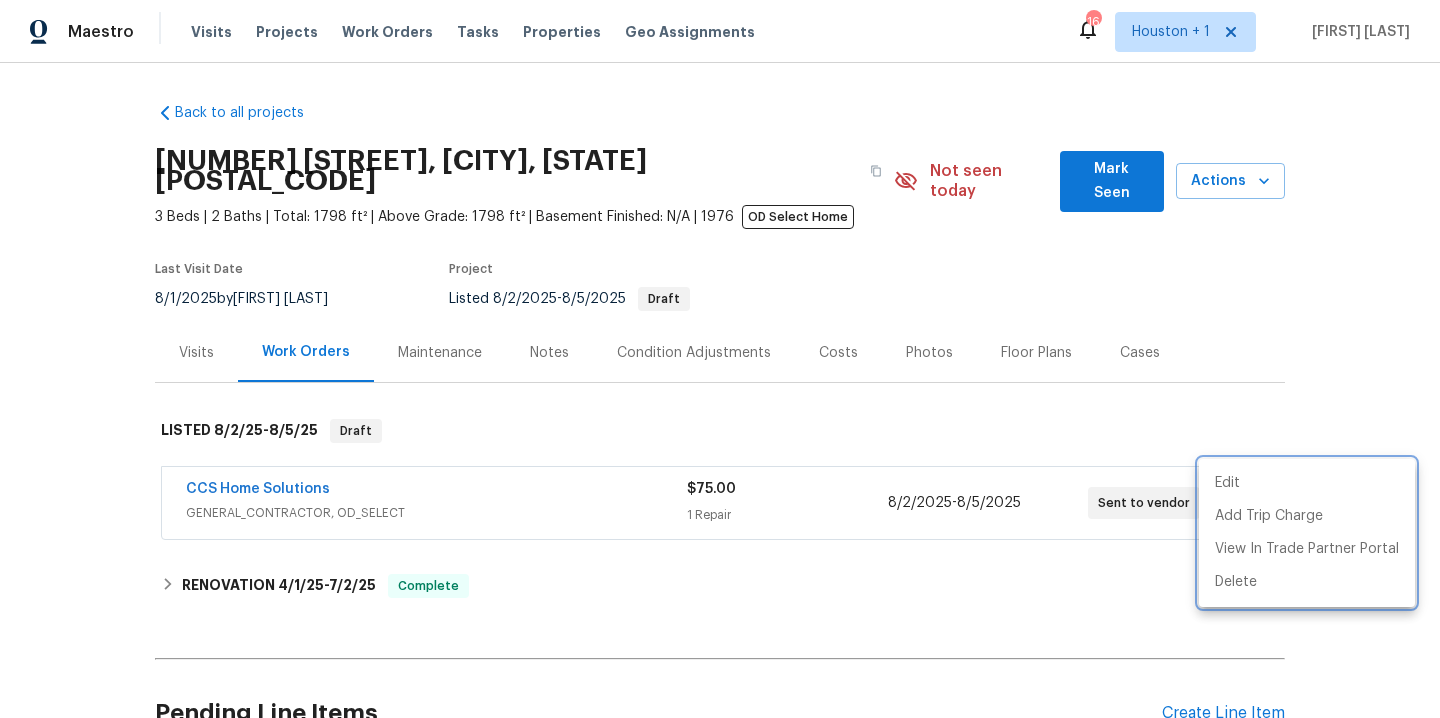 click at bounding box center [720, 359] 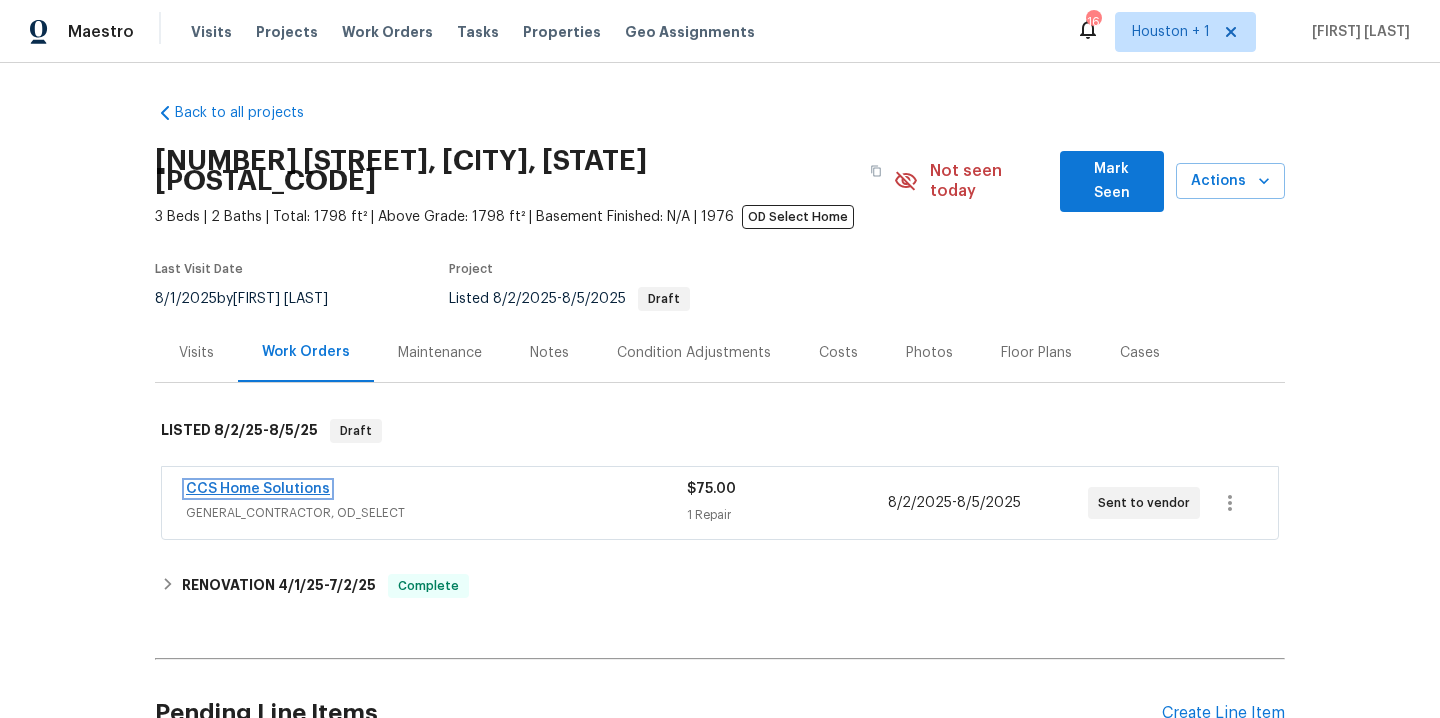 click on "CCS Home Solutions" at bounding box center (258, 489) 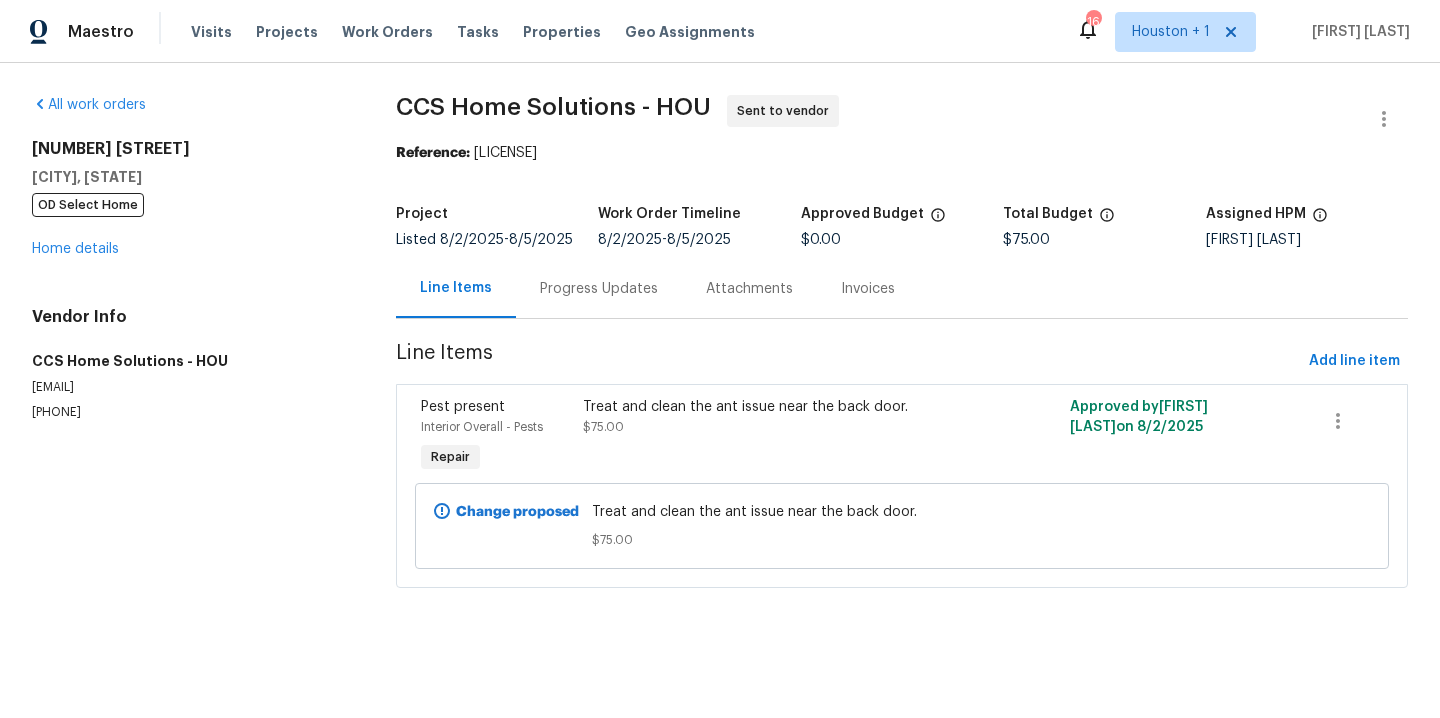 click on "Progress Updates" at bounding box center (599, 289) 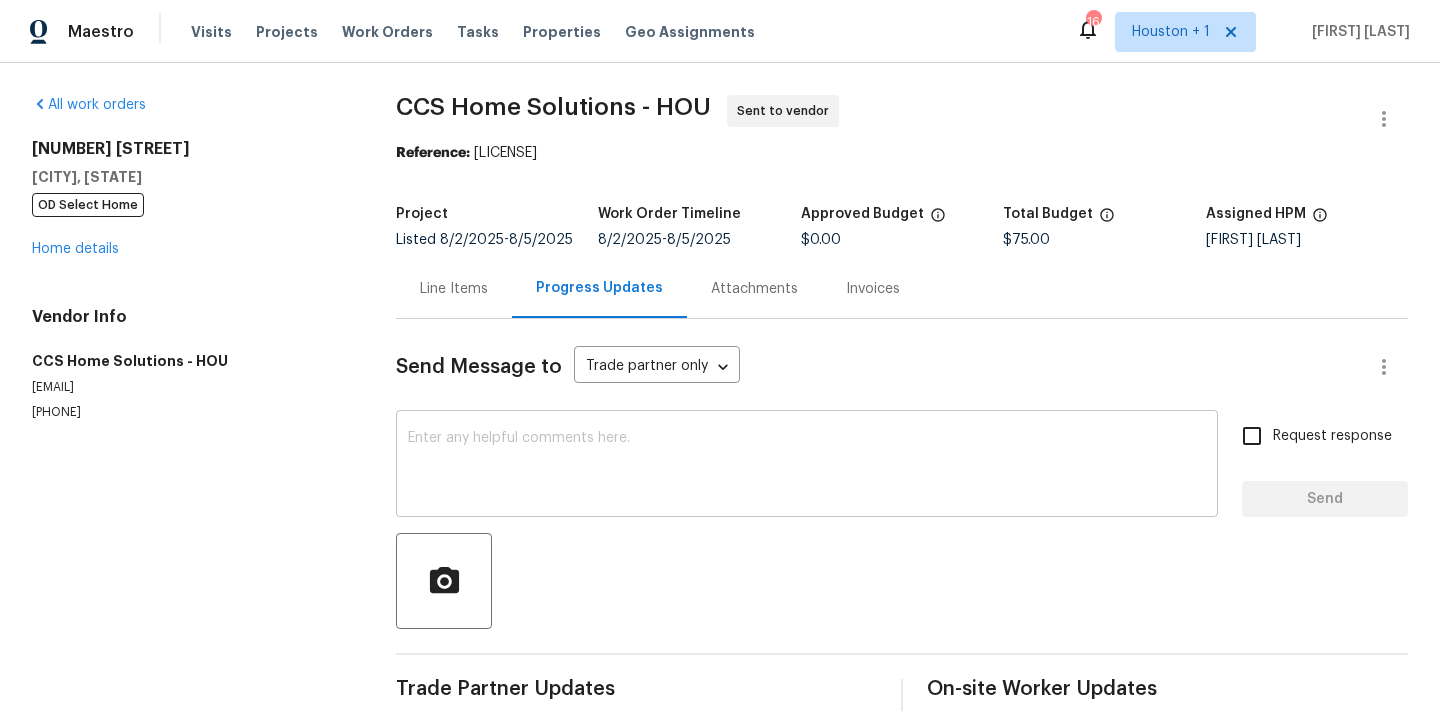 click at bounding box center [807, 466] 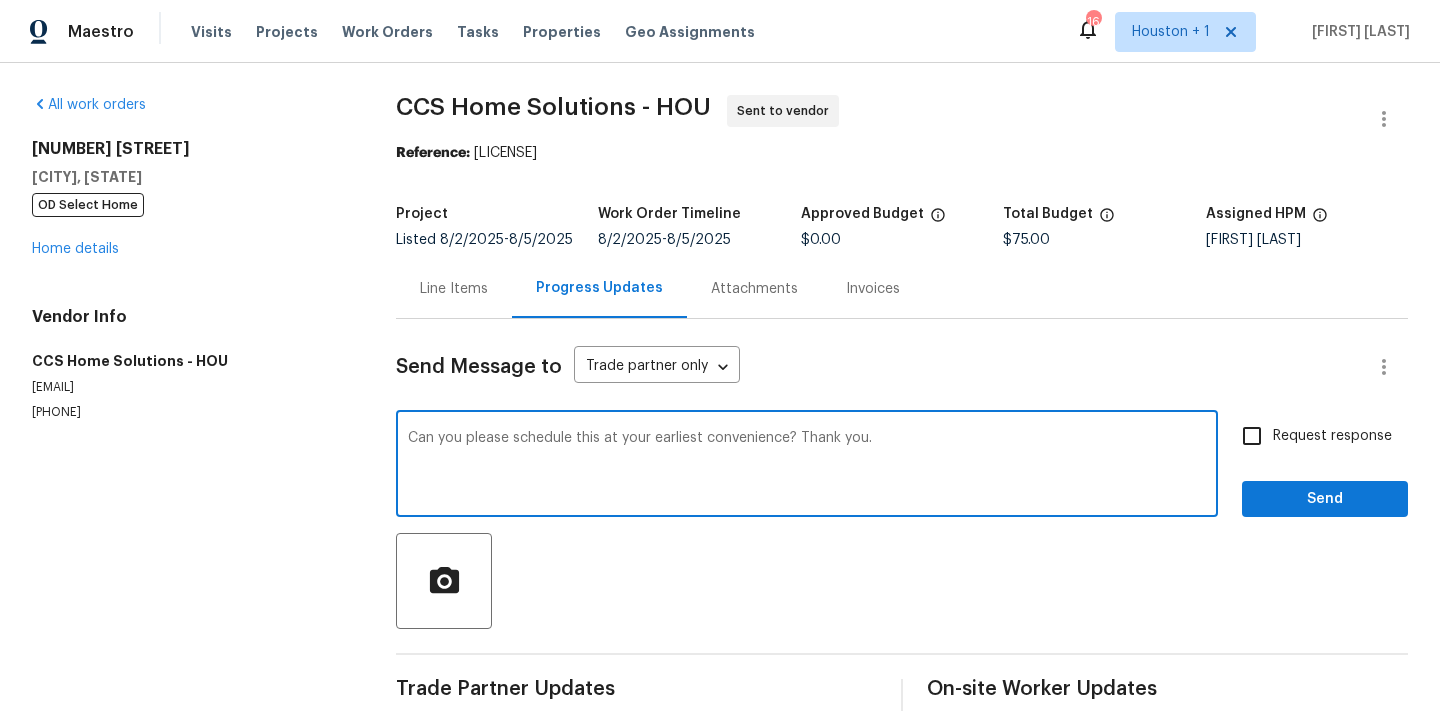 type on "Can you please schedule this at your earliest convenience? Thank you." 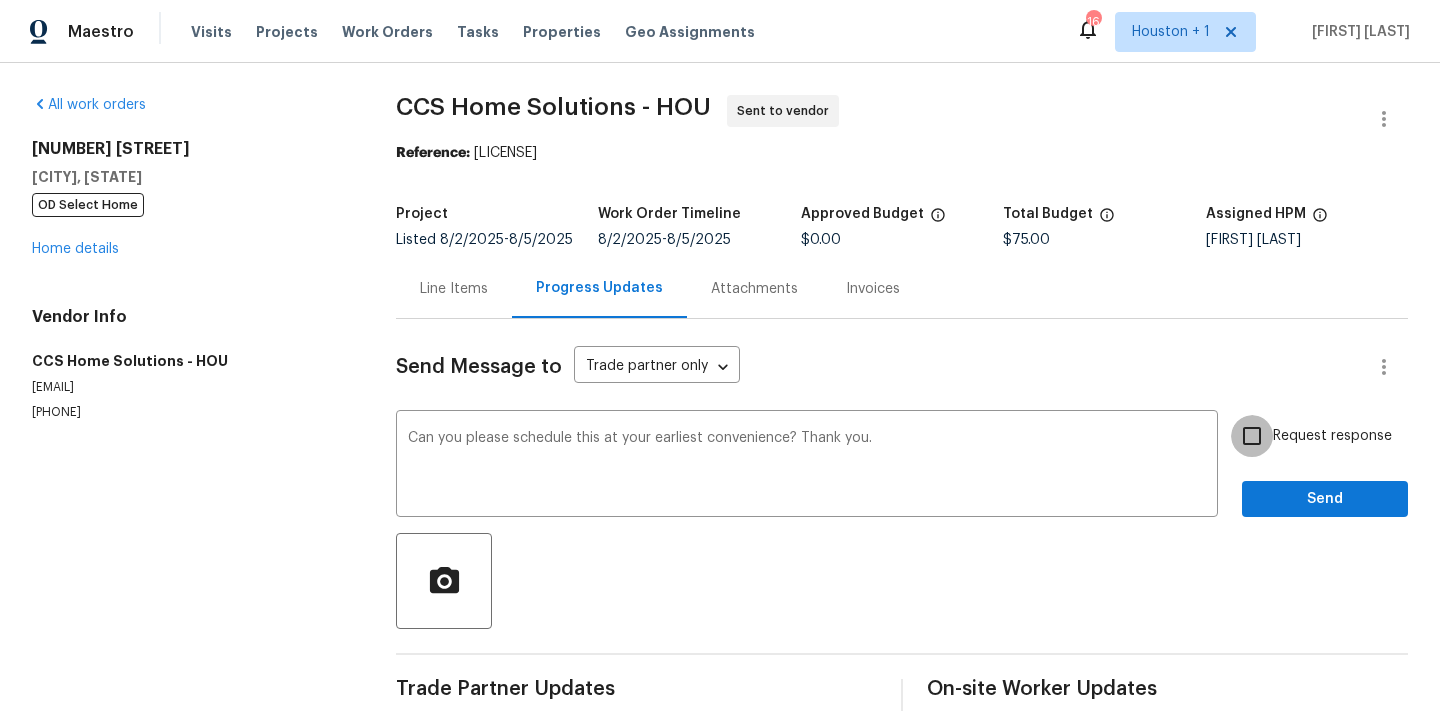 click on "Request response" at bounding box center (1252, 436) 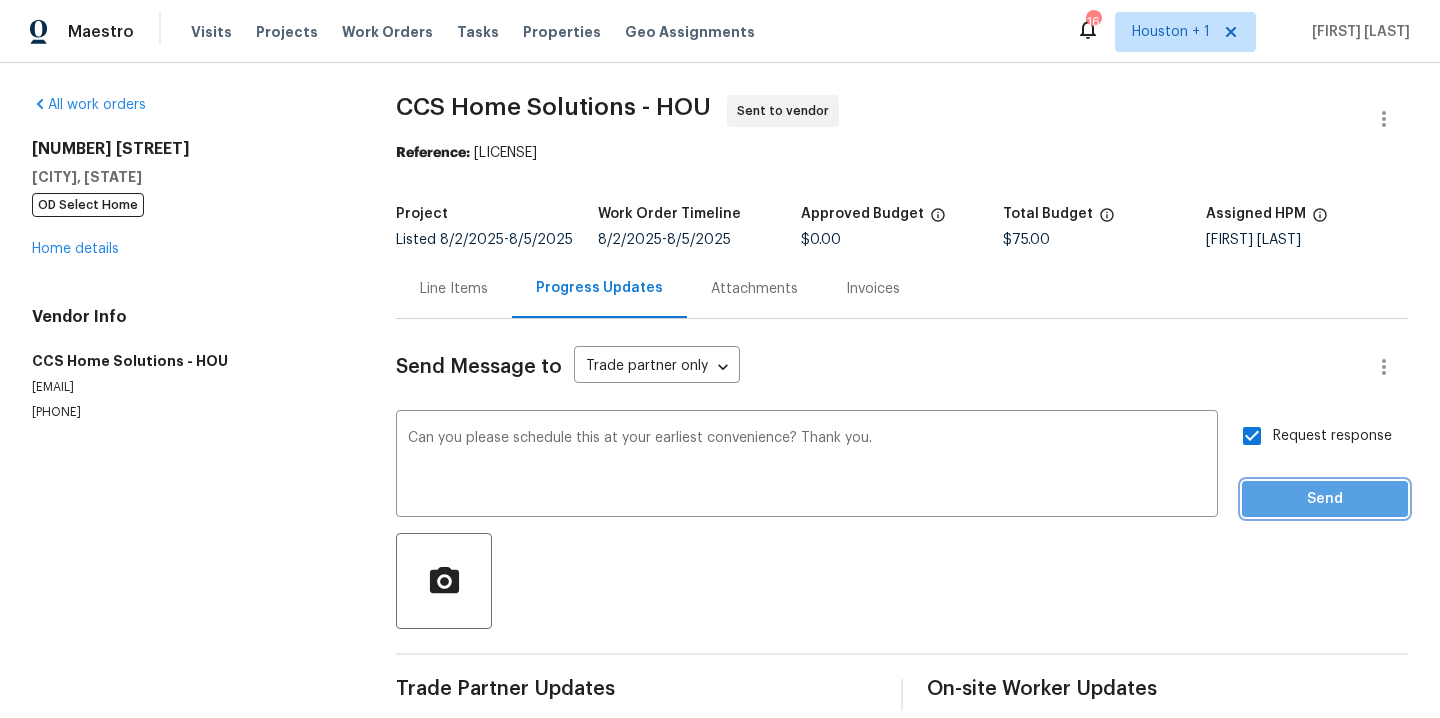 click on "Send" at bounding box center (1325, 499) 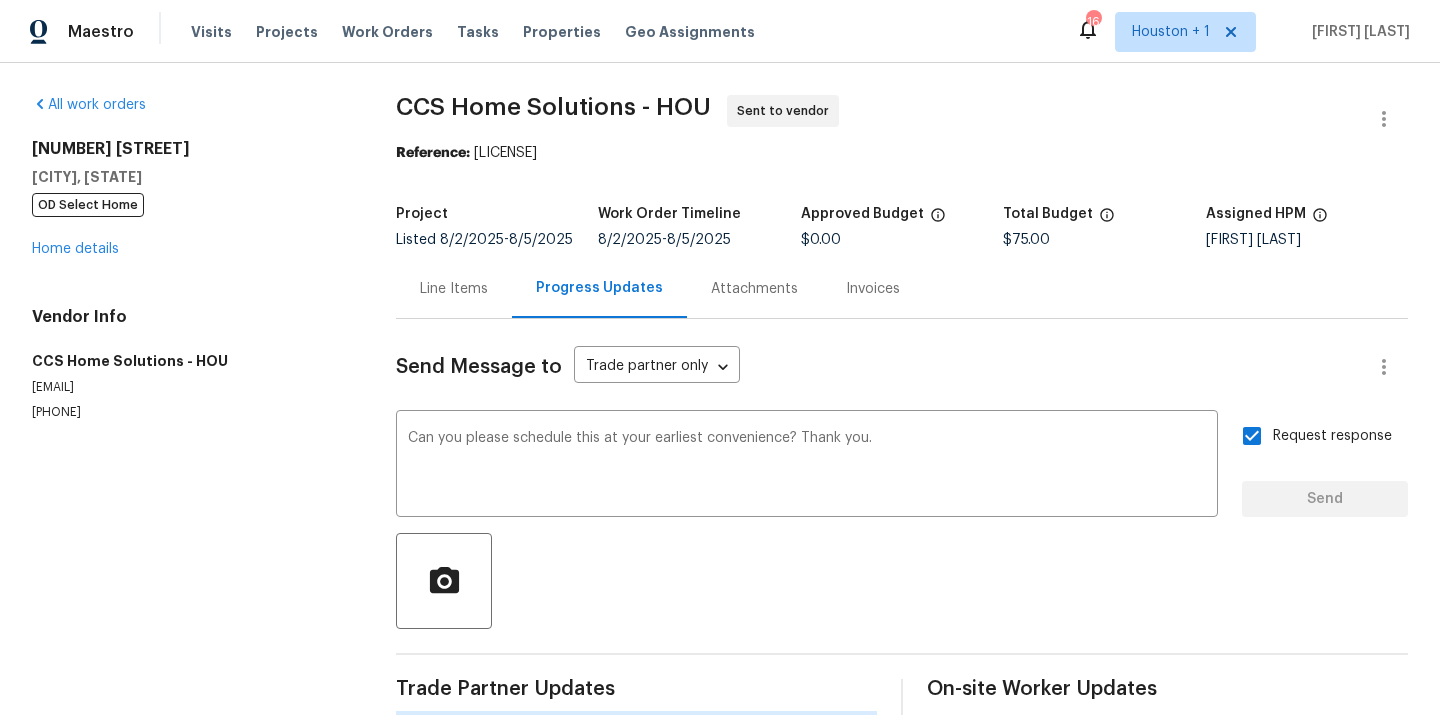 type 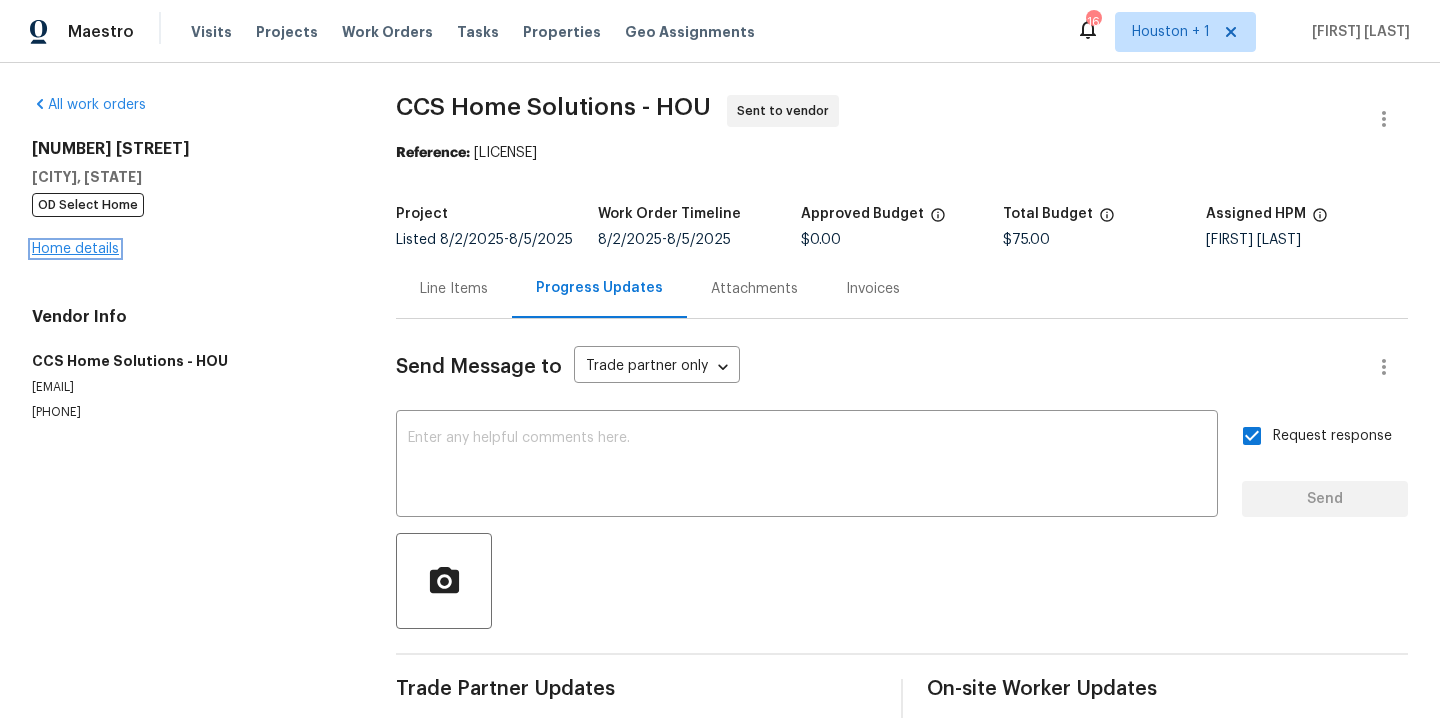 click on "Home details" at bounding box center (75, 249) 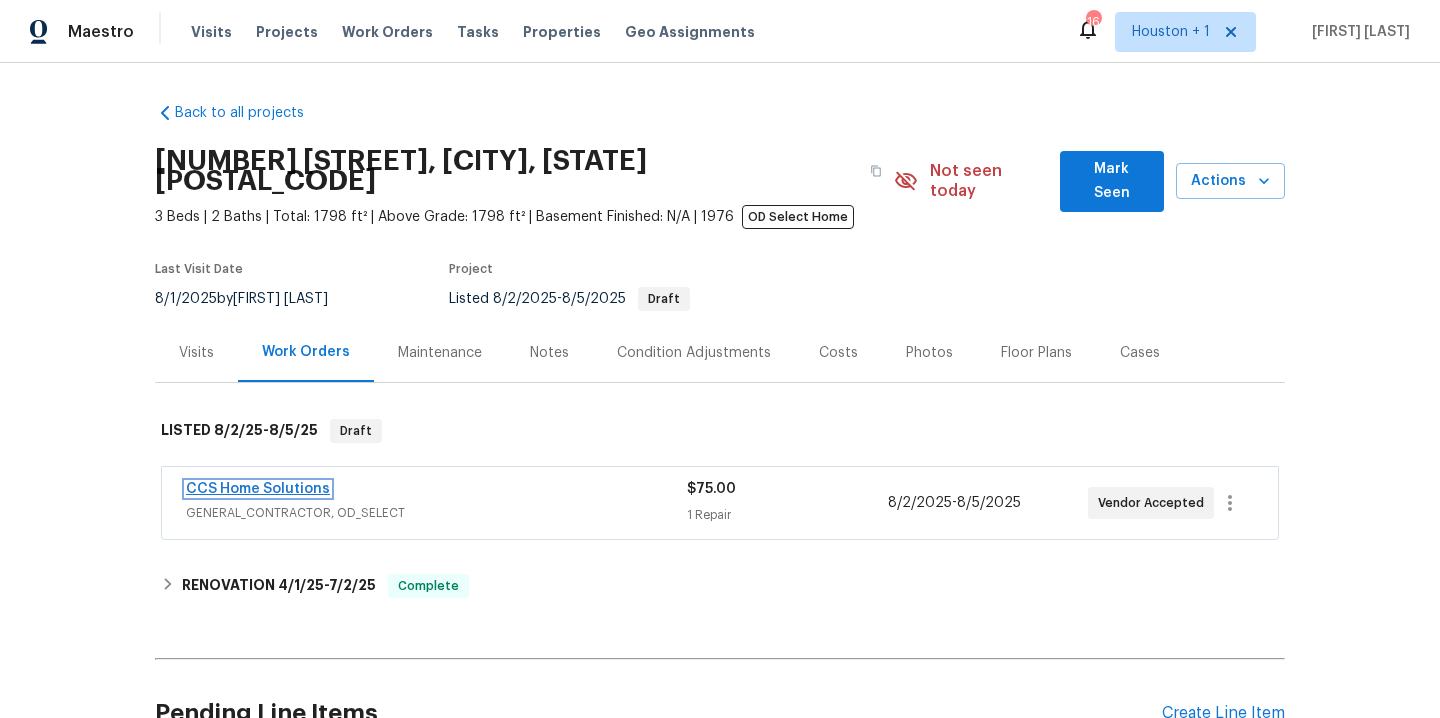click on "CCS Home Solutions" at bounding box center [258, 489] 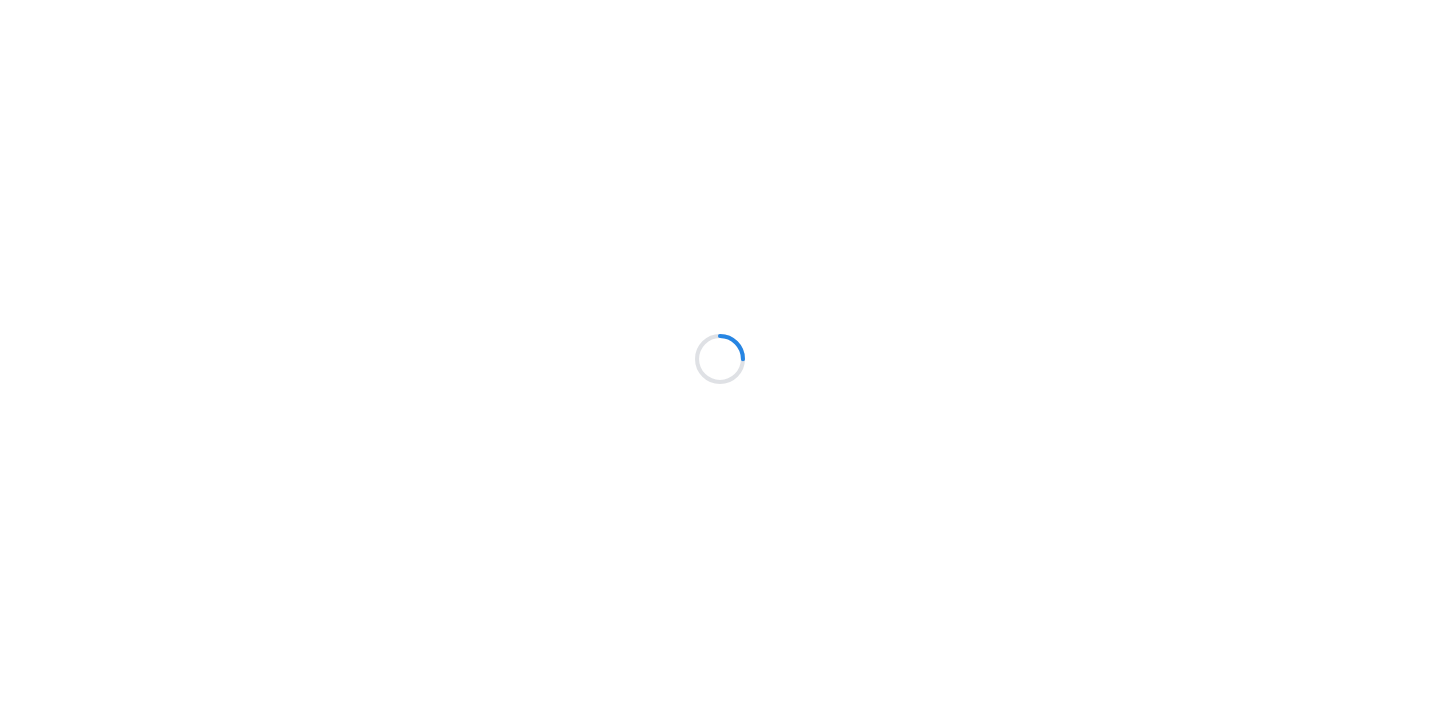 scroll, scrollTop: 0, scrollLeft: 0, axis: both 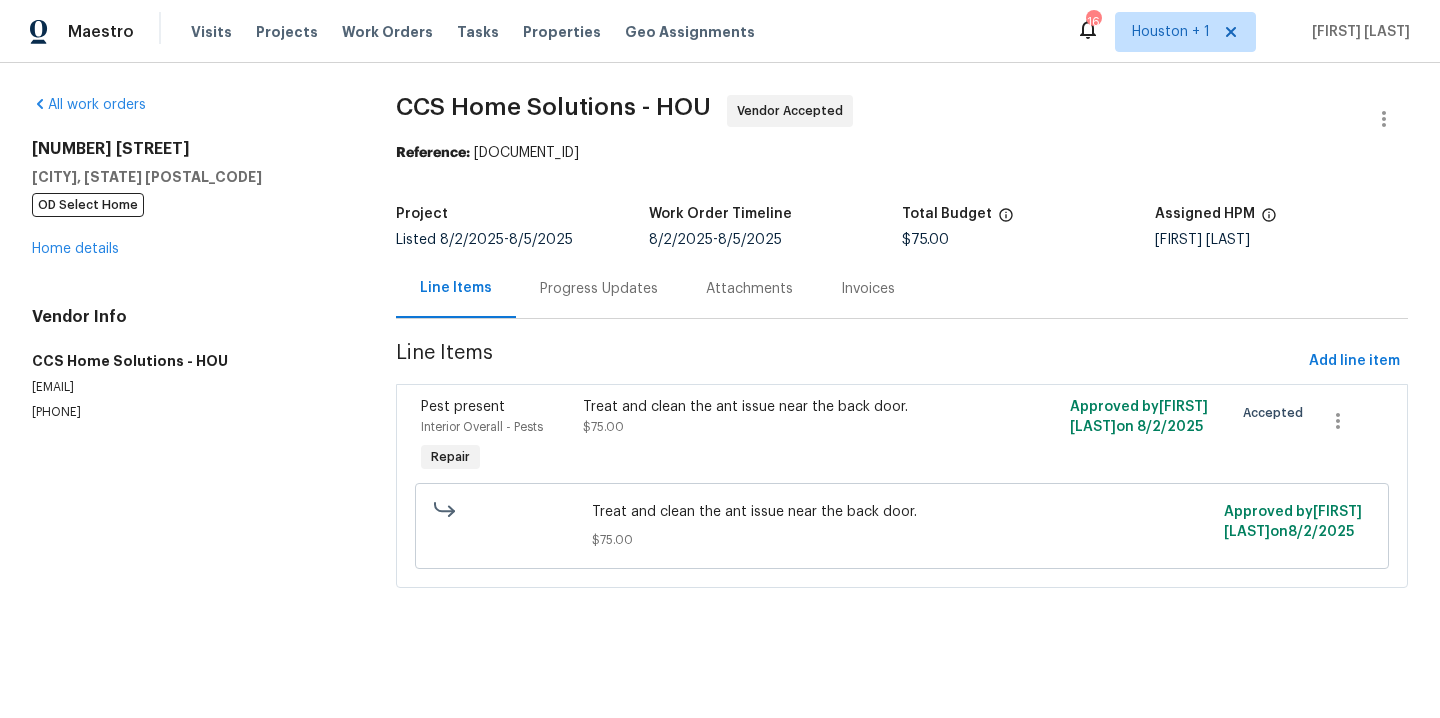 click on "All work orders [NUMBER] [STREET] [CITY], [STATE] [POSTAL_CODE] OD Select Home Home details Vendor Info CCS Home Solutions - HOU [EMAIL] [PHONE]" at bounding box center [190, 353] 